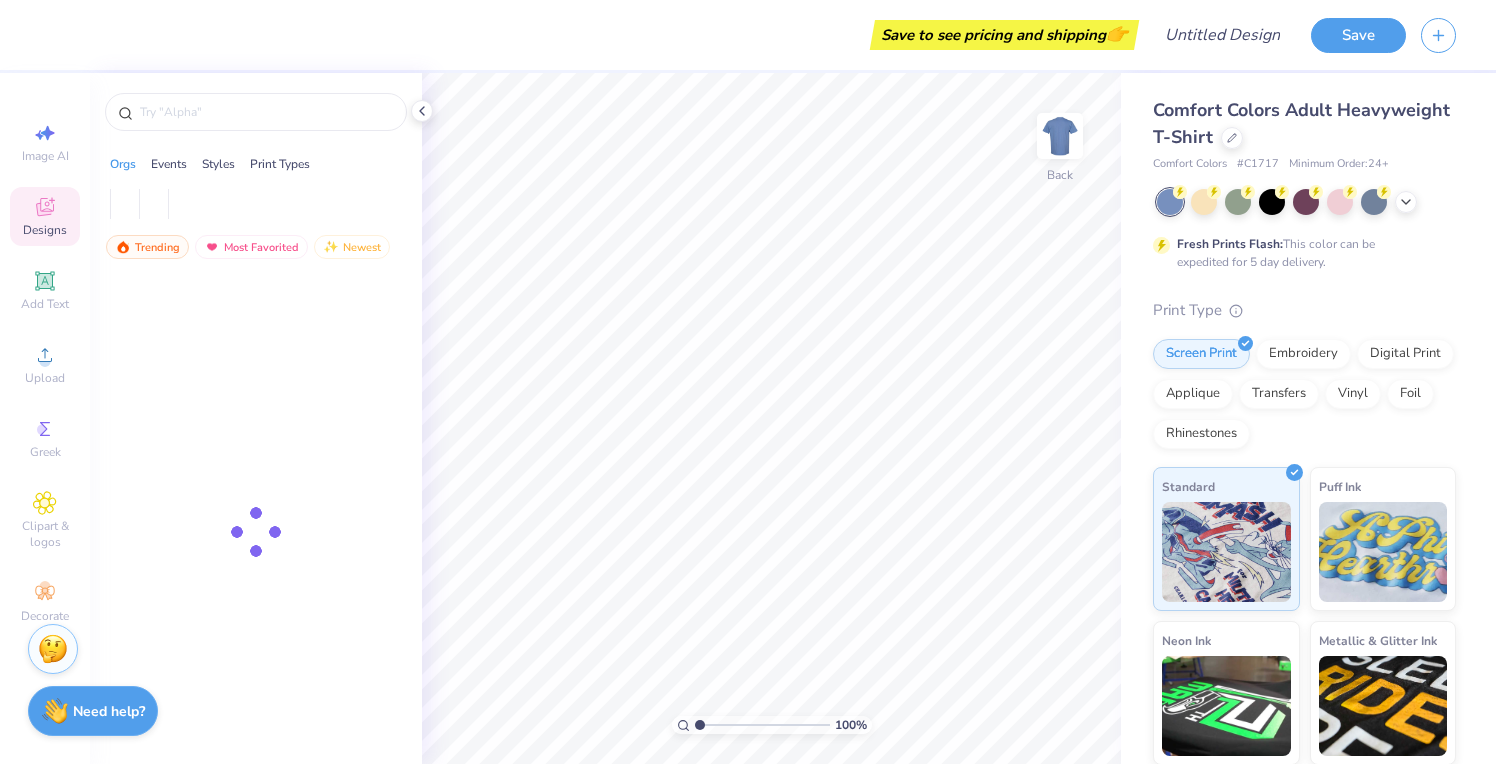 scroll, scrollTop: 0, scrollLeft: 0, axis: both 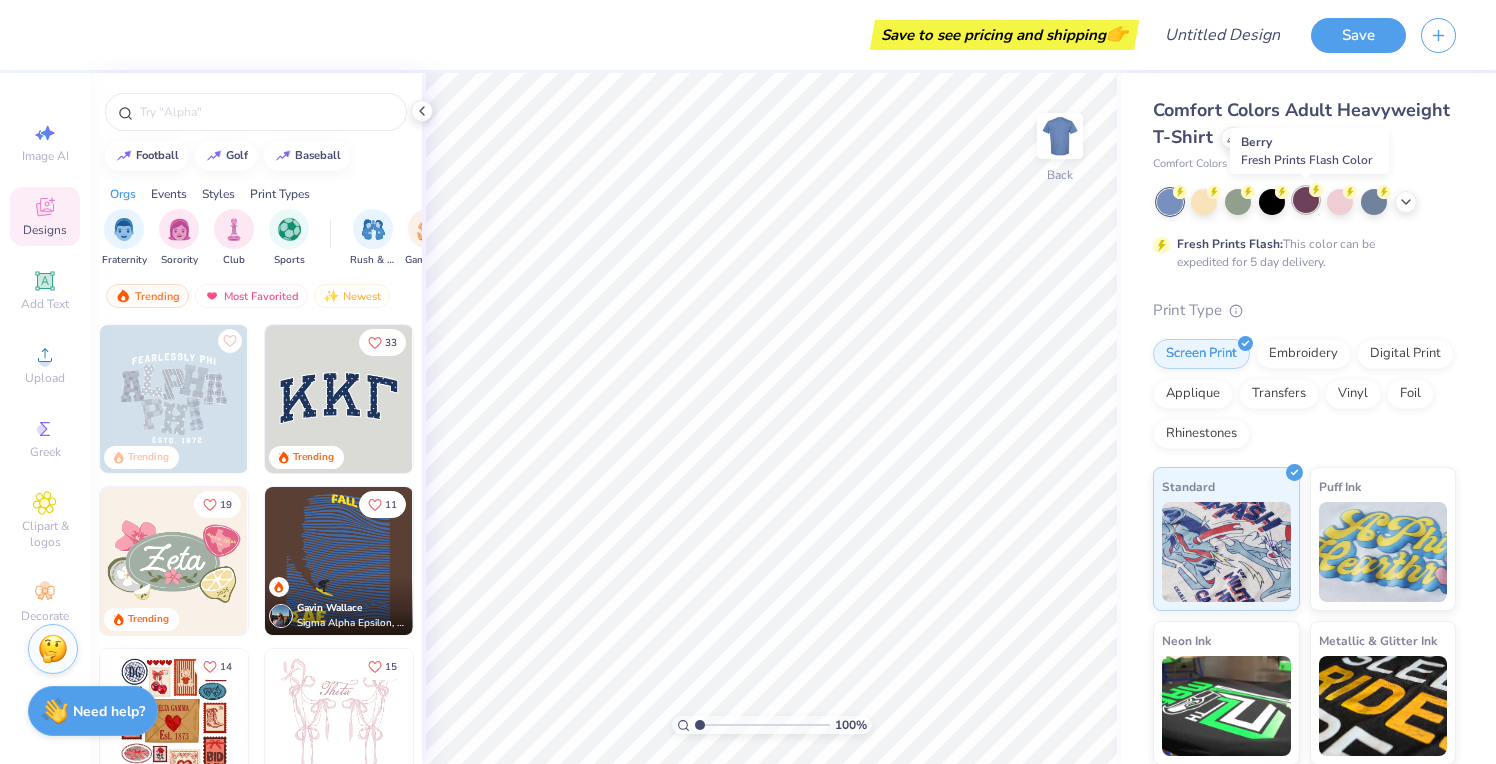 click at bounding box center (1306, 200) 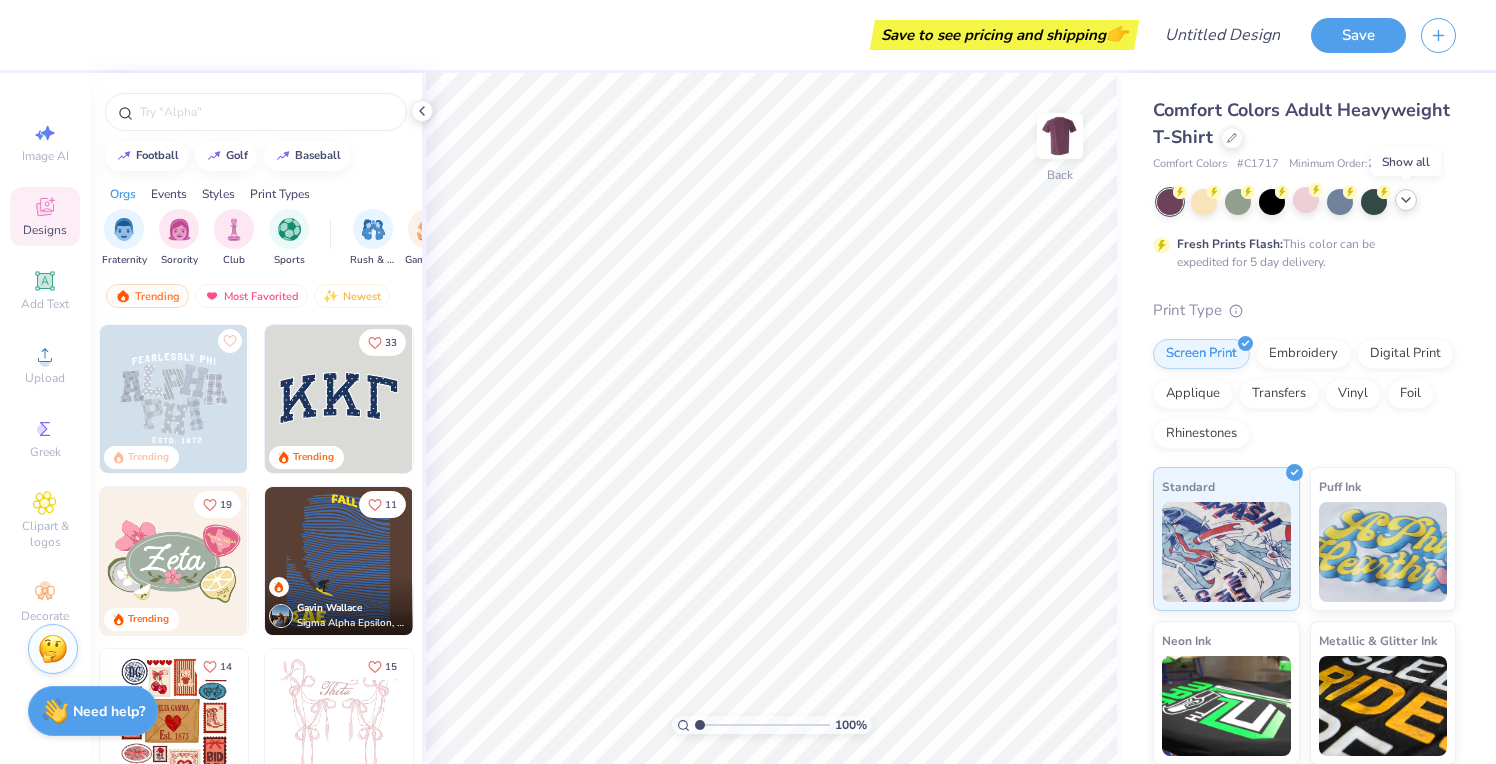 click 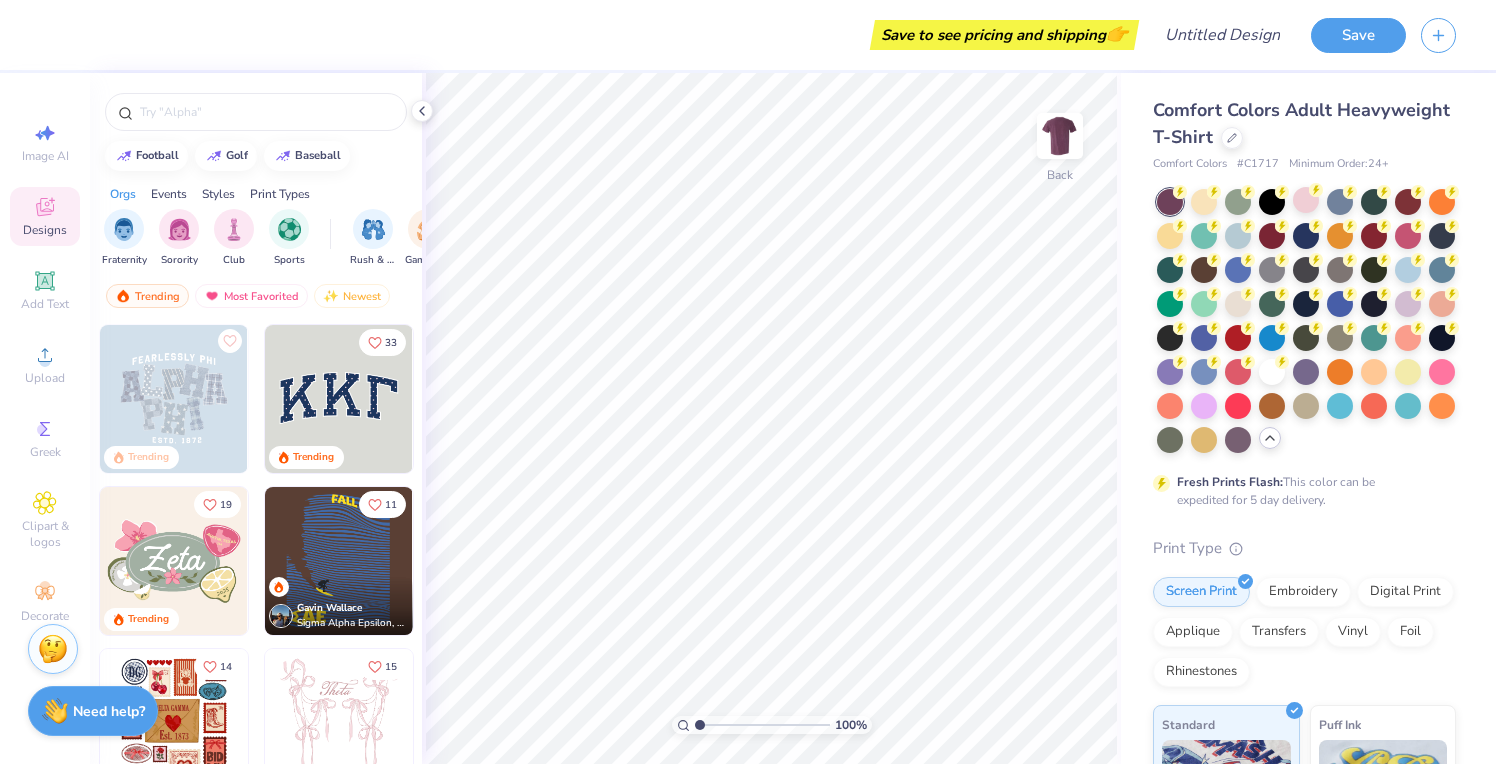 scroll, scrollTop: 0, scrollLeft: 0, axis: both 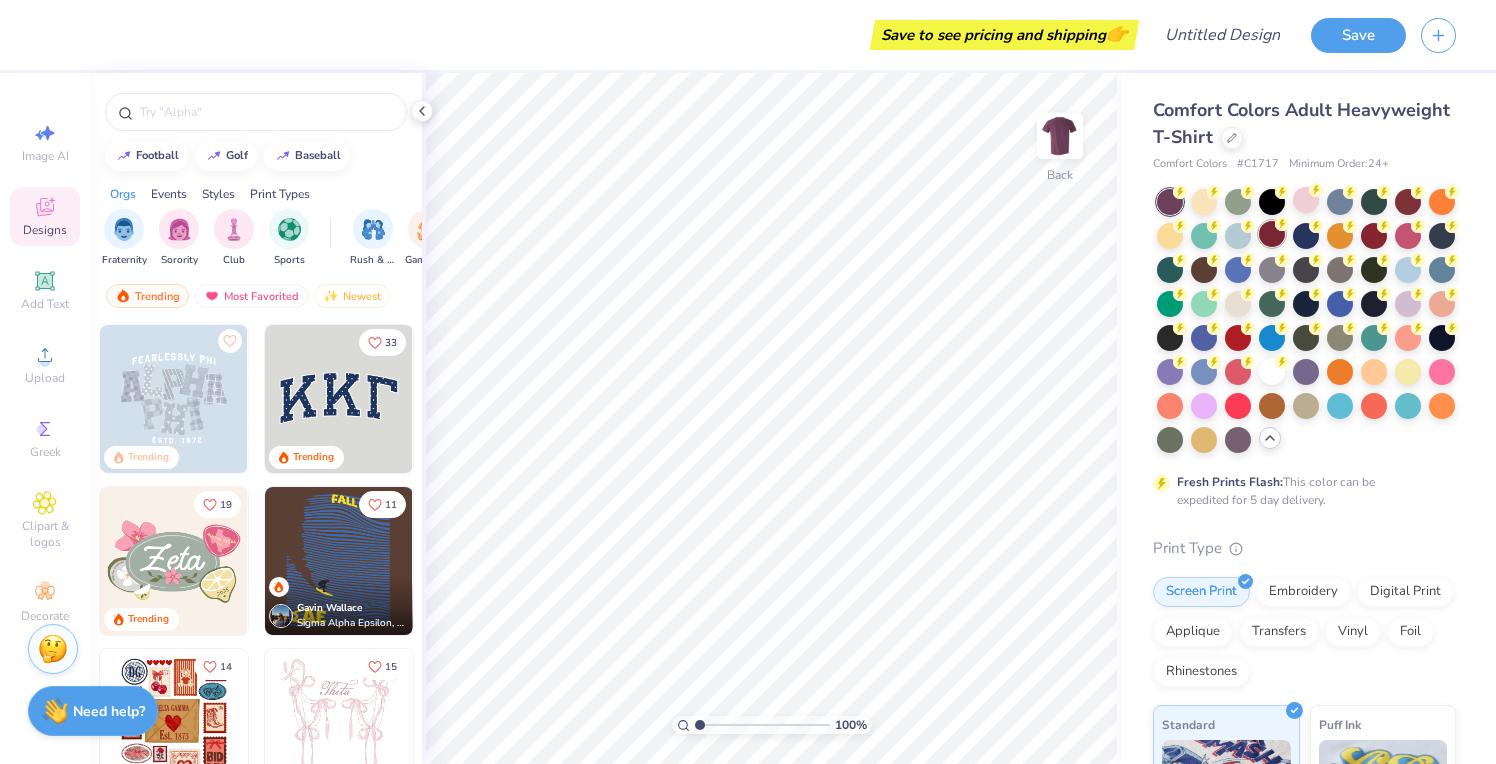 click at bounding box center (1272, 234) 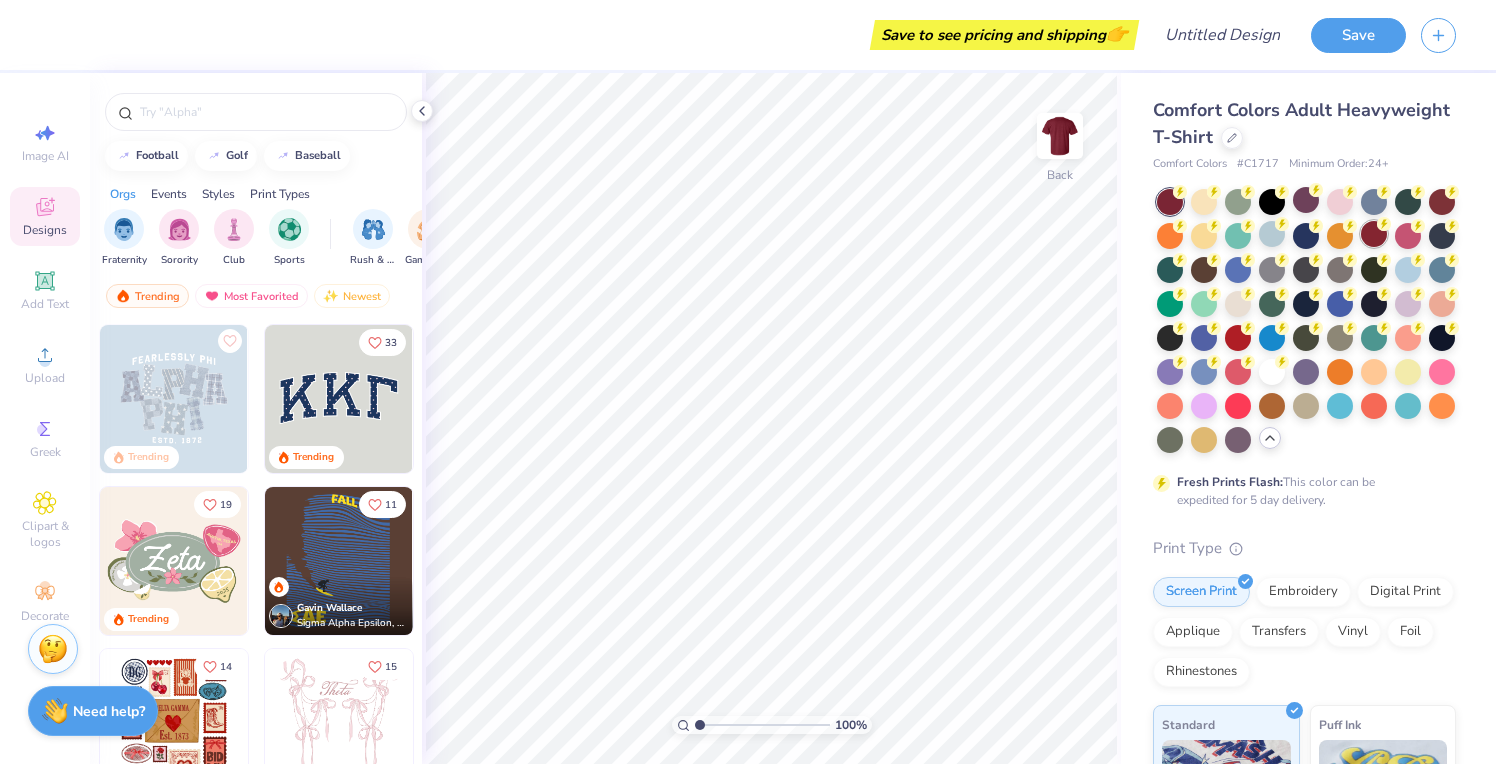 click at bounding box center (1374, 234) 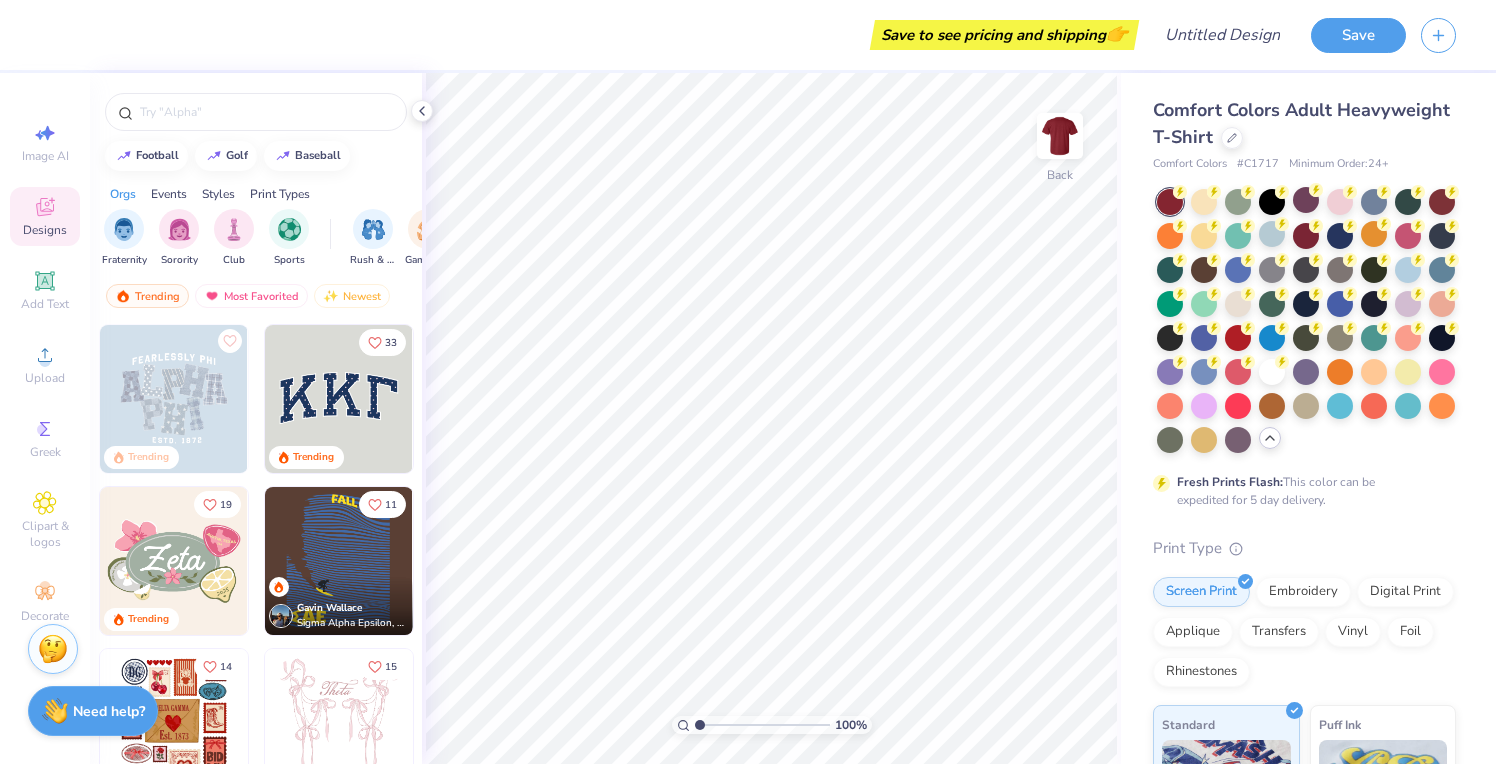 click 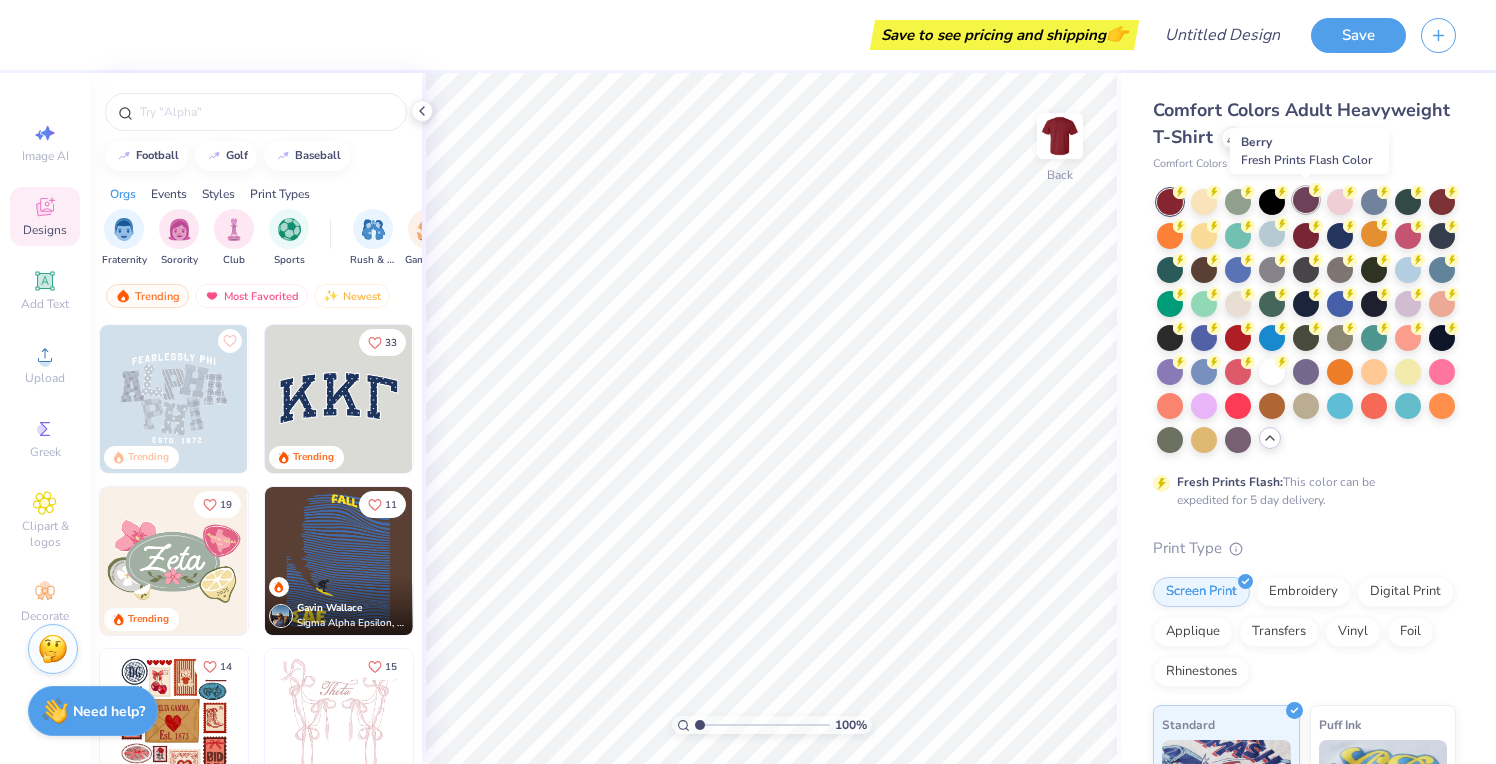 click at bounding box center (1306, 200) 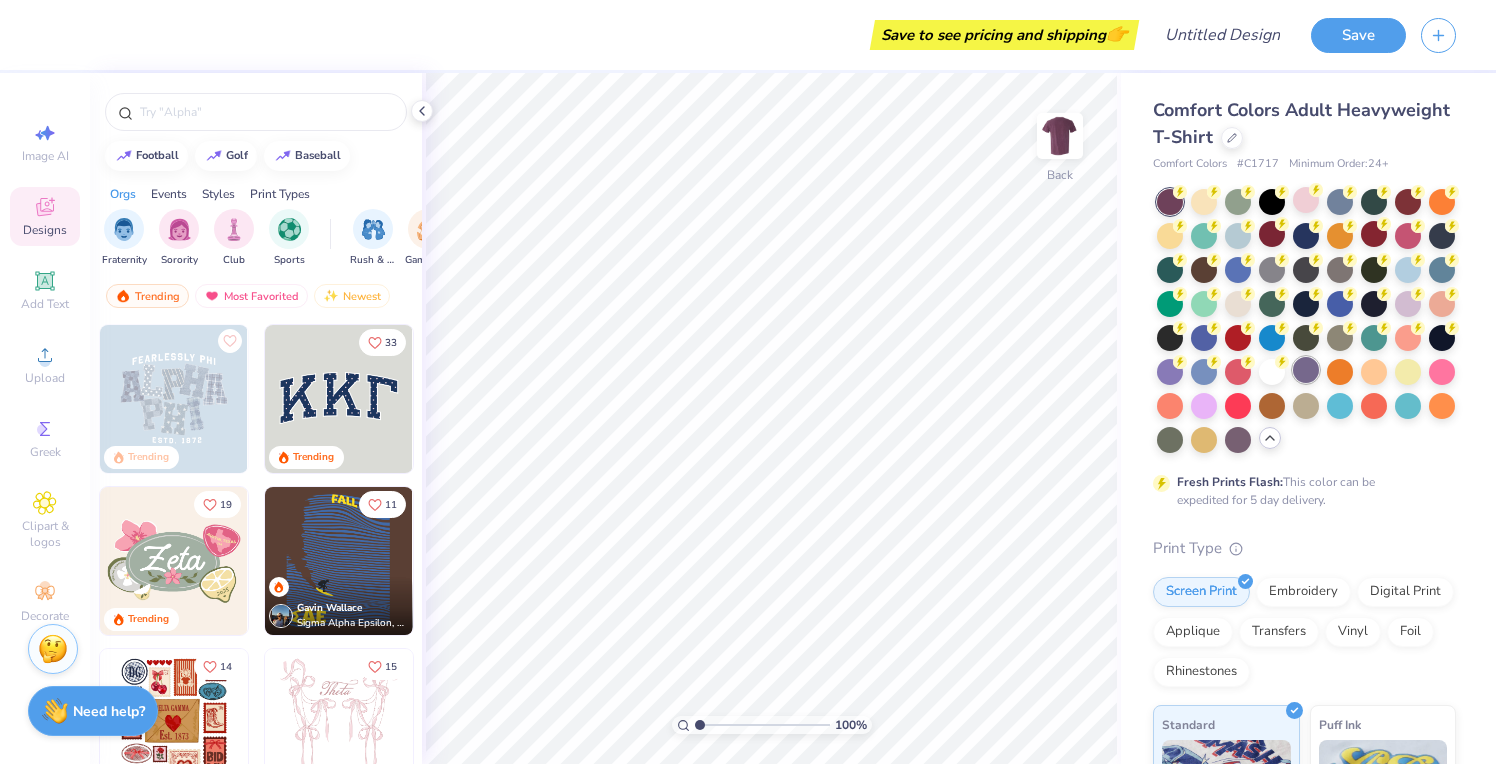 click at bounding box center (1306, 370) 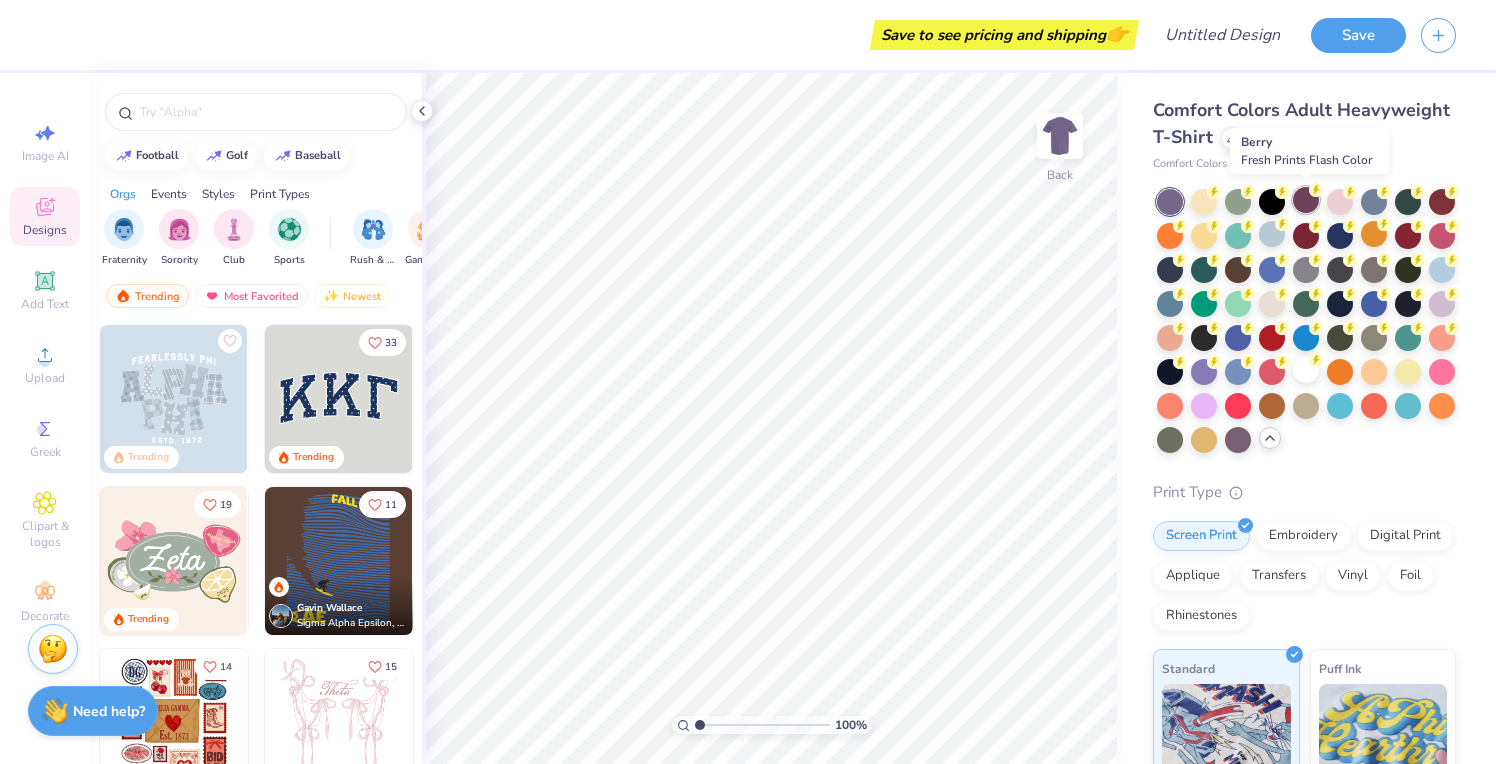 click at bounding box center (1306, 200) 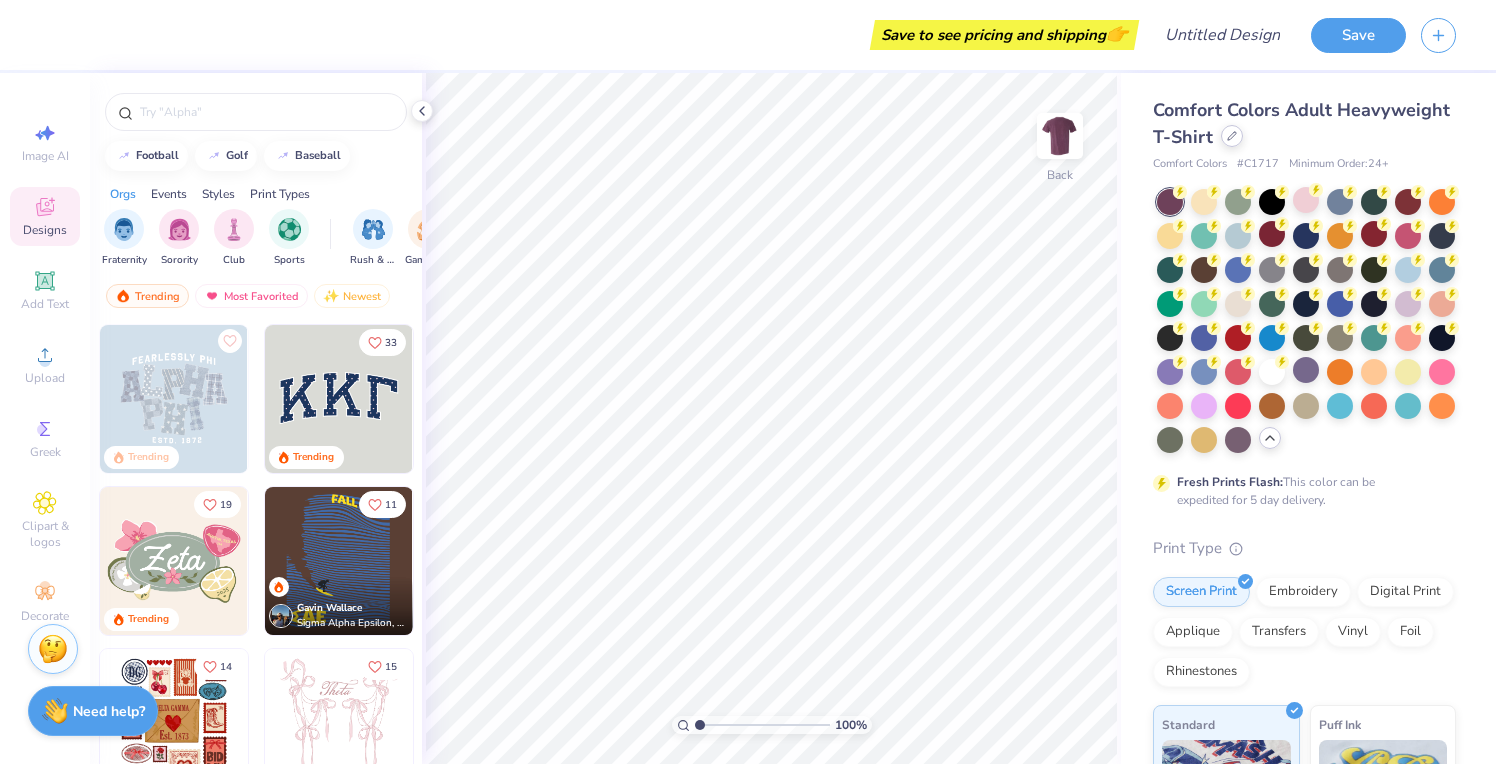 click 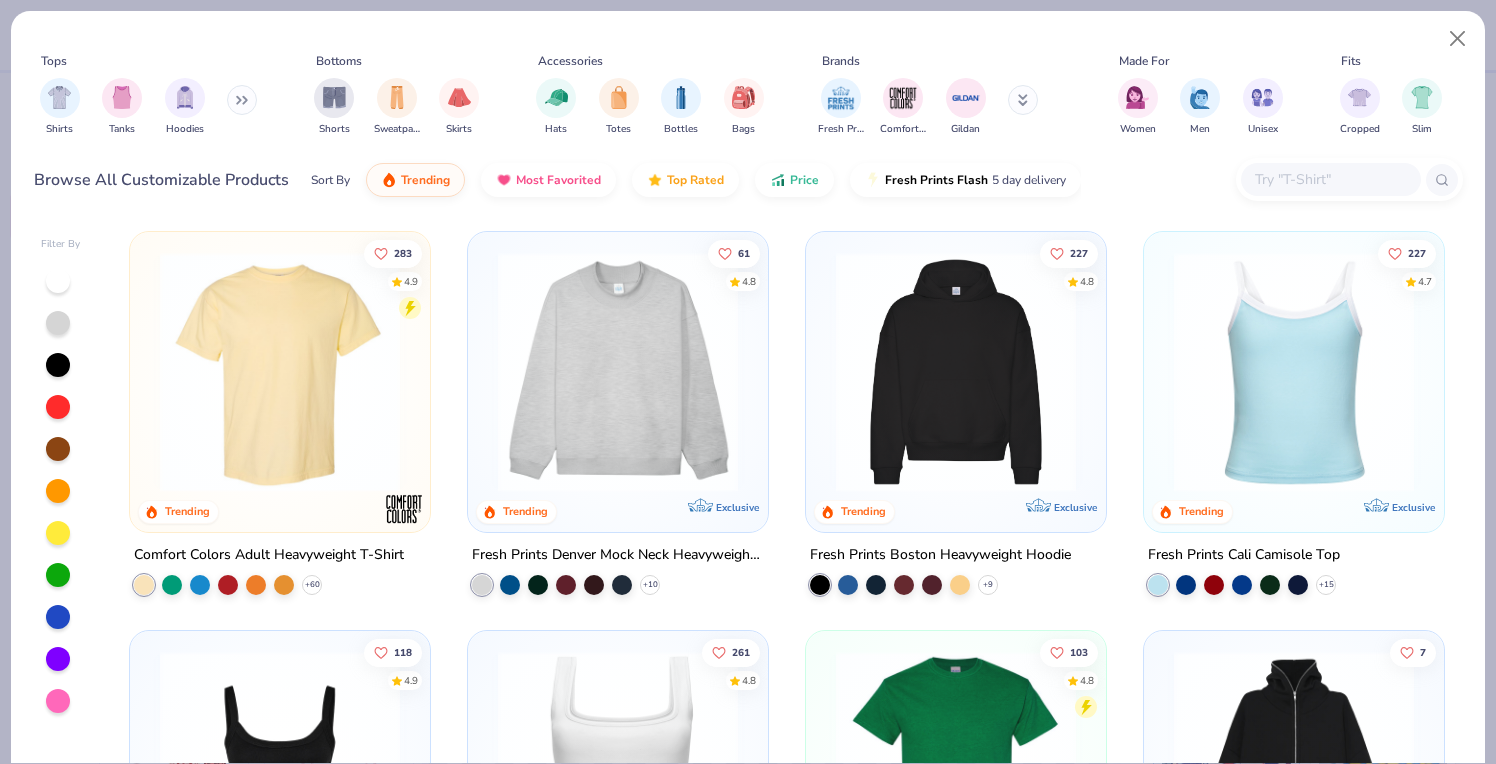 scroll, scrollTop: 0, scrollLeft: 0, axis: both 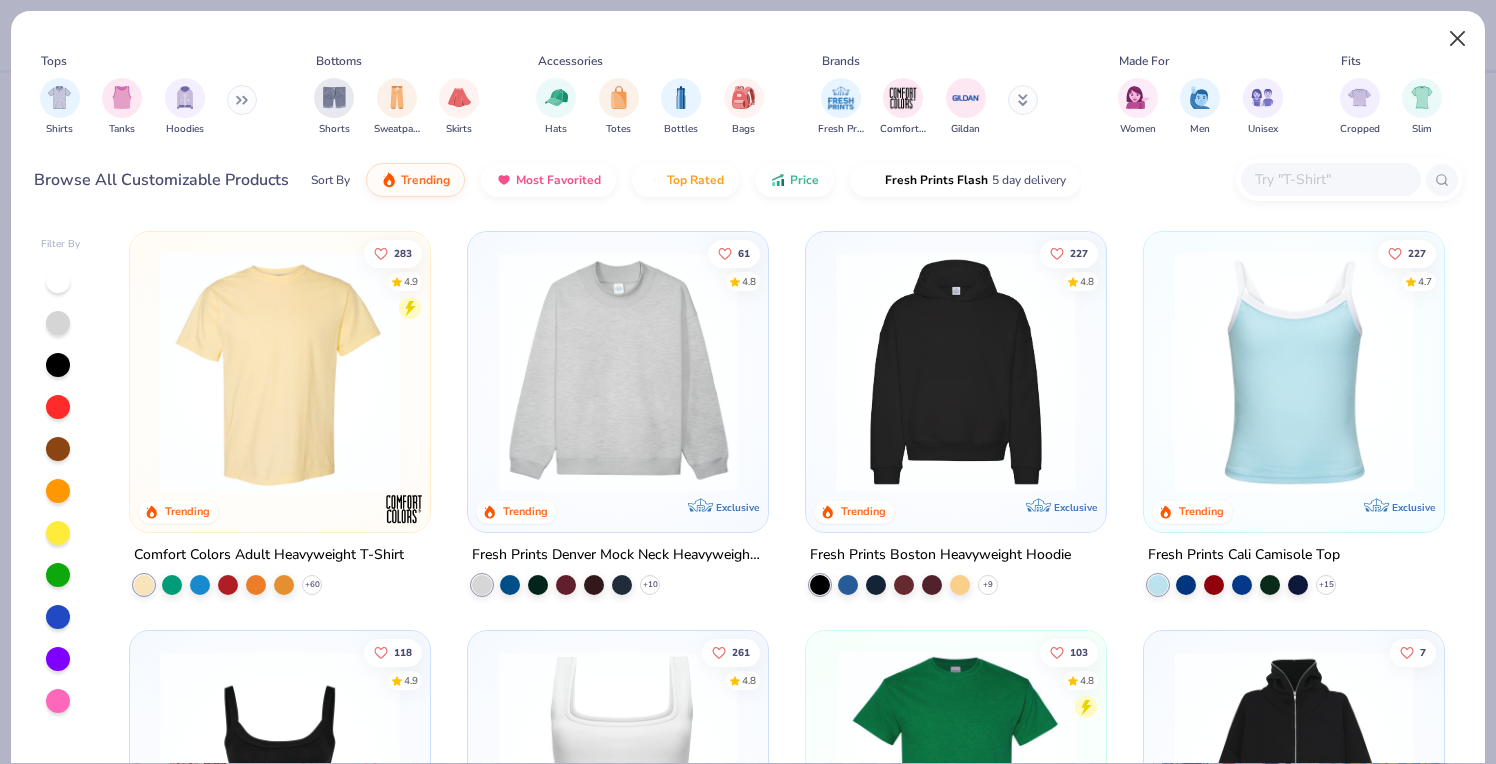 click at bounding box center (1458, 39) 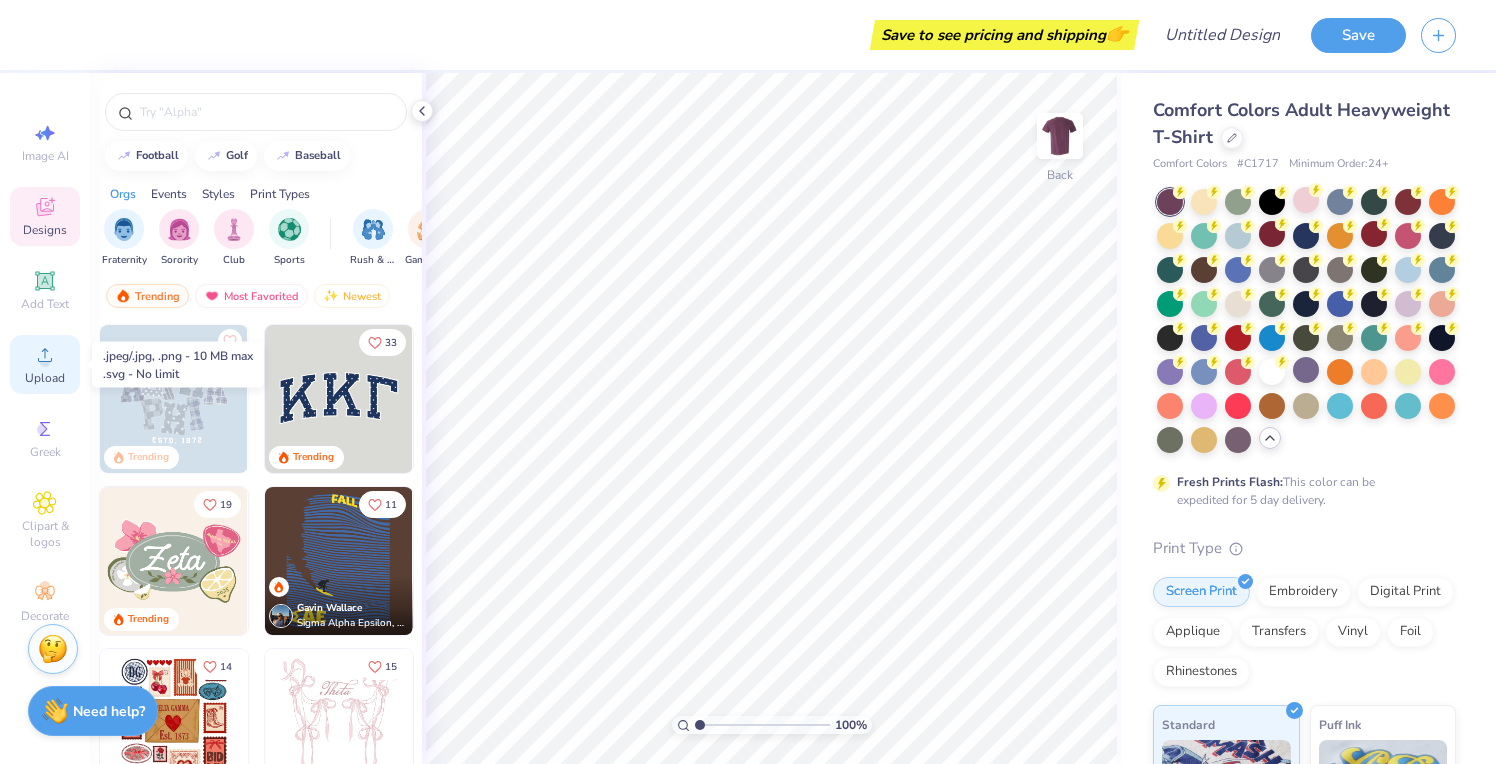 click on "Upload" at bounding box center [45, 378] 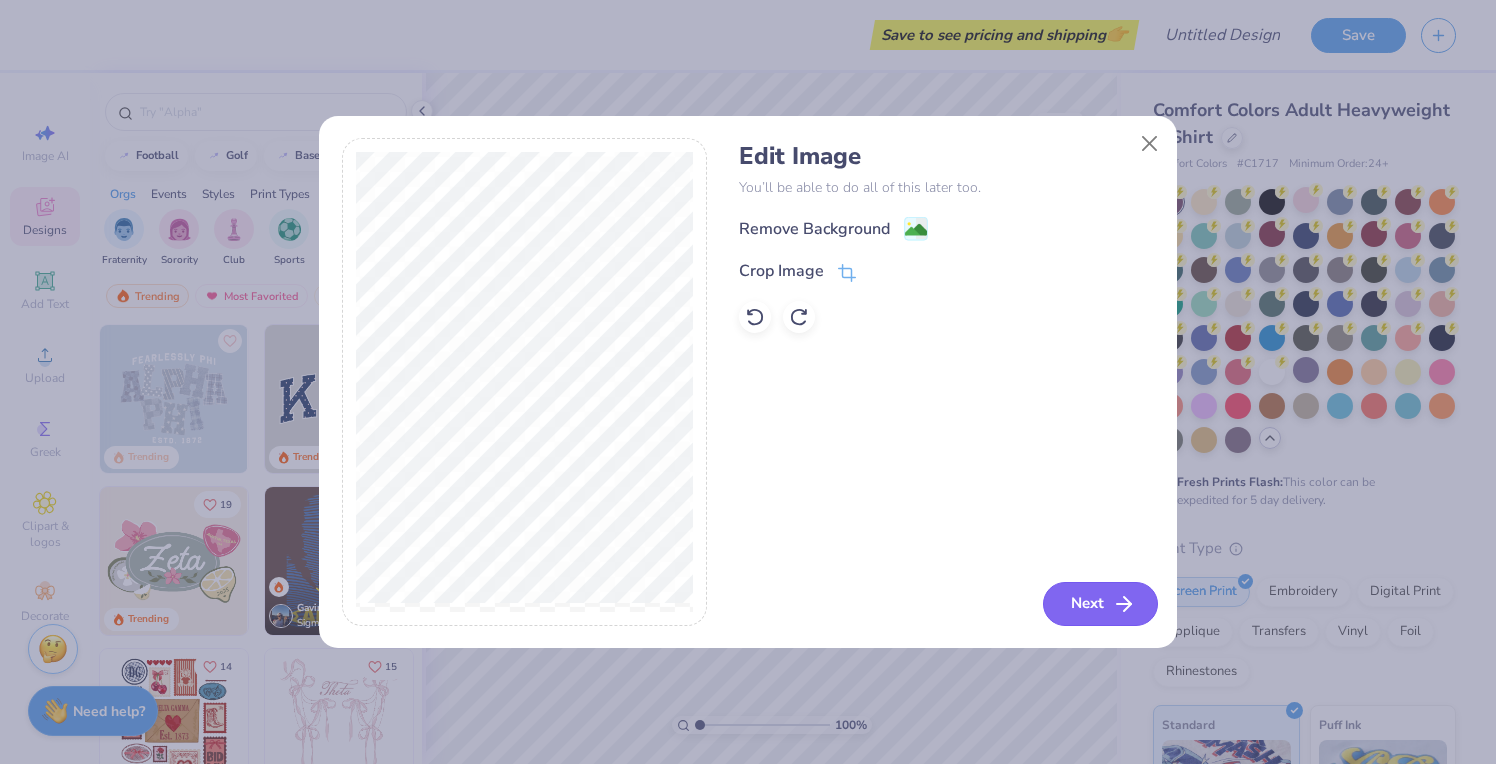 click on "Next" at bounding box center (1100, 604) 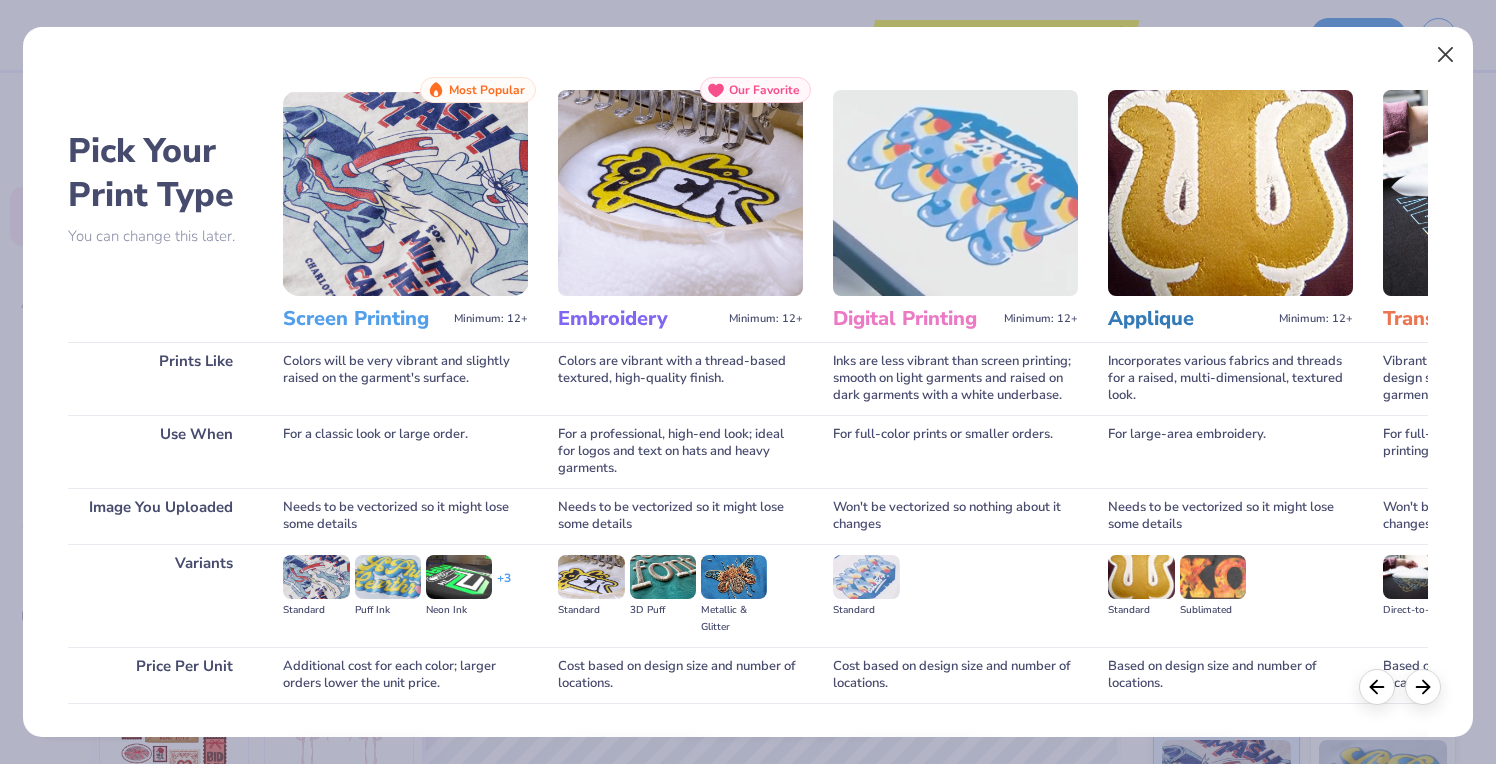click at bounding box center [1445, 55] 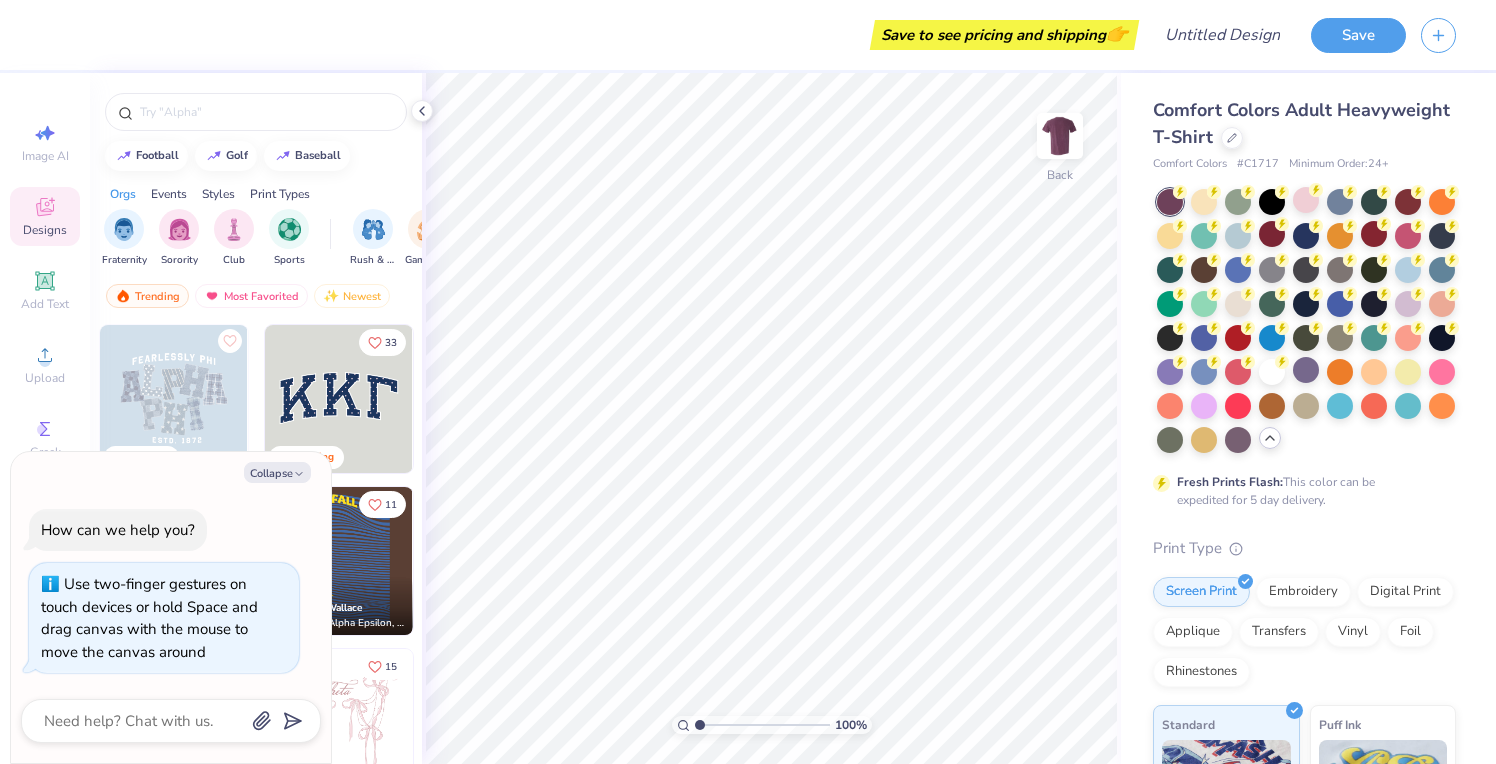 drag, startPoint x: 700, startPoint y: 728, endPoint x: 606, endPoint y: 726, distance: 94.02127 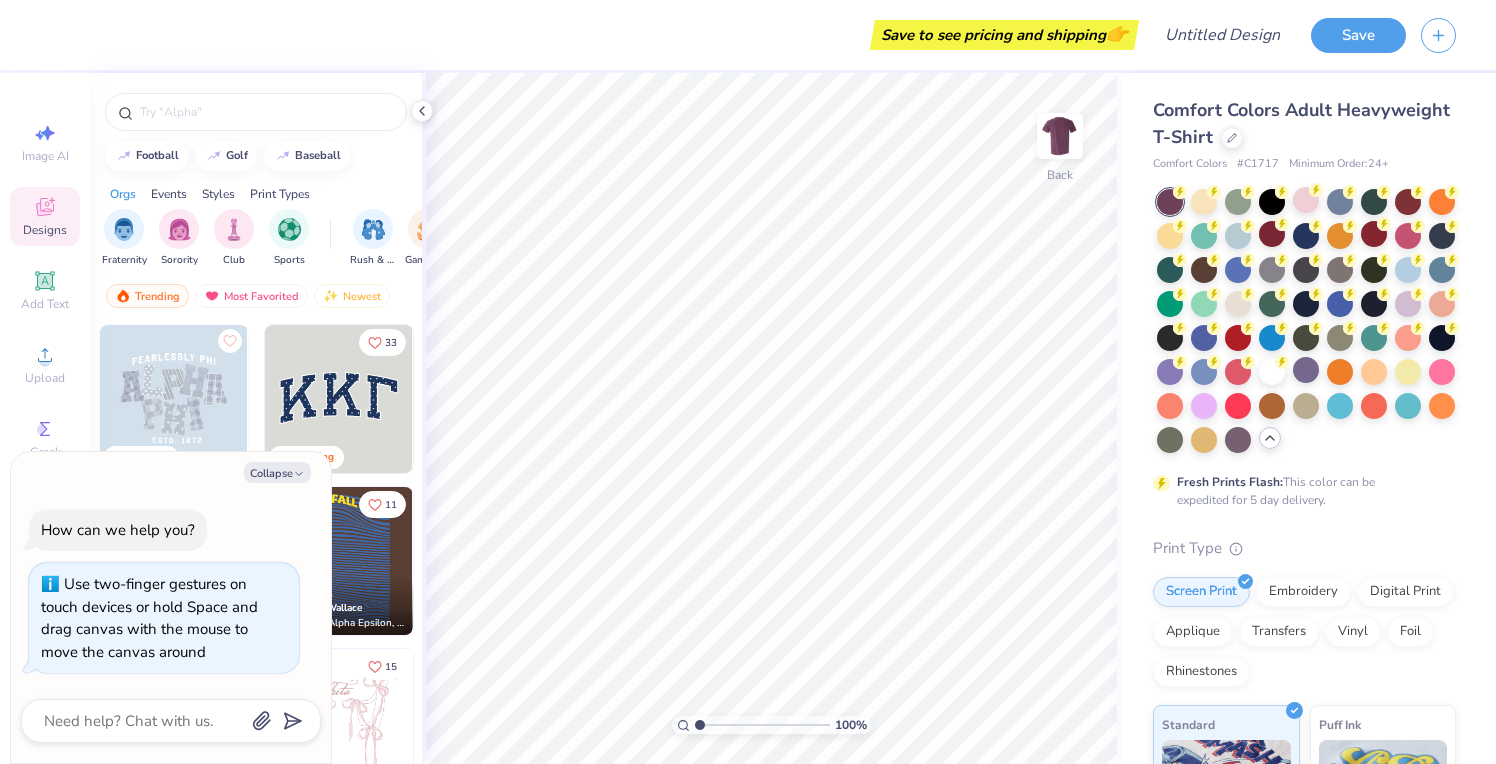 type on "1" 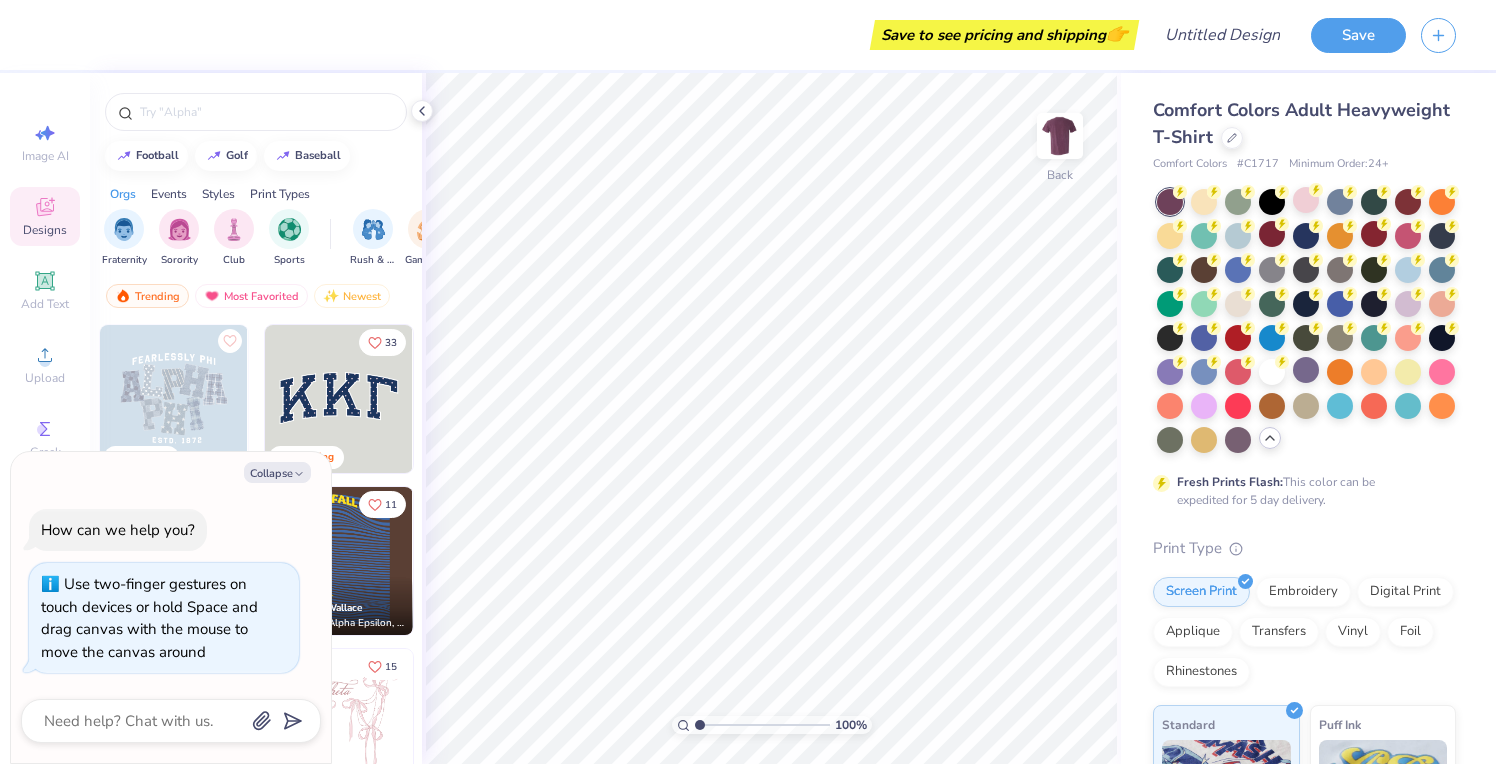 click on "100  %" at bounding box center [771, 418] 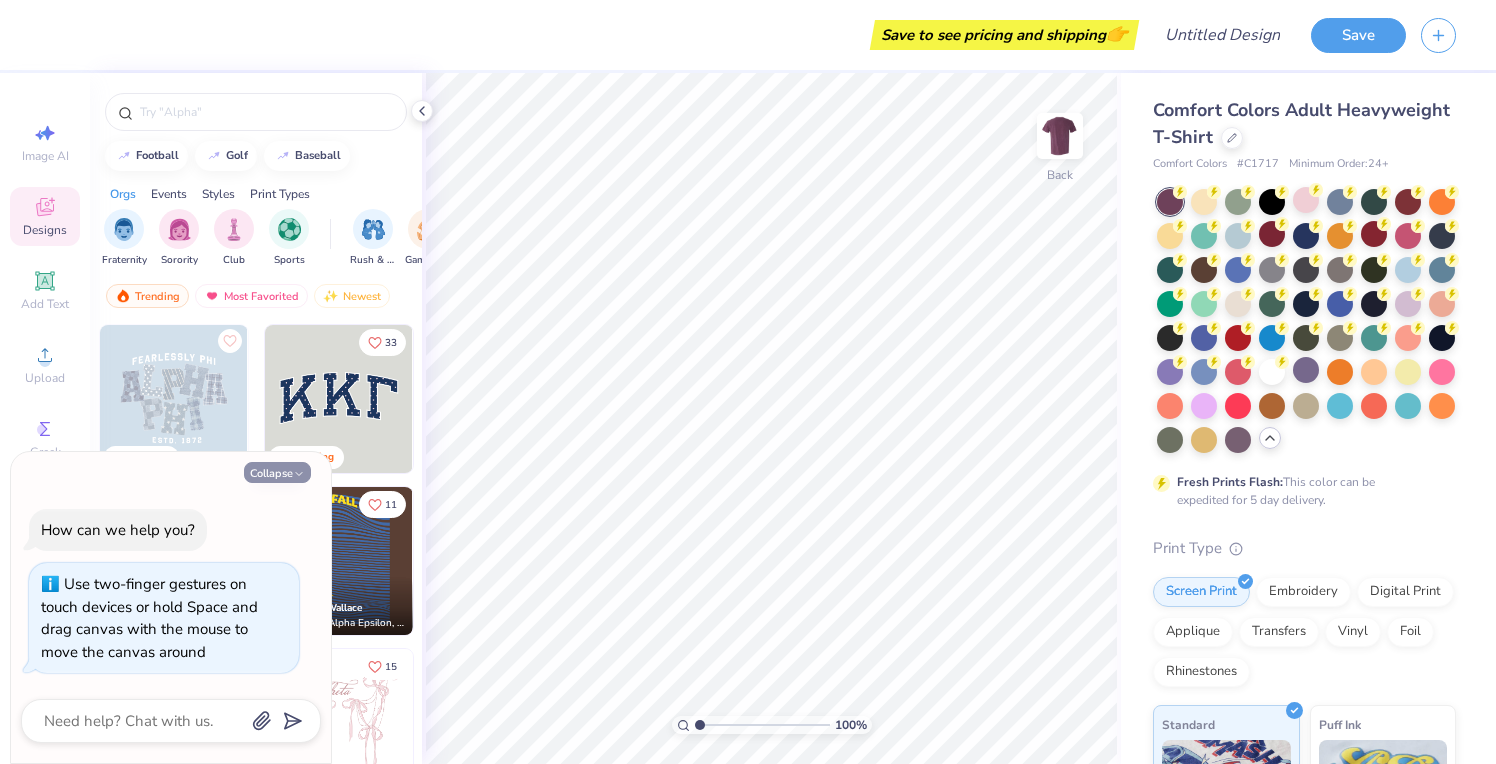 click on "Collapse" at bounding box center [277, 472] 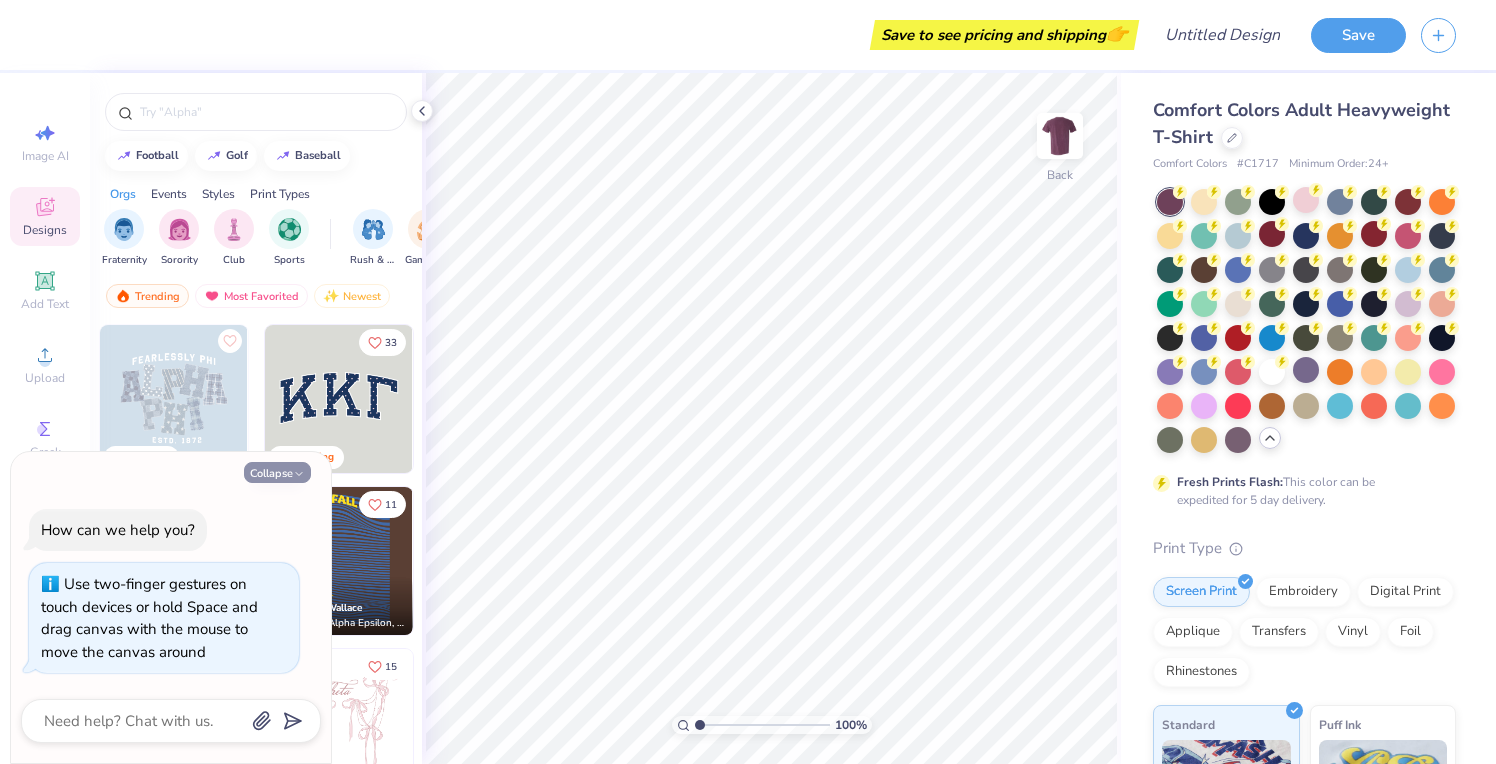 type on "x" 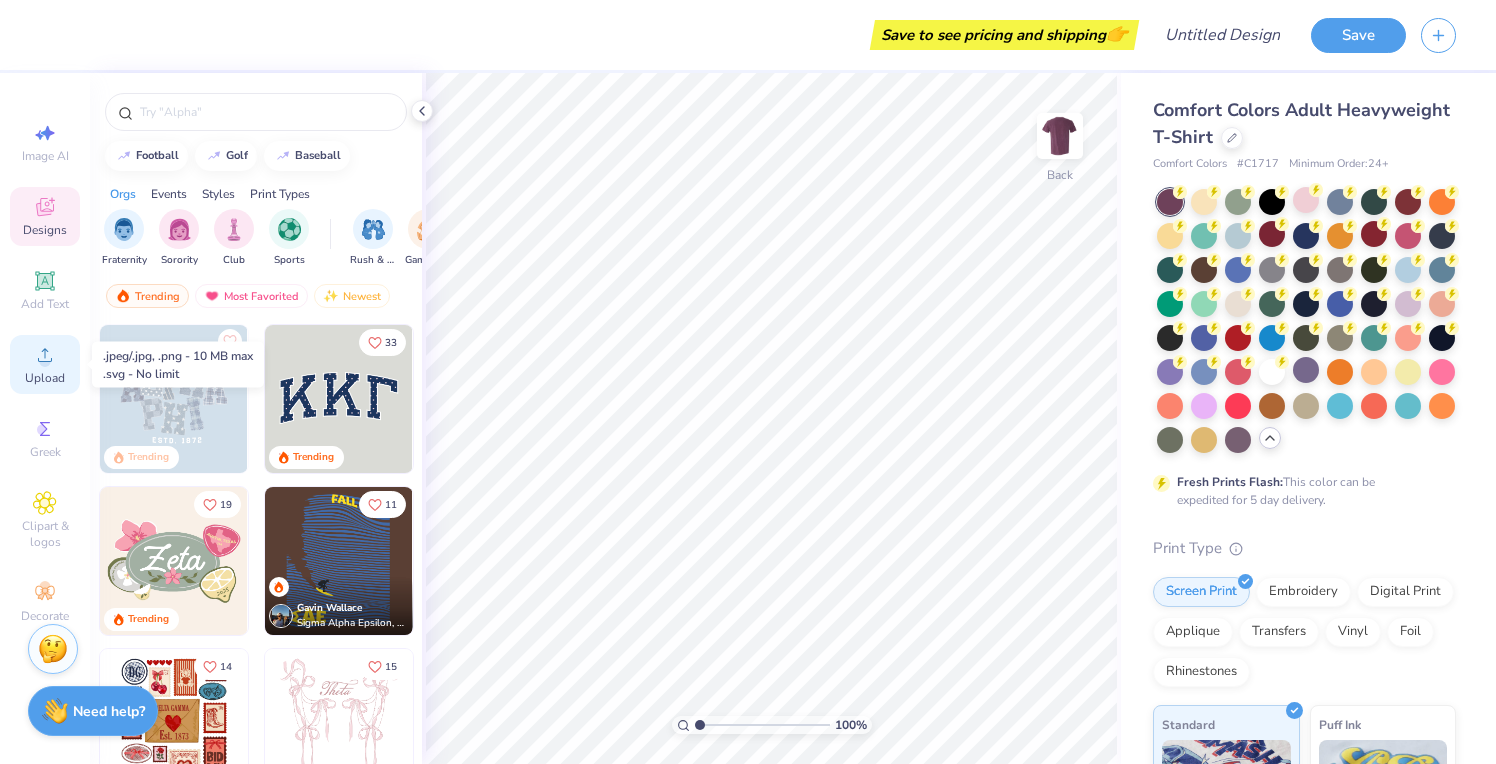 click on "Upload" at bounding box center (45, 364) 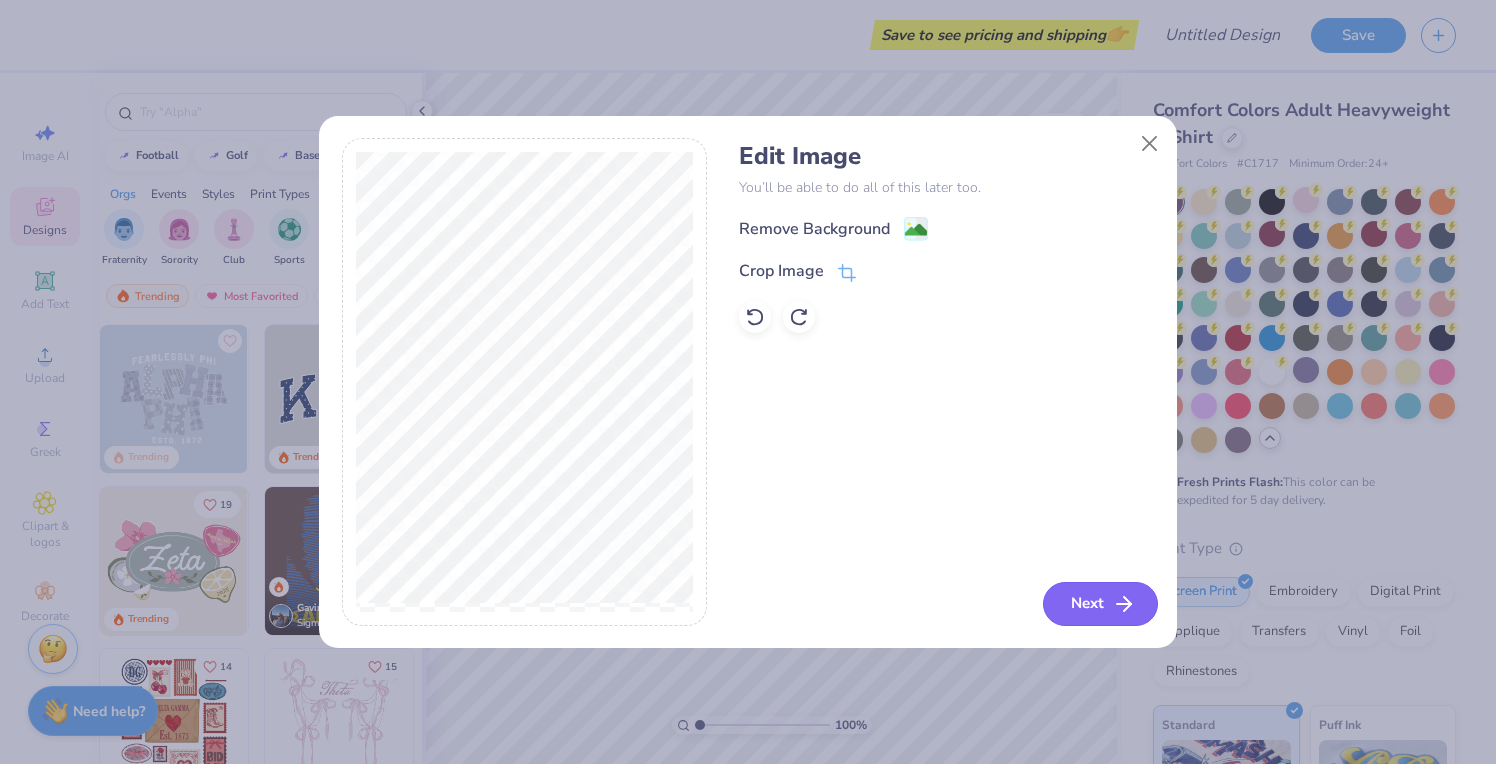 click on "Next" at bounding box center (1100, 604) 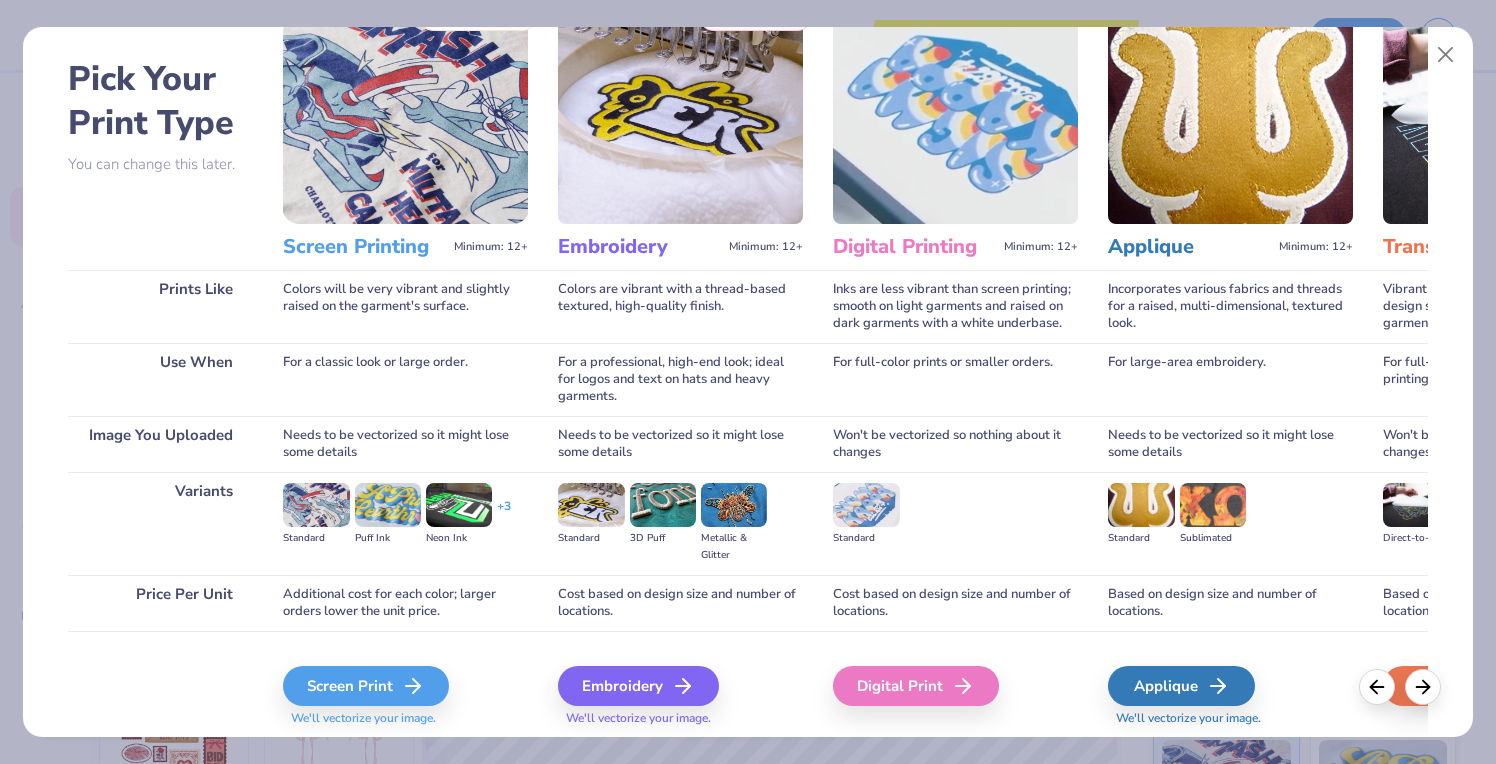 scroll, scrollTop: 79, scrollLeft: 0, axis: vertical 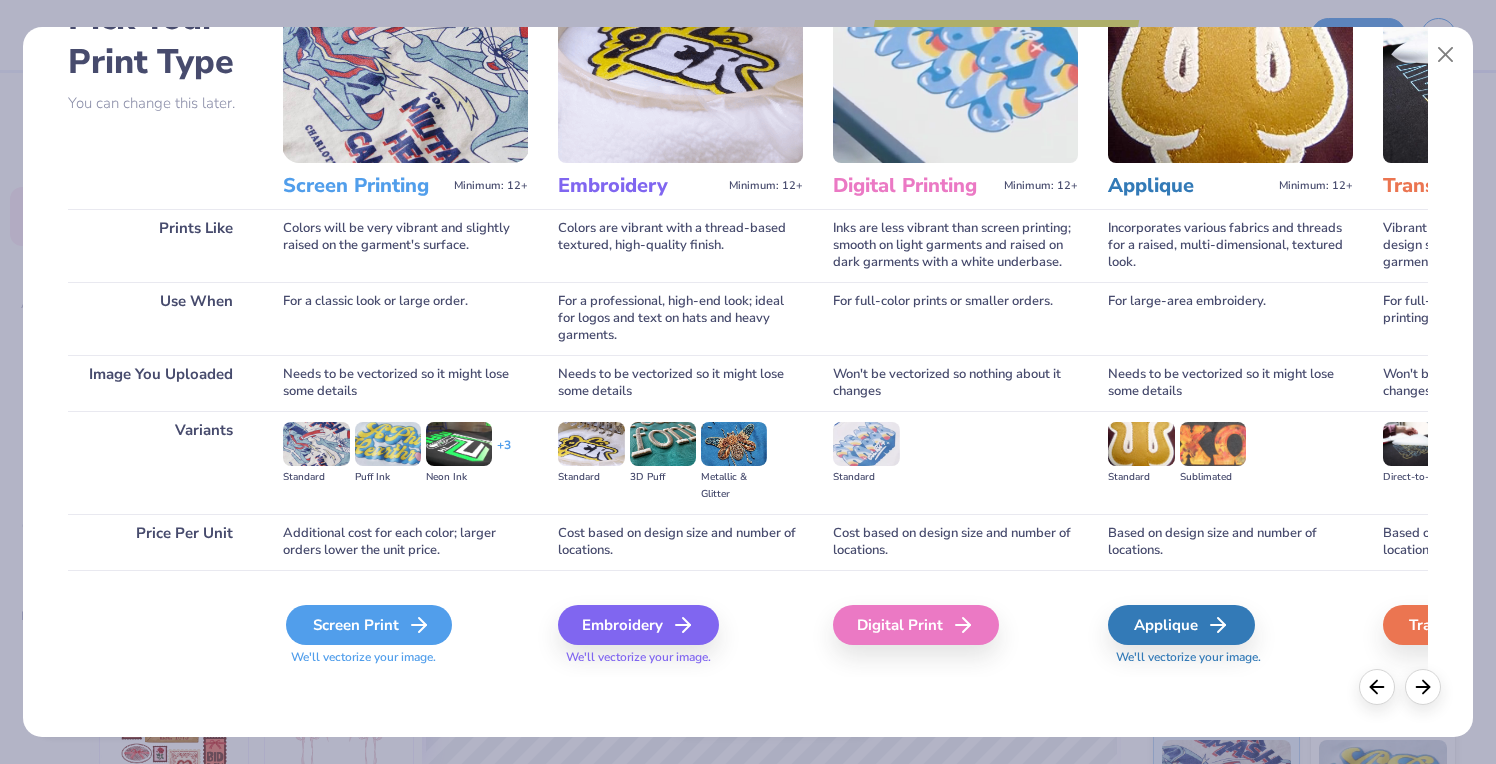 click on "Screen Print" at bounding box center (369, 625) 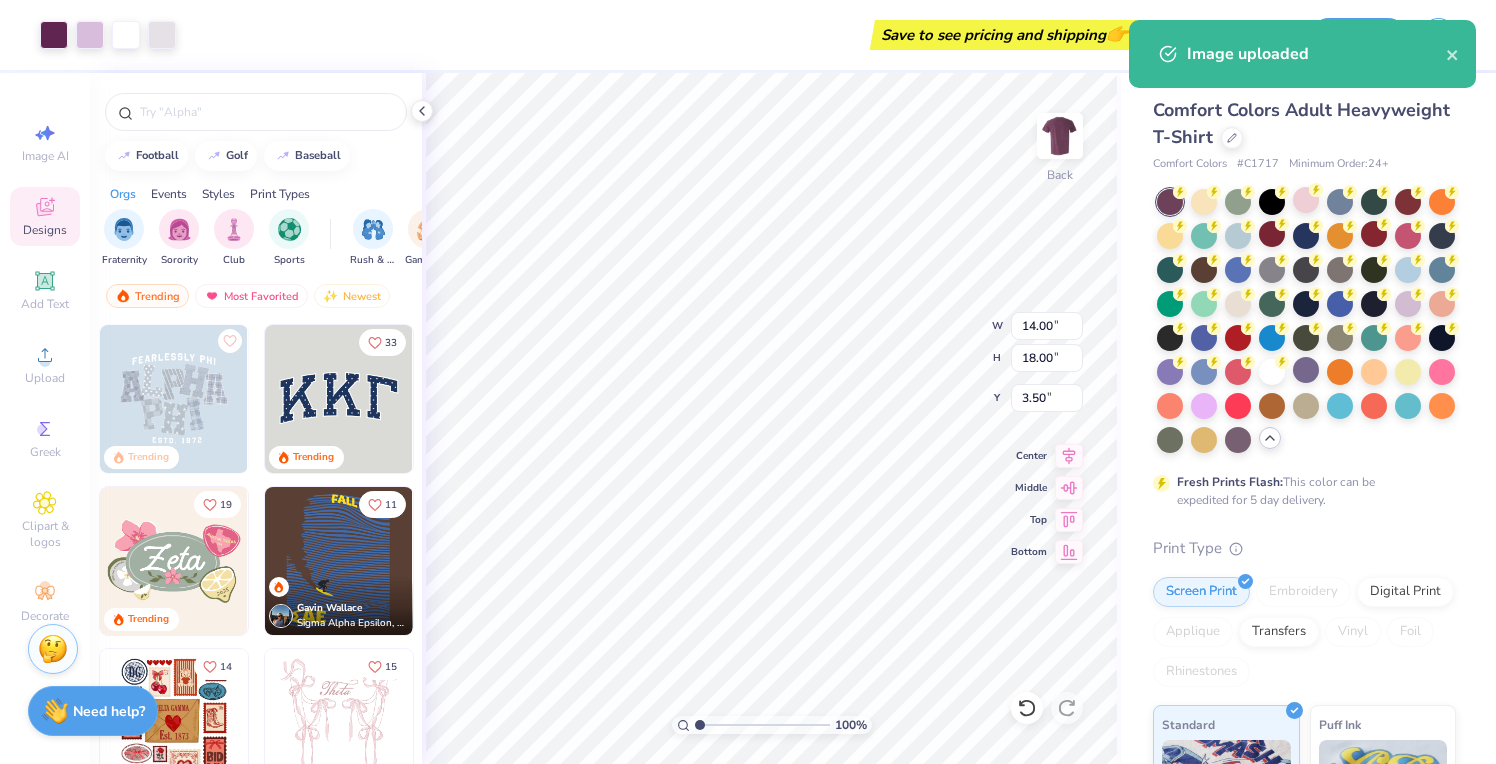 click on "Art colors Save to see pricing and shipping  👉 Design Title Save Image AI Designs Add Text Upload Greek Clipart & logos Decorate football golf baseball Orgs Events Styles Print Types Fraternity Sorority Club Sports Rush & Bid Game Day Parent's Weekend PR & General Big Little Reveal Philanthropy Date Parties & Socials Retreat Greek Week Holidays Formal & Semi Spring Break Graduation Founder’s Day Classic Minimalist Varsity Y2K Typography Cartoons Handdrawn 80s & 90s Grunge 60s & 70s Embroidery Screen Print Patches Digital Print Vinyl Transfers Applique Trending Most Favorited Newest Trending 33 Trending 19 Trending 11 Gavin Wallace Sigma Alpha Epsilon, University of Colorado Boulder 14 Trending 15 Trending 11 Aggie Zabek Alpha Delta Pi, University of Arkansas at Fayetteville 19 Blake Maguire Kappa Kappa Gamma, University of Virginia 10 Trending 17 Trending 100  % Back W 14.00 14.00 " H 18.00 18.00 " Y 3.50 3.50 " Center Middle Top Bottom Comfort Colors Adult Heavyweight T-Shirt # +" at bounding box center (748, 382) 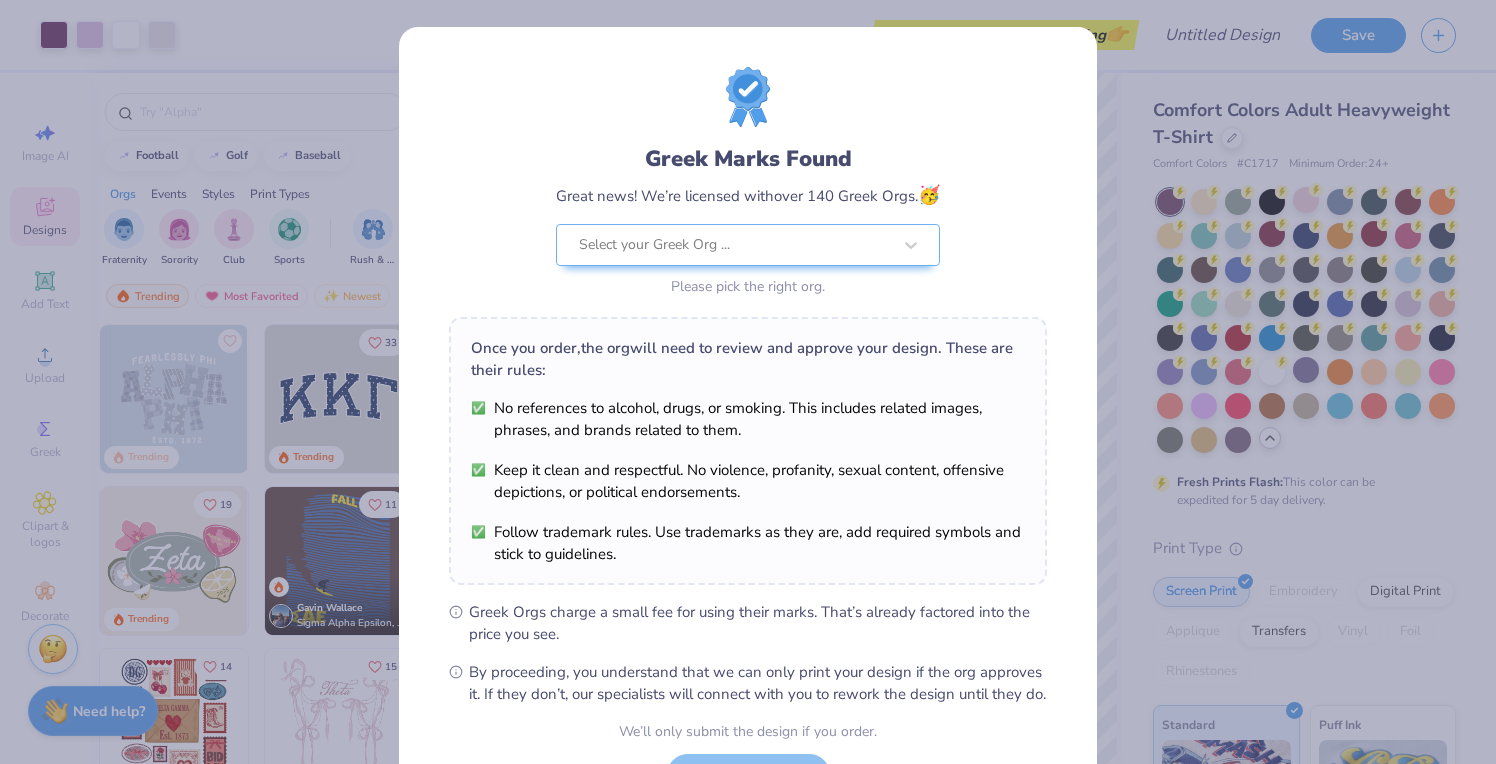 click on "Greek Marks Found Great news! We’re licensed with  over 140 Greek Orgs. 🥳 Select your Greek Org ... Please pick the right org. Once you order,  the org  will need to review and approve your design. These are their rules: No references to alcohol, drugs, or smoking. This includes related images, phrases, and brands related to them. Keep it clean and respectful. No violence, profanity, sexual content, offensive depictions, or political endorsements. Follow trademark rules. Use trademarks as they are, add required symbols and stick to guidelines. Greek Orgs charge a small fee for using their marks. That’s already factored into the price you see. By proceeding, you understand that we can only print your design if the org approves it. If they don’t, our specialists will connect with you to rework the design until they do. We’ll only submit the design if you order. I Understand! No  Greek  marks in your design?" at bounding box center [748, 382] 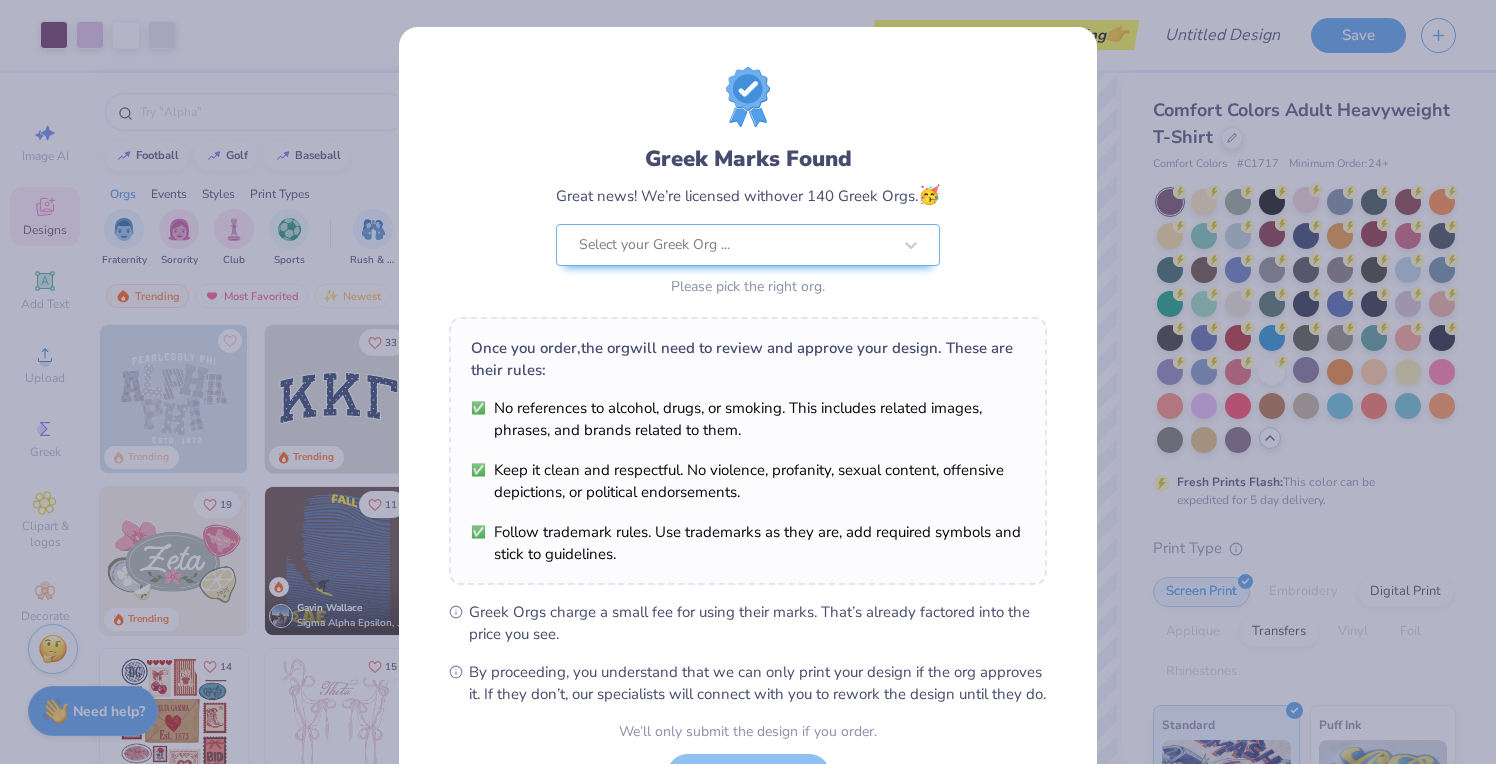 scroll, scrollTop: 55, scrollLeft: 0, axis: vertical 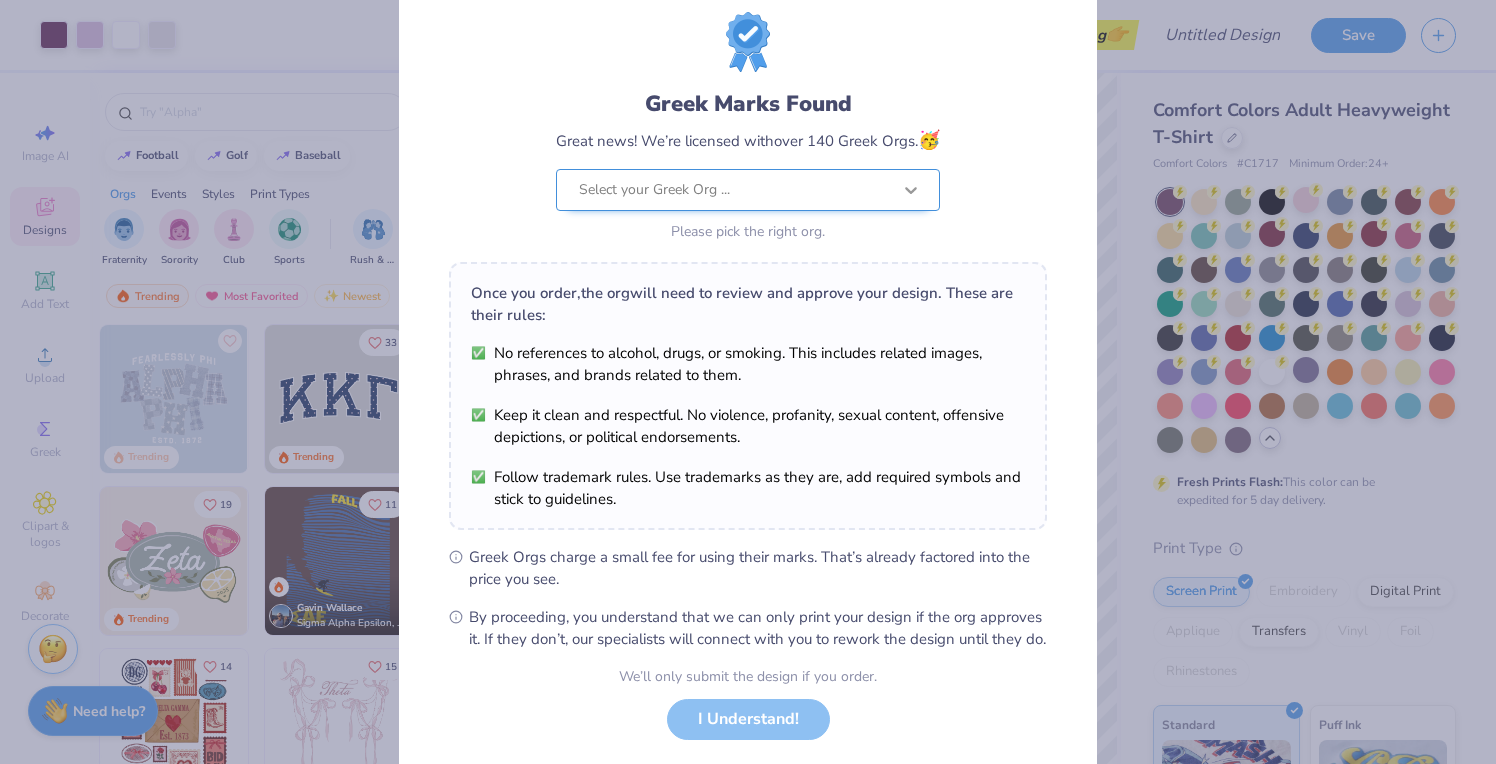click at bounding box center [911, 190] 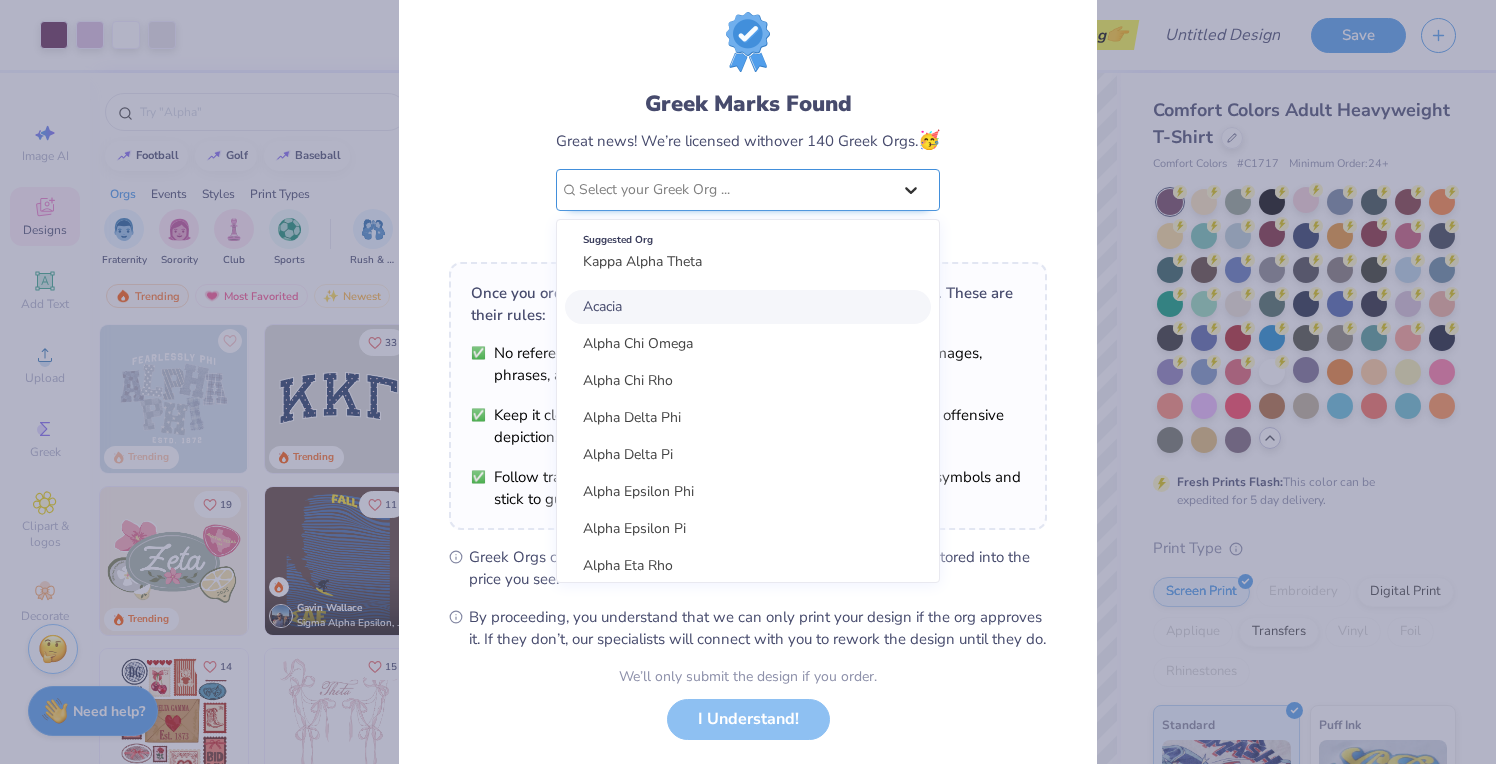 scroll, scrollTop: 0, scrollLeft: 0, axis: both 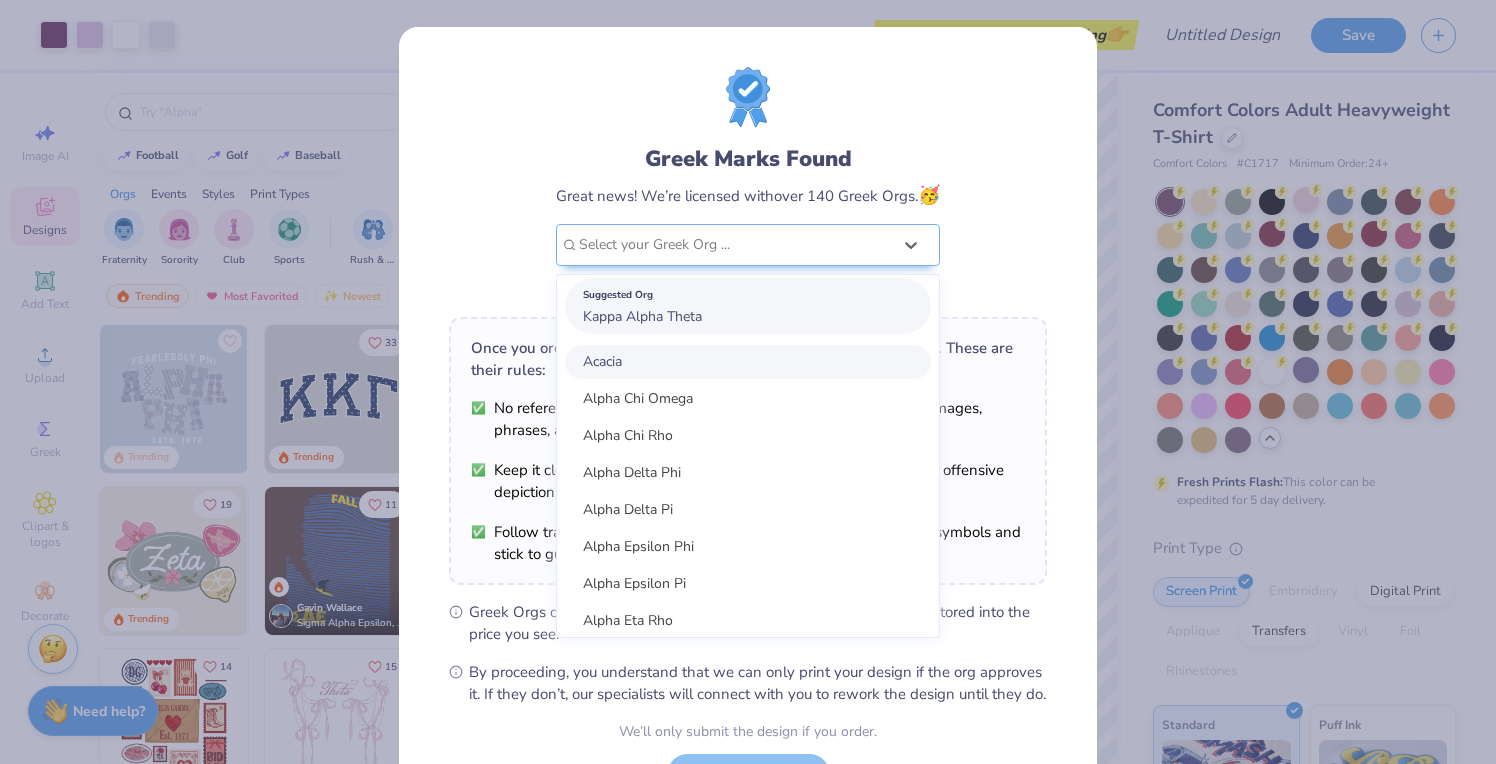 click on "Suggested Org Kappa Alpha Theta" at bounding box center (748, 306) 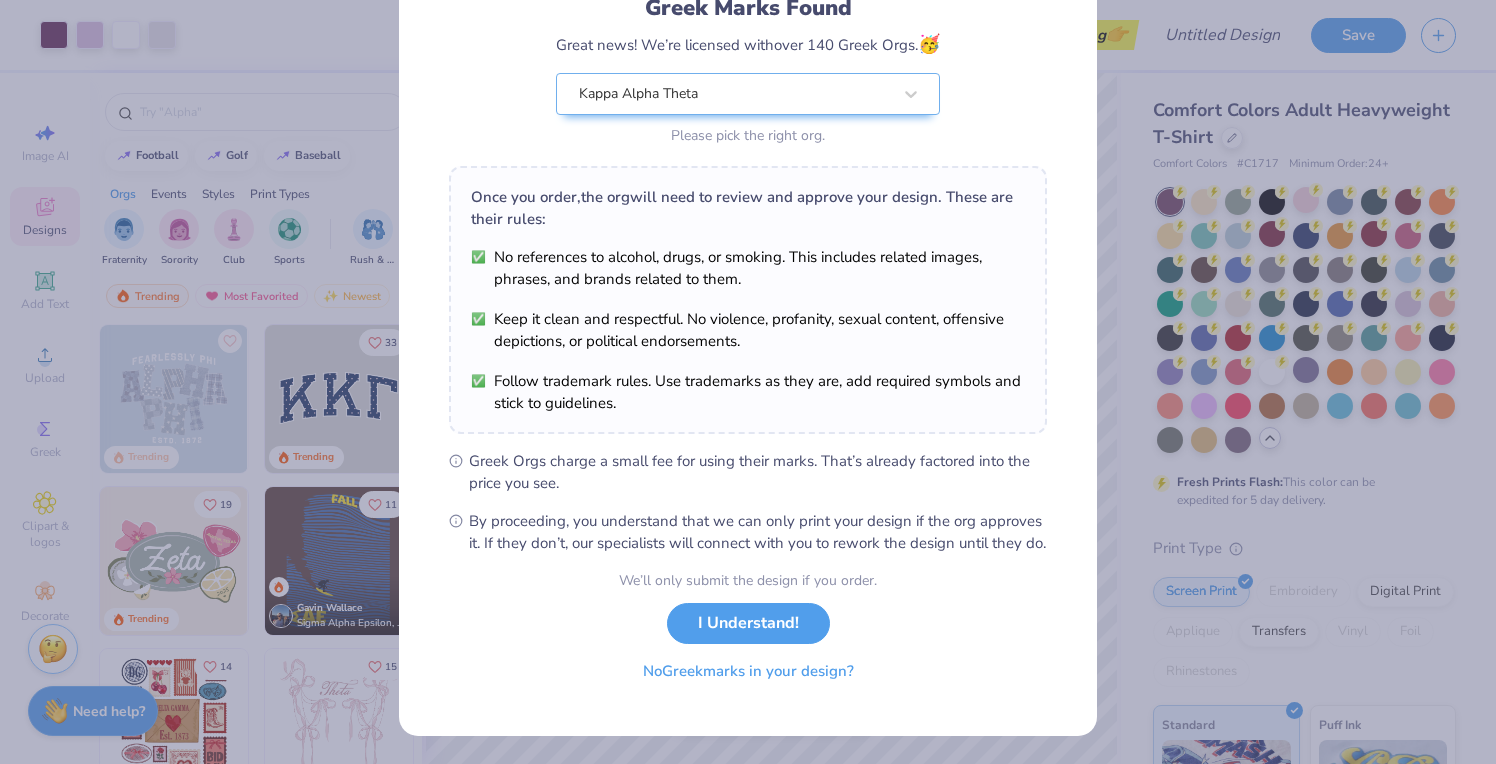 scroll, scrollTop: 172, scrollLeft: 0, axis: vertical 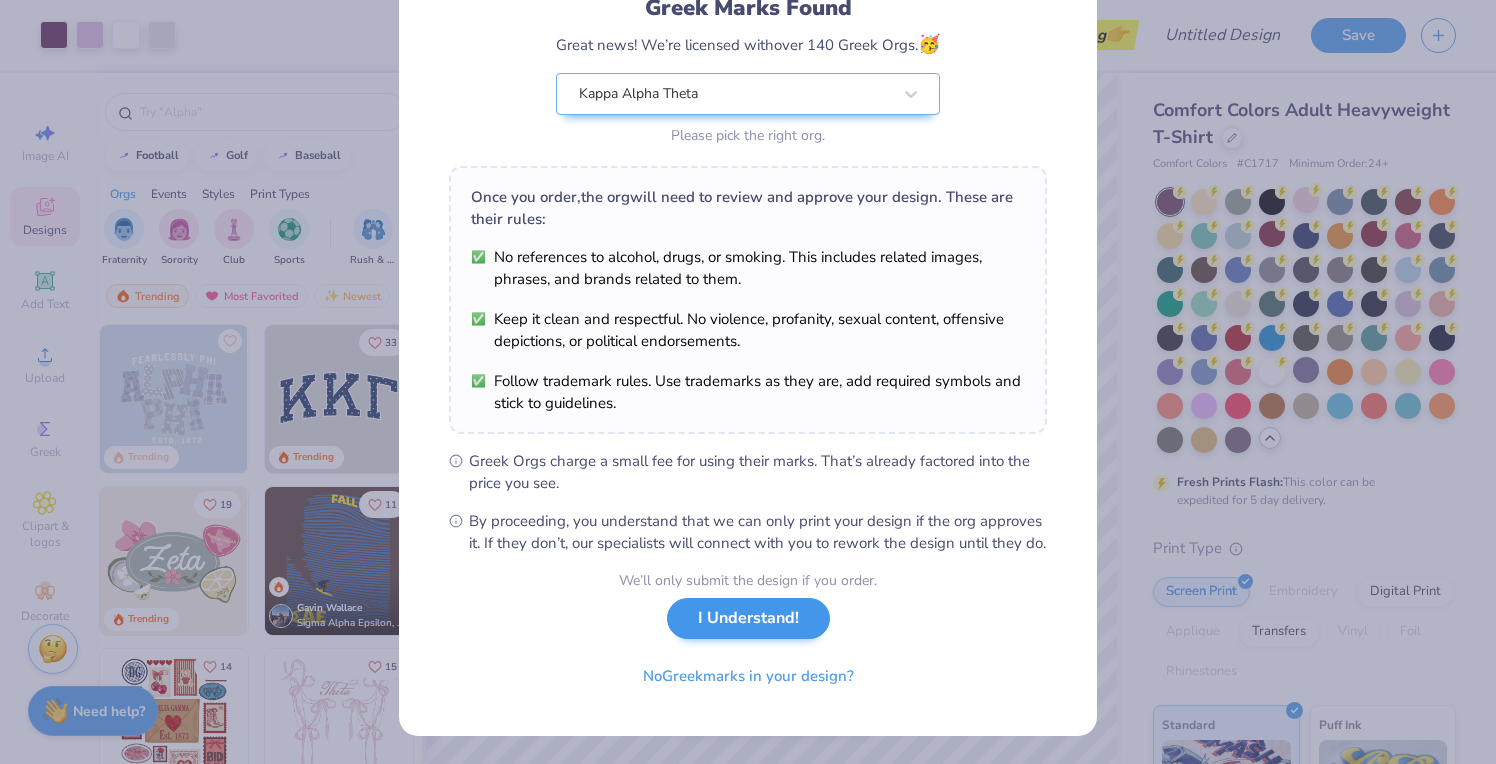 click on "I Understand!" at bounding box center [748, 618] 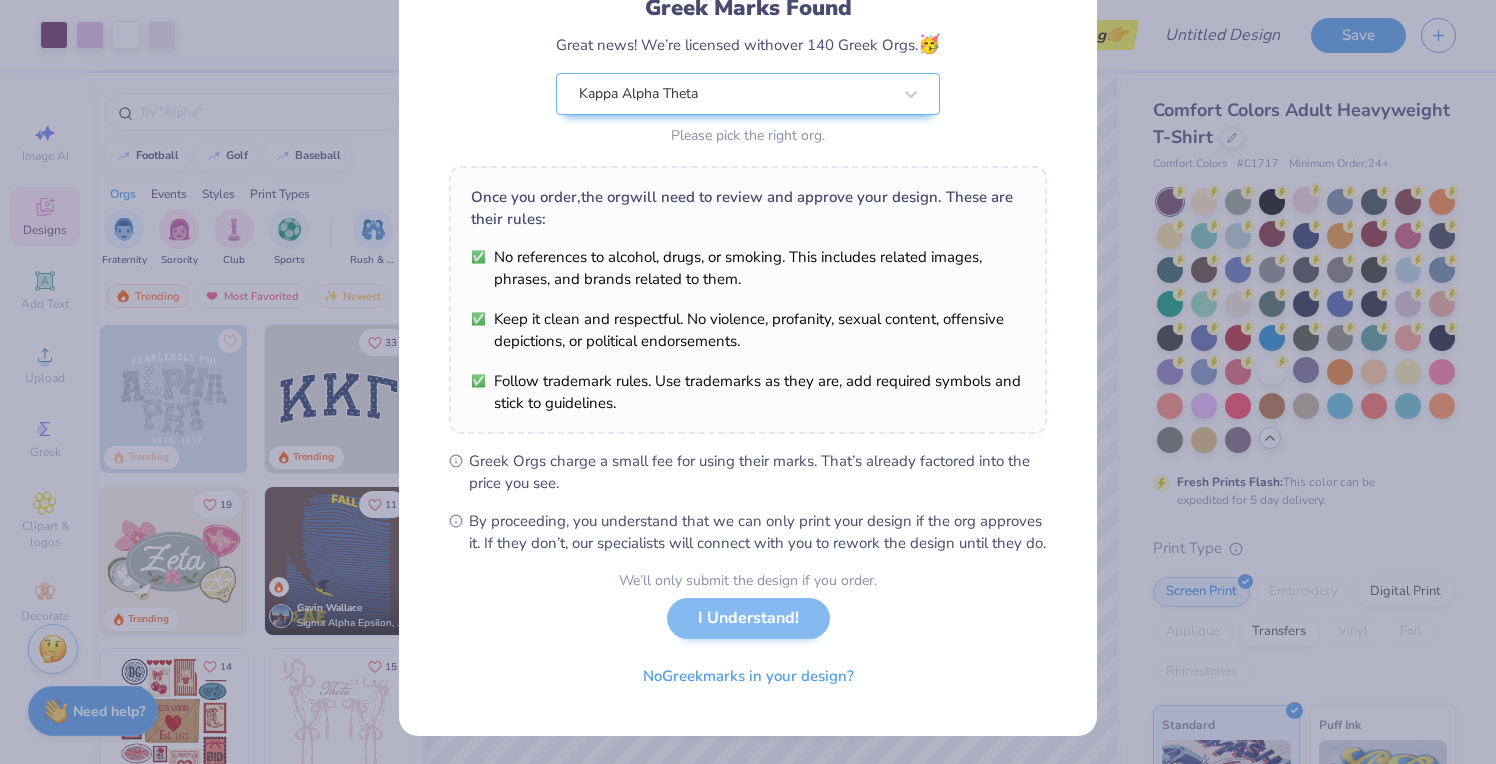 scroll, scrollTop: 0, scrollLeft: 0, axis: both 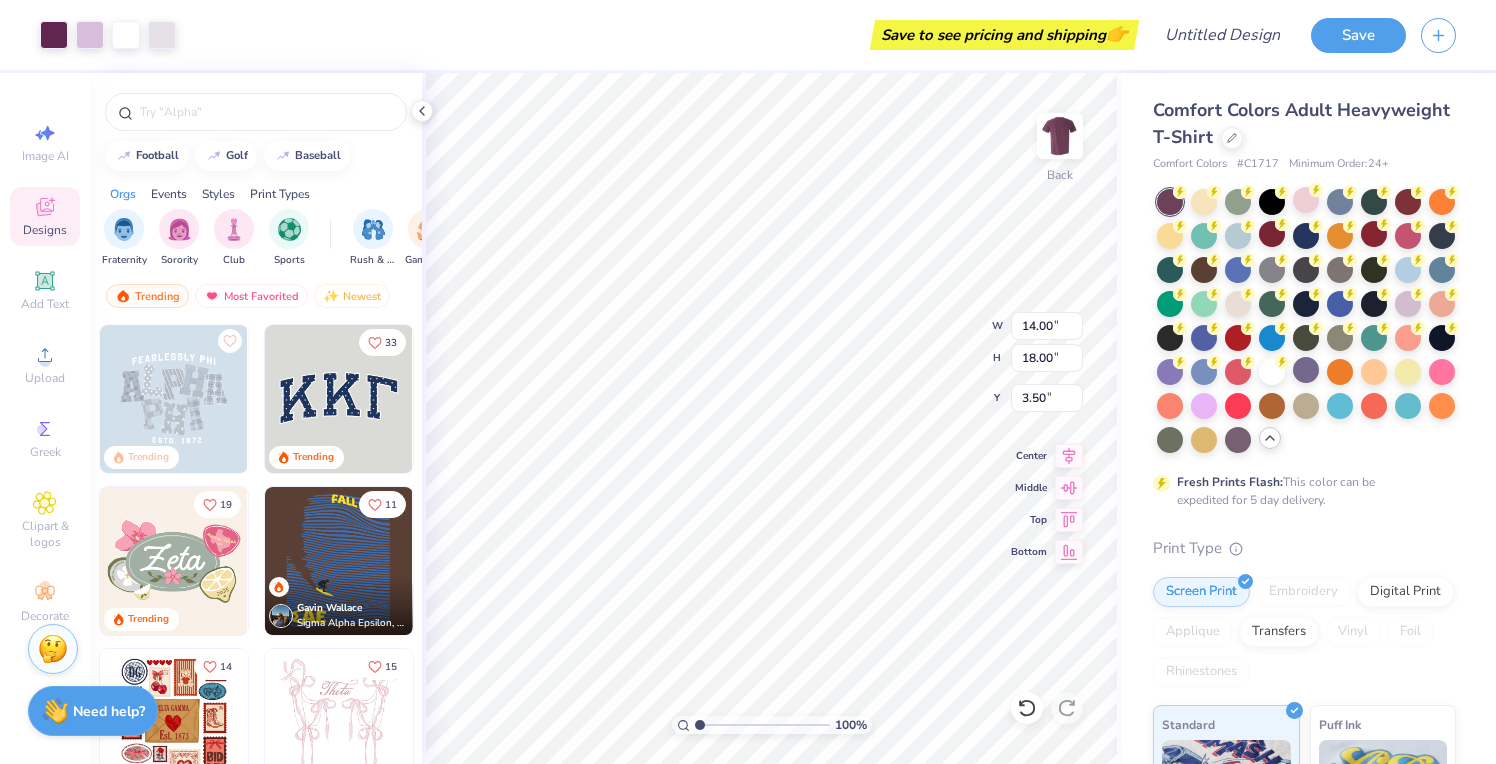 type on "3.00" 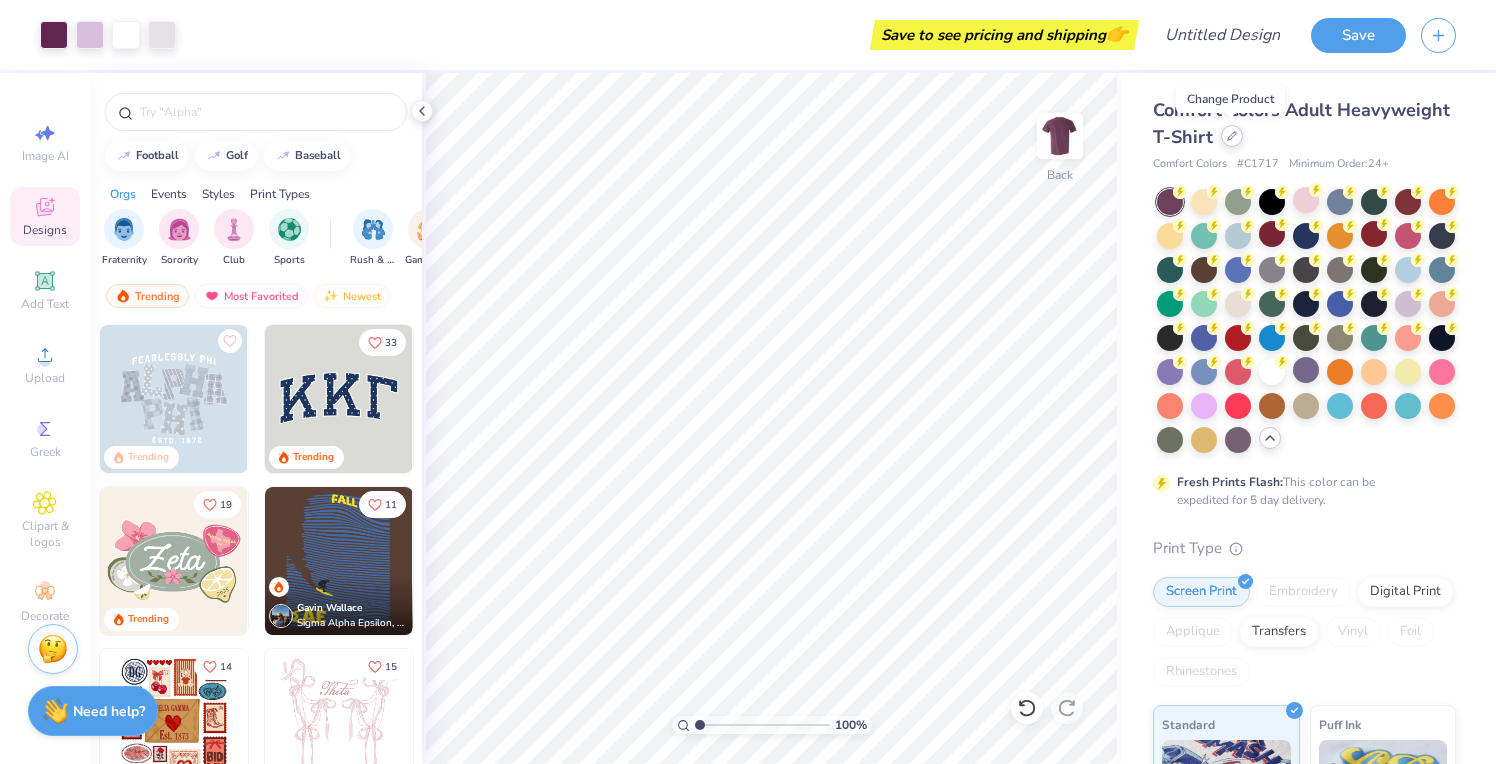 click at bounding box center (1232, 136) 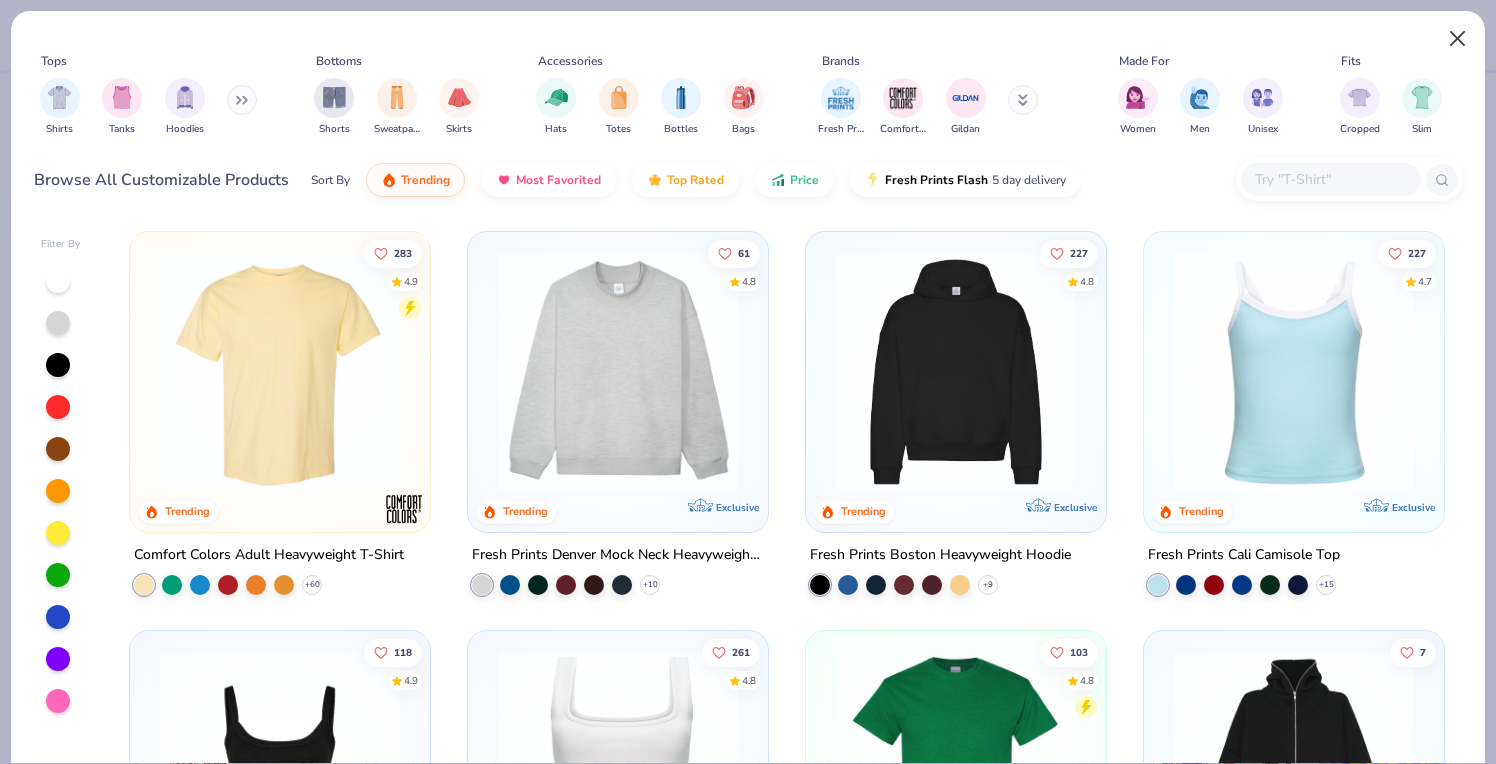 click at bounding box center [1458, 39] 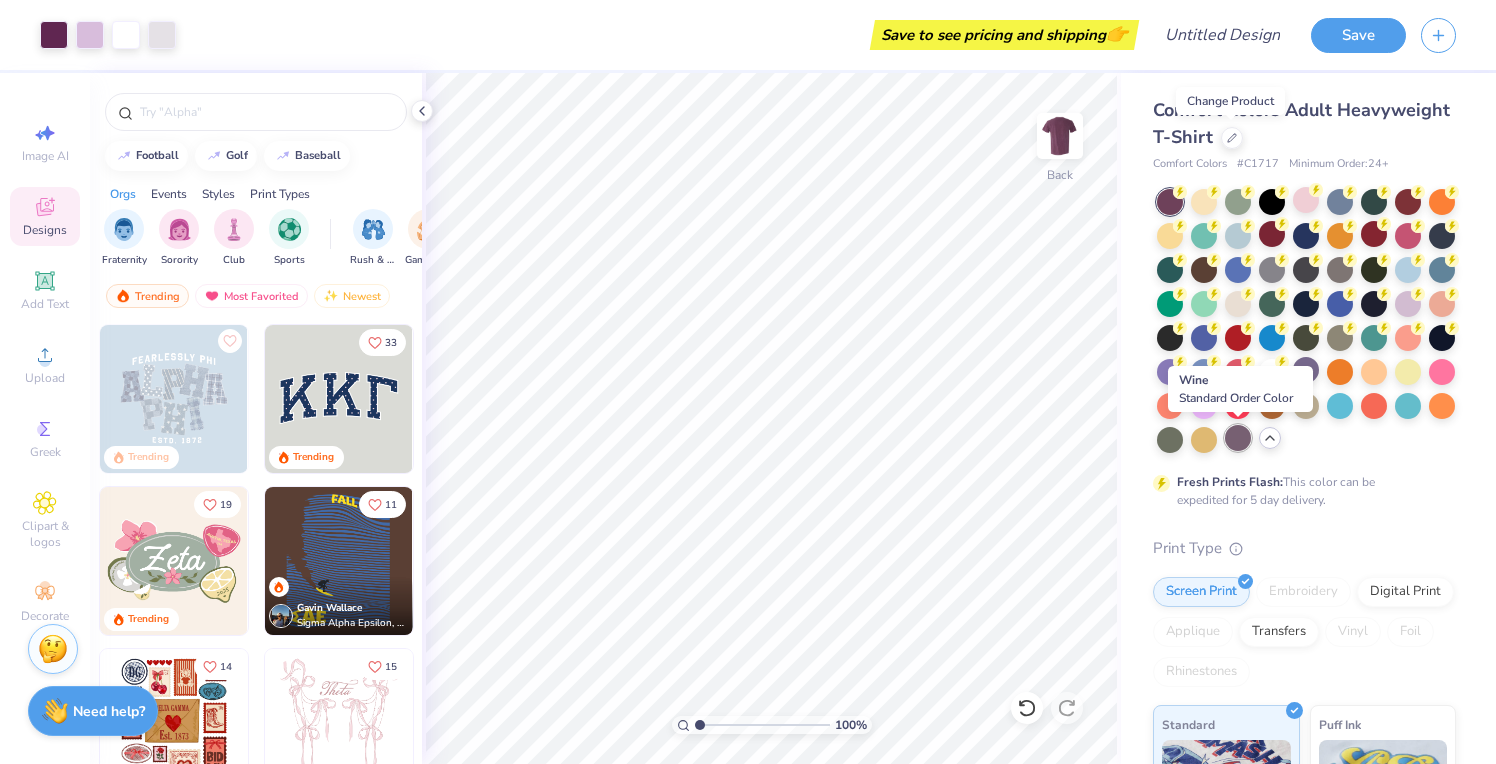 click at bounding box center [1238, 438] 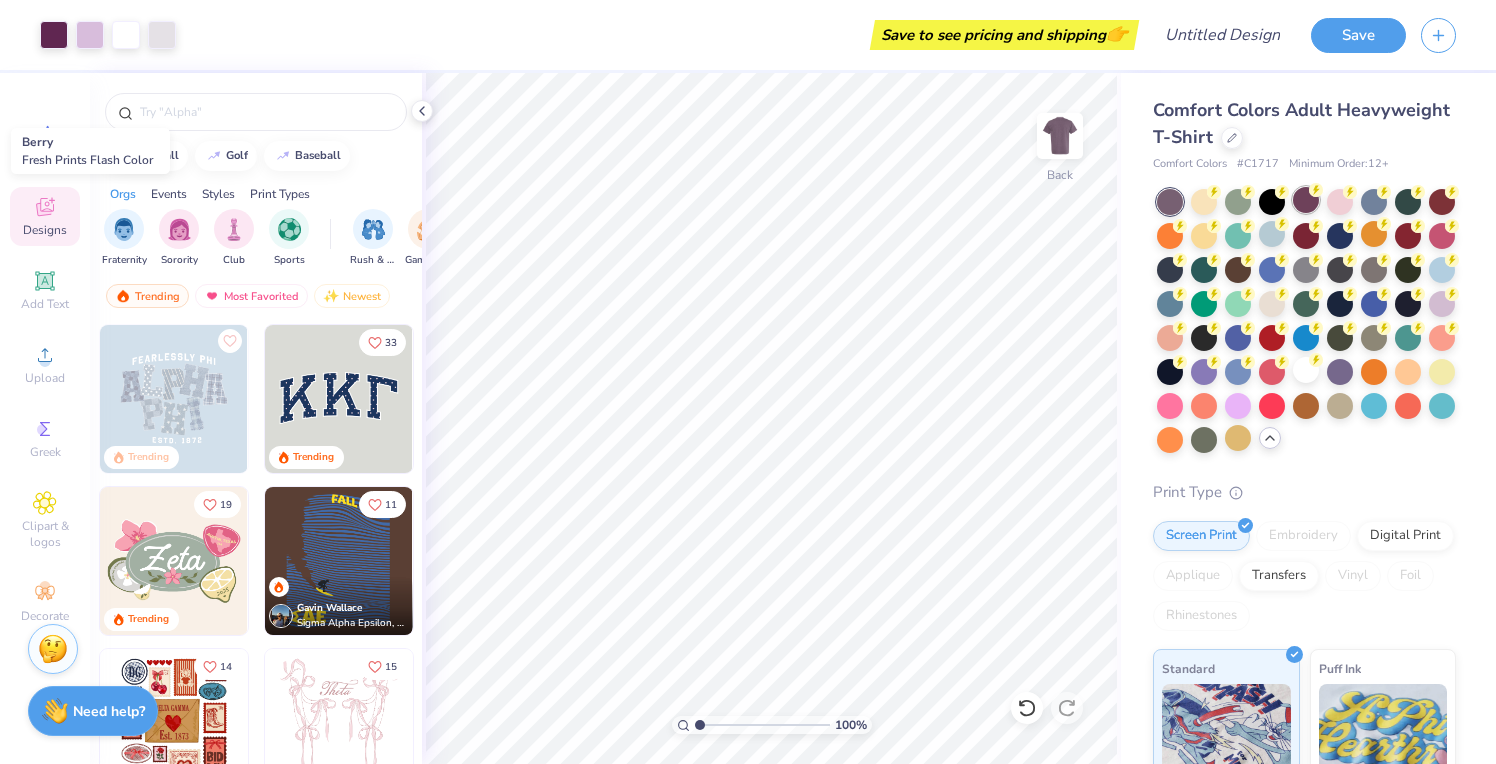 click at bounding box center (1306, 200) 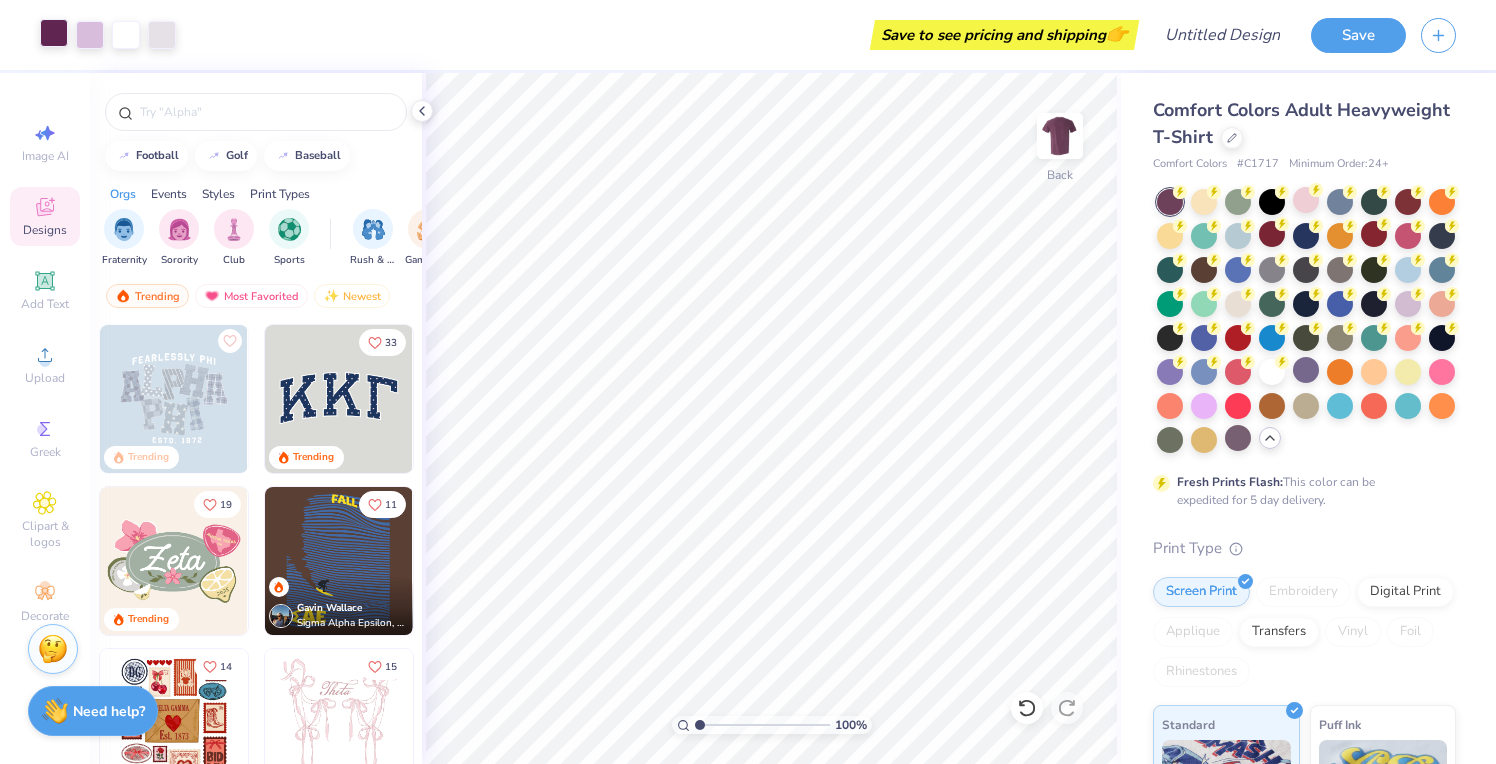 click at bounding box center (54, 33) 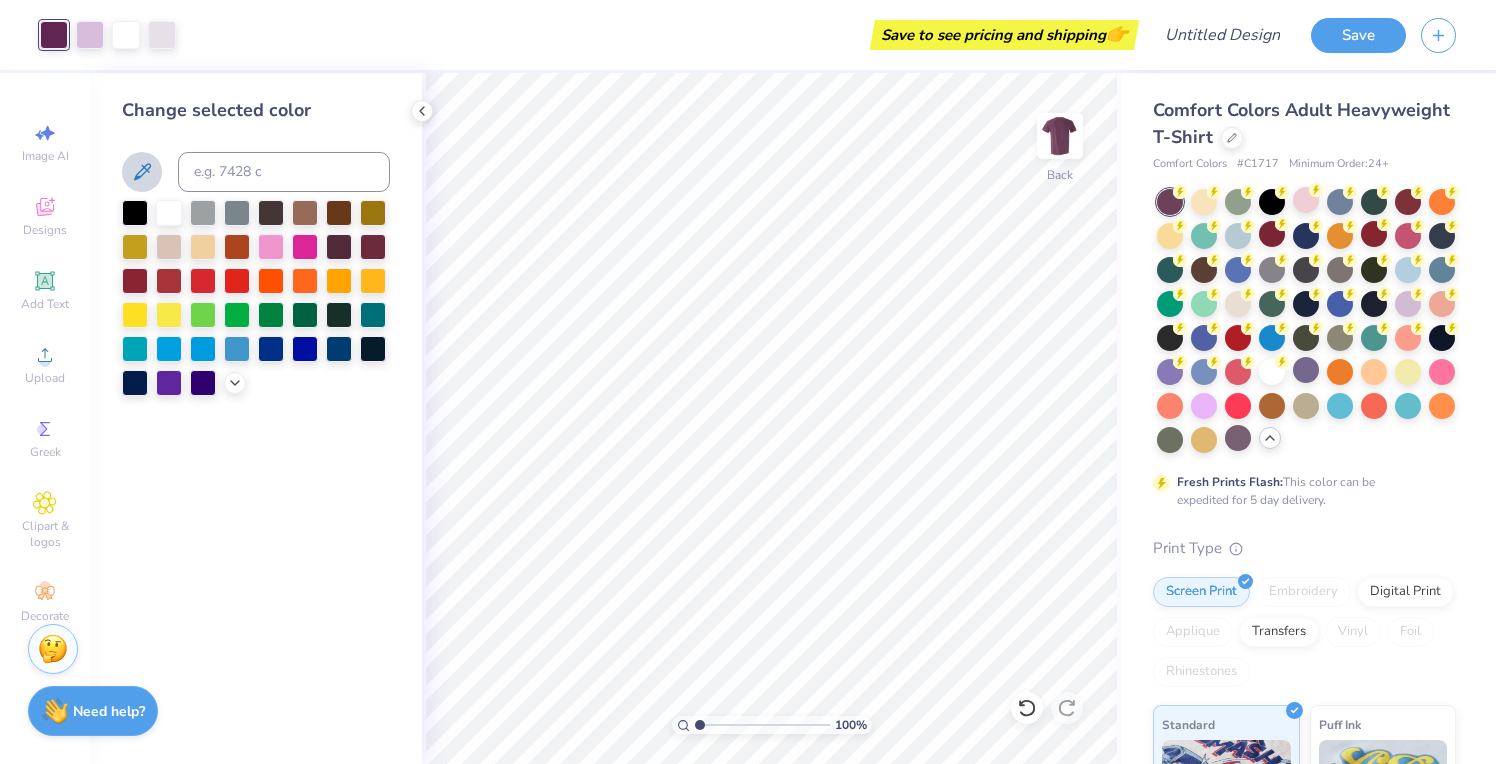 click 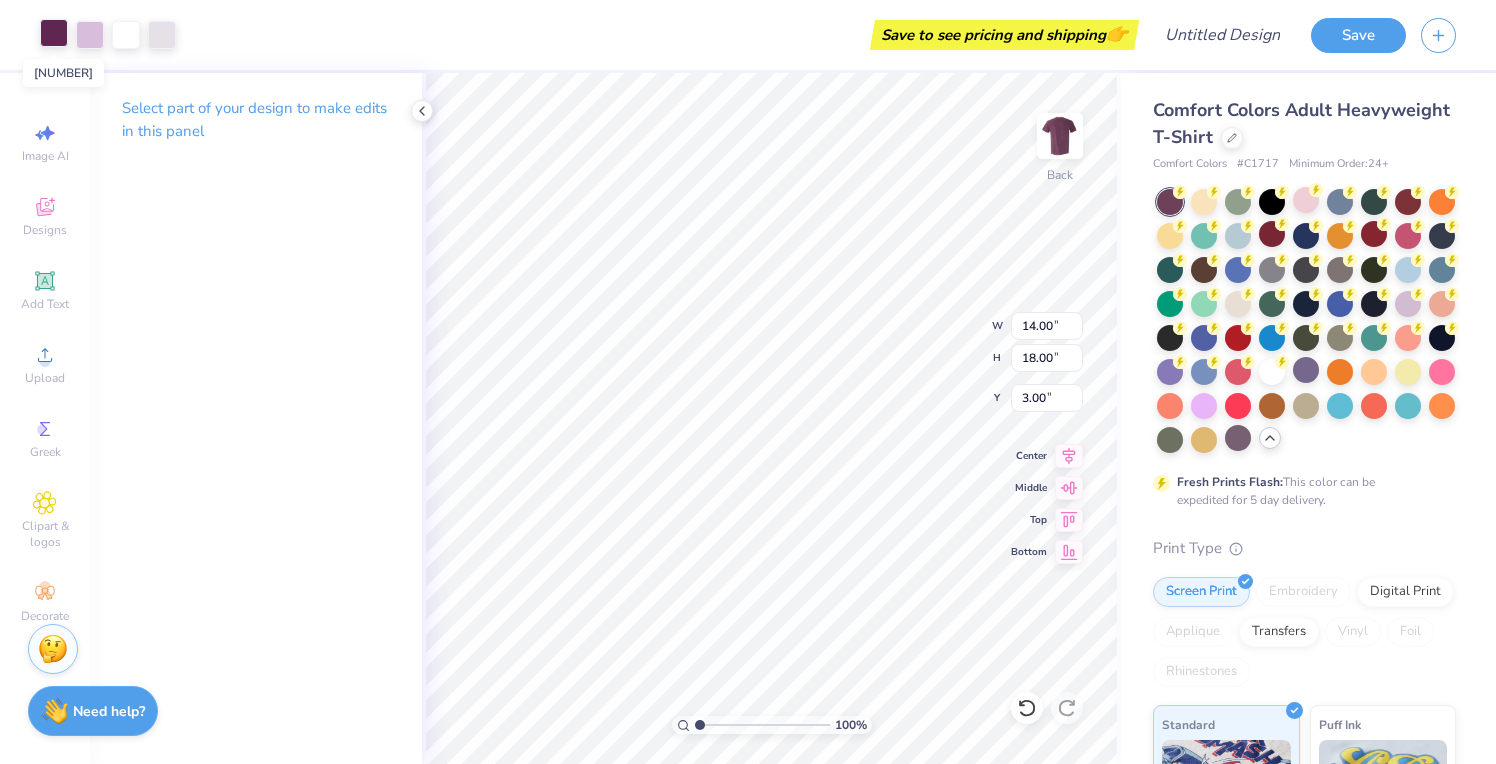 click at bounding box center [54, 33] 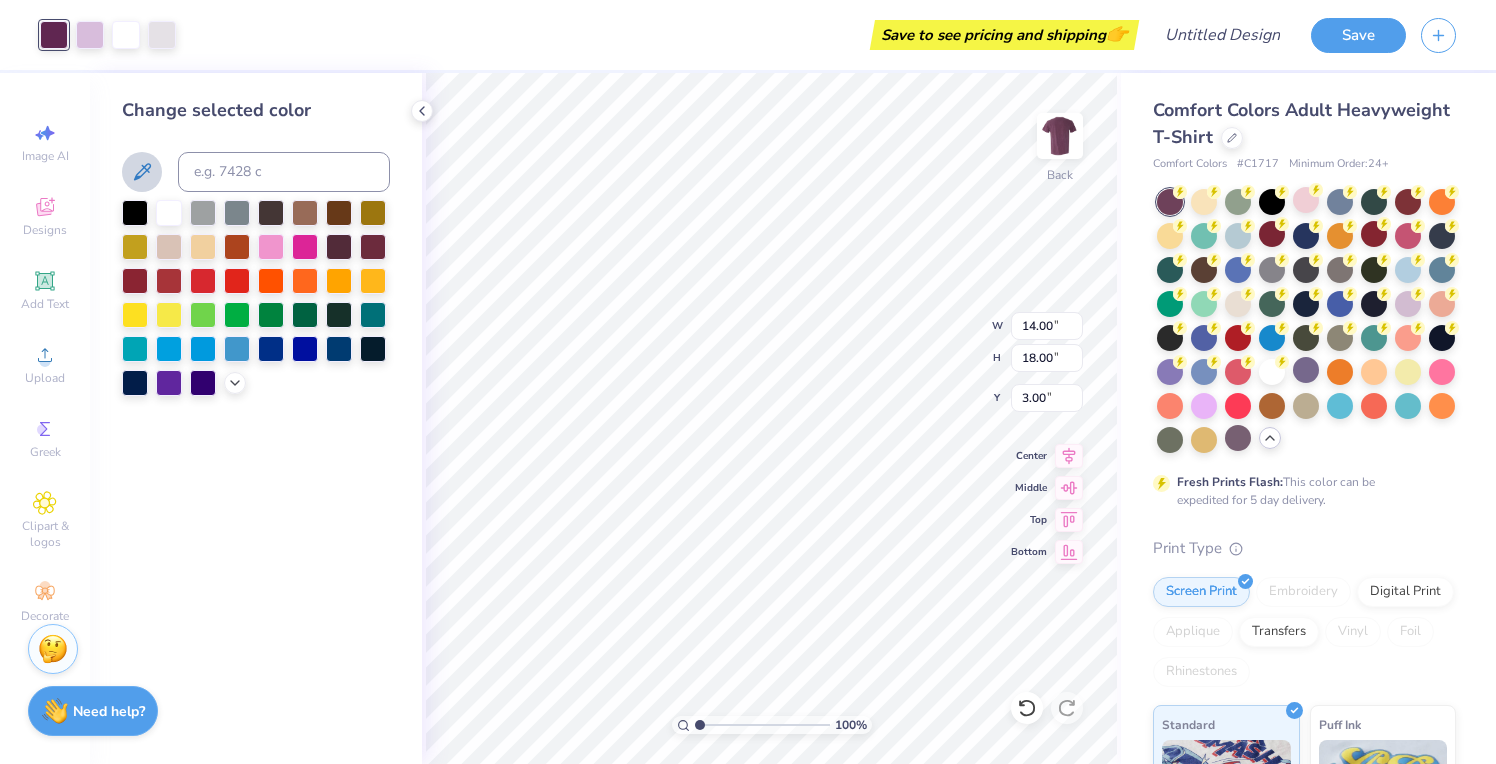 click 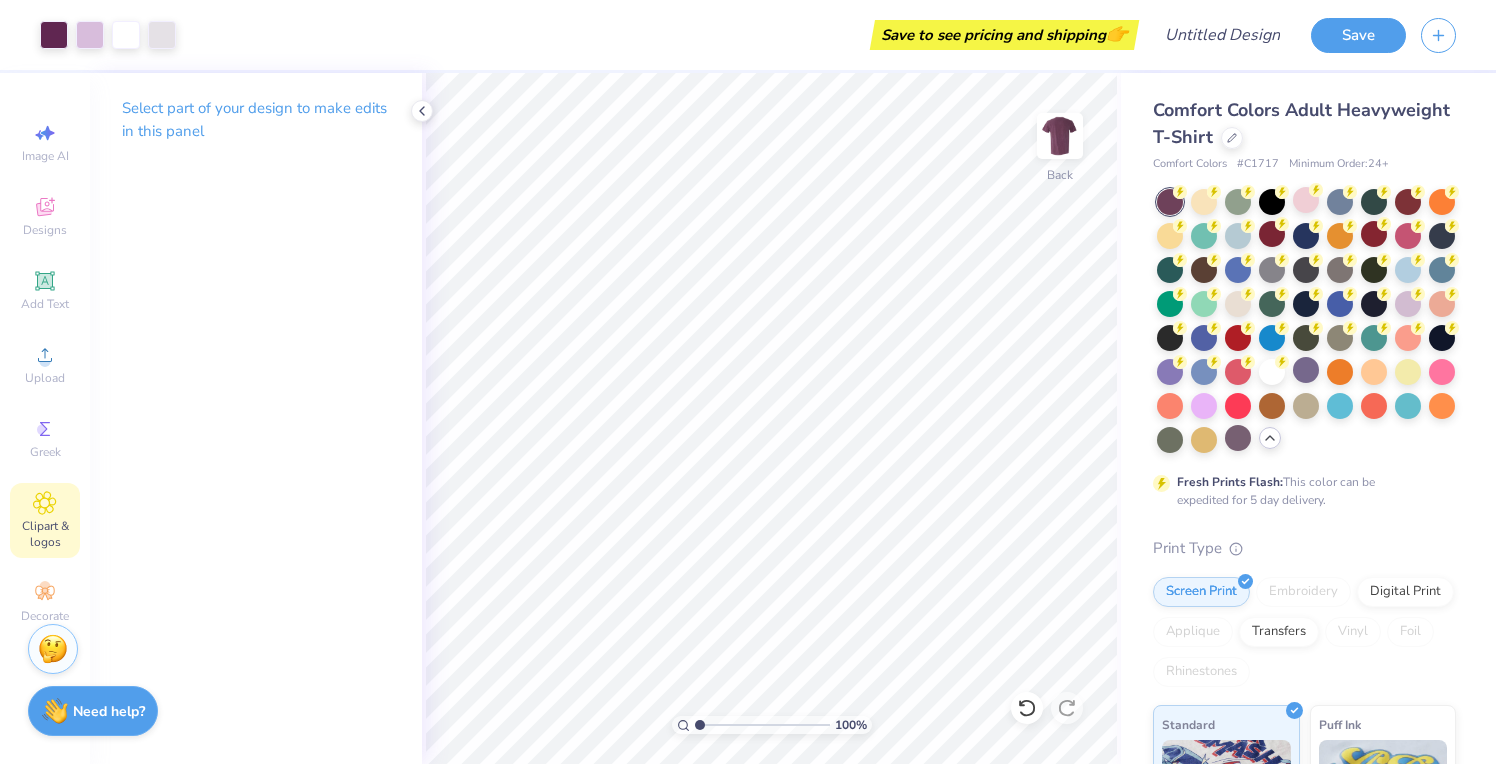 click on "Clipart & logos" at bounding box center (45, 520) 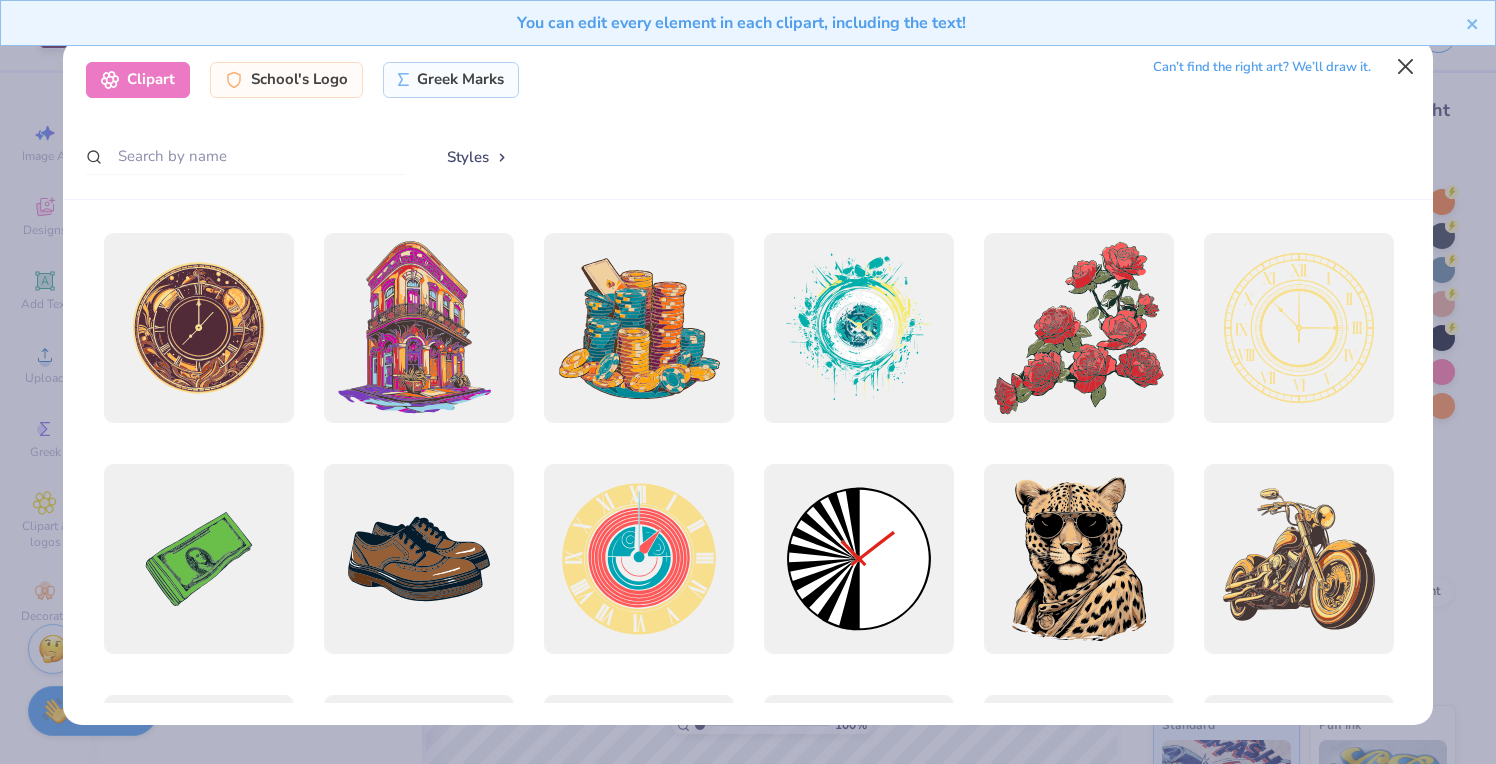 click at bounding box center (1406, 67) 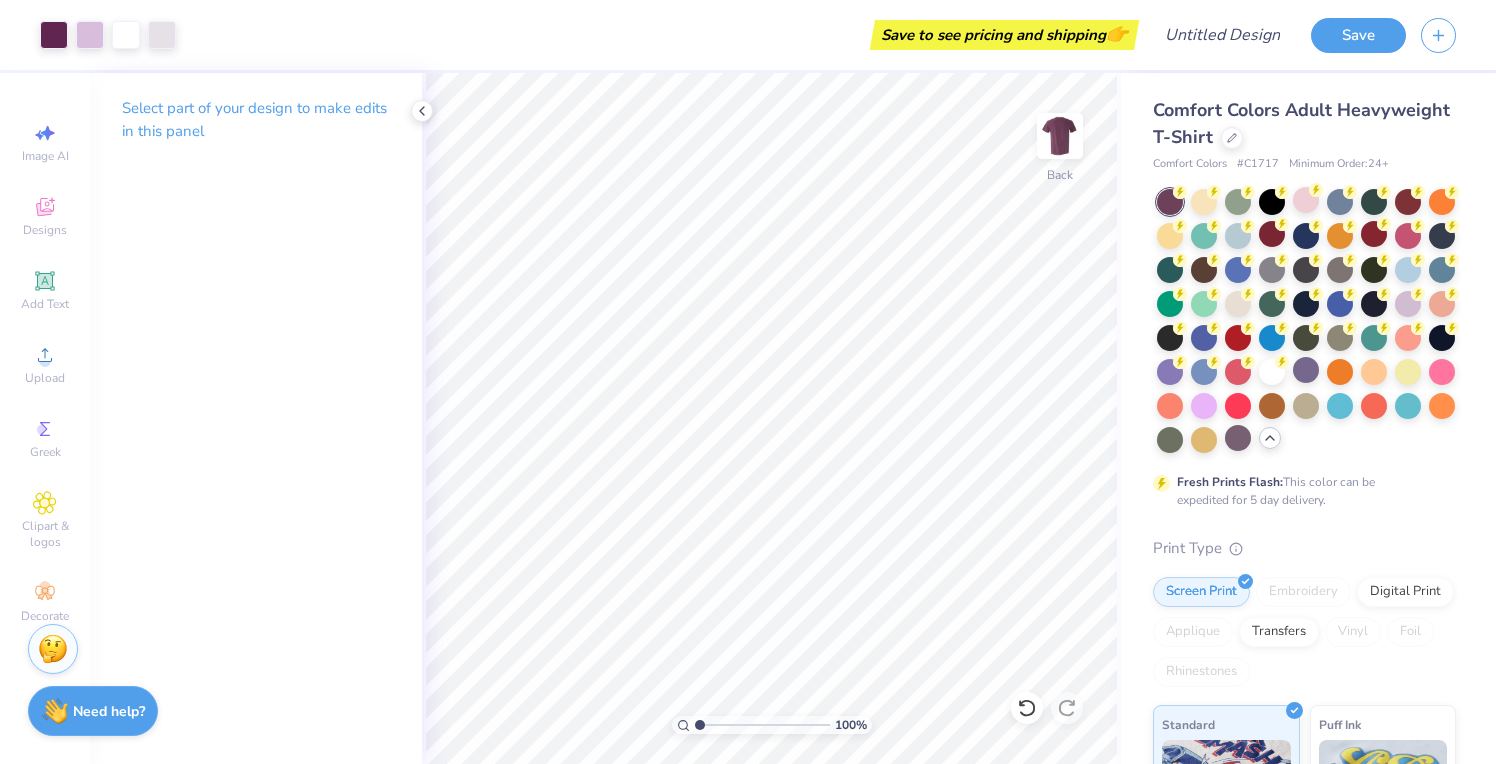 click on "Comfort Colors Adult Heavyweight T-Shirt Comfort Colors # C1717 Minimum Order:  24 +   Fresh Prints Flash:  This color can be expedited for 5 day delivery. Print Type Screen Print Embroidery Digital Print Applique Transfers Vinyl Foil Rhinestones Standard Puff Ink Neon Ink Metallic & Glitter Ink Glow in the Dark Ink Water based Ink" at bounding box center (1304, 627) 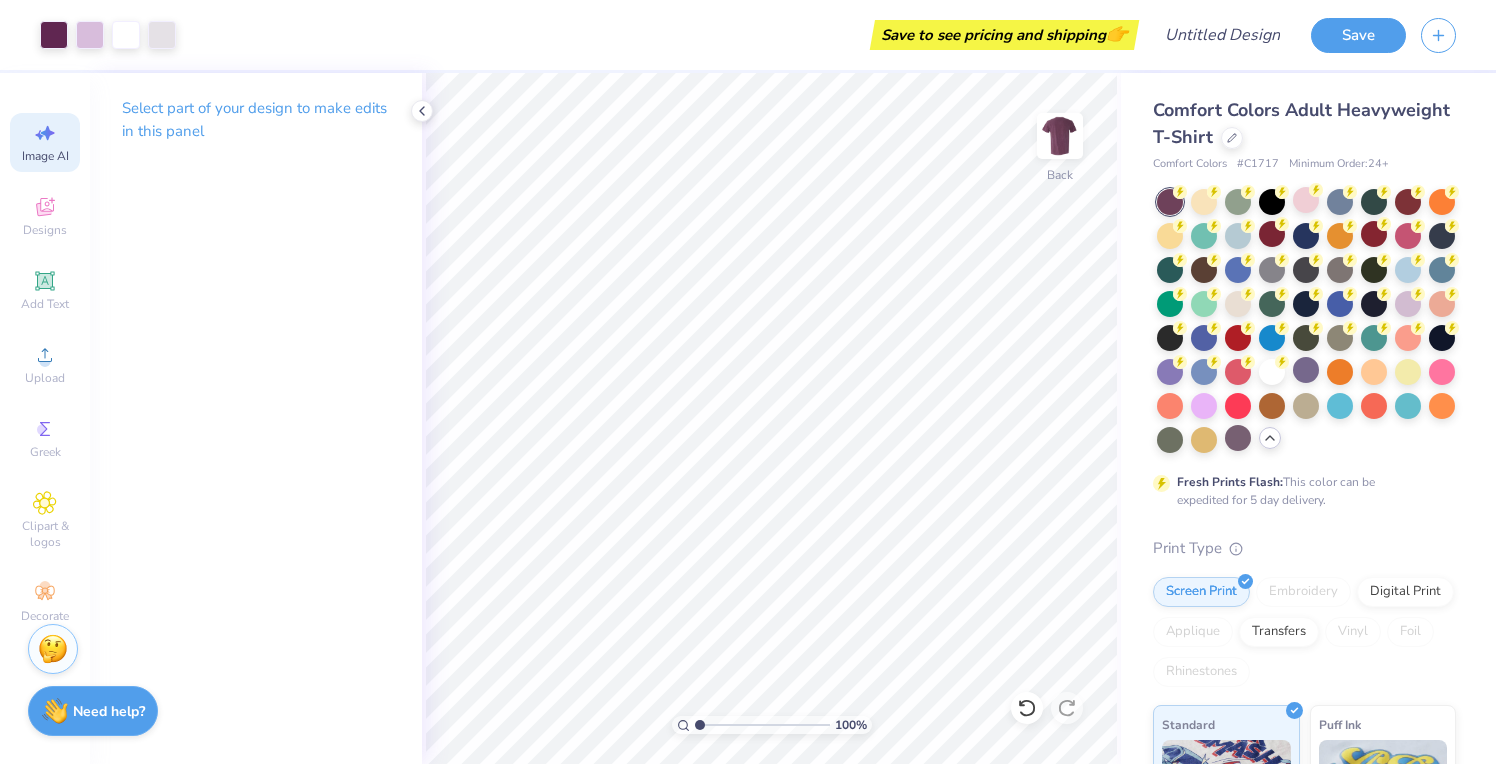 click on "Image AI" at bounding box center (45, 142) 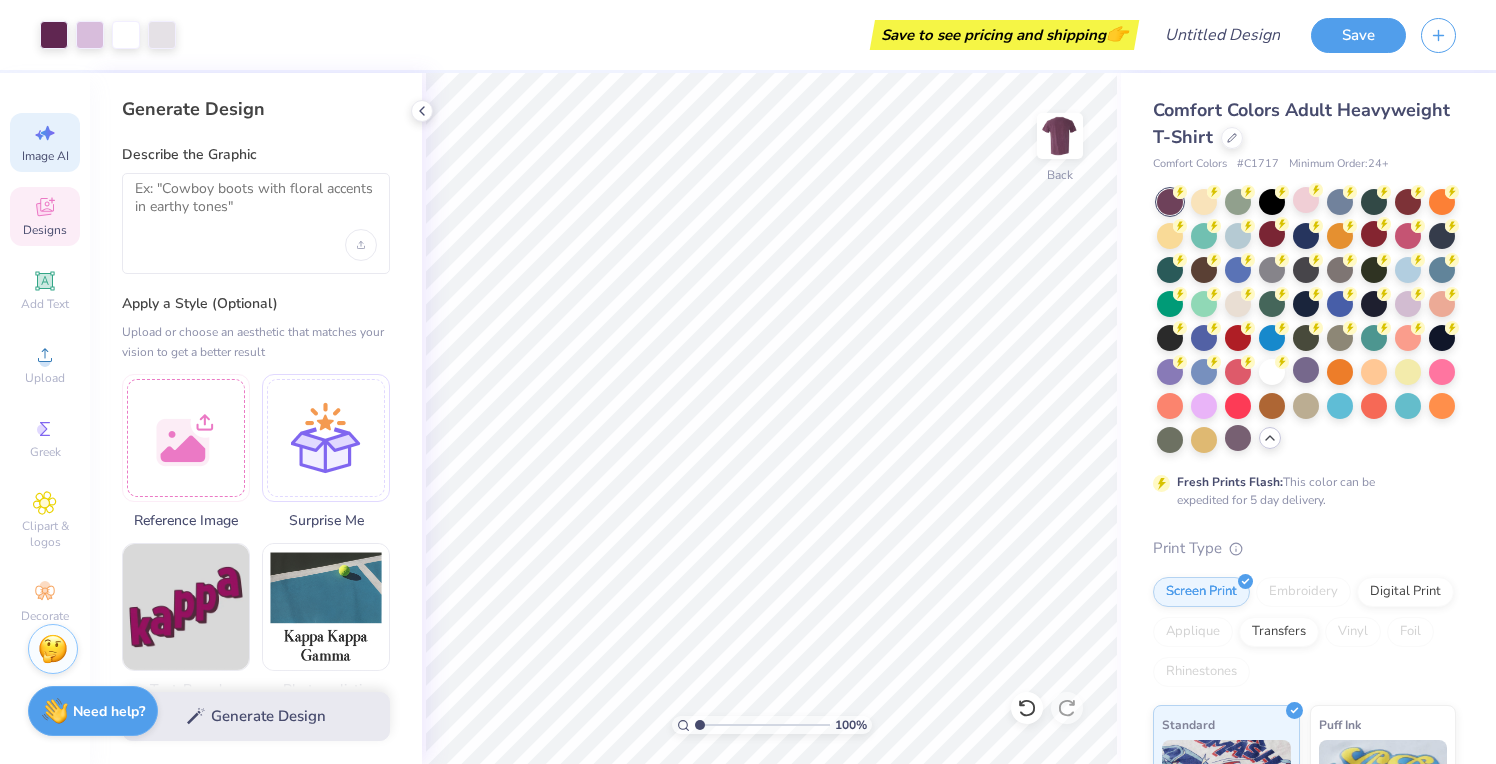 click on "Designs" at bounding box center [45, 230] 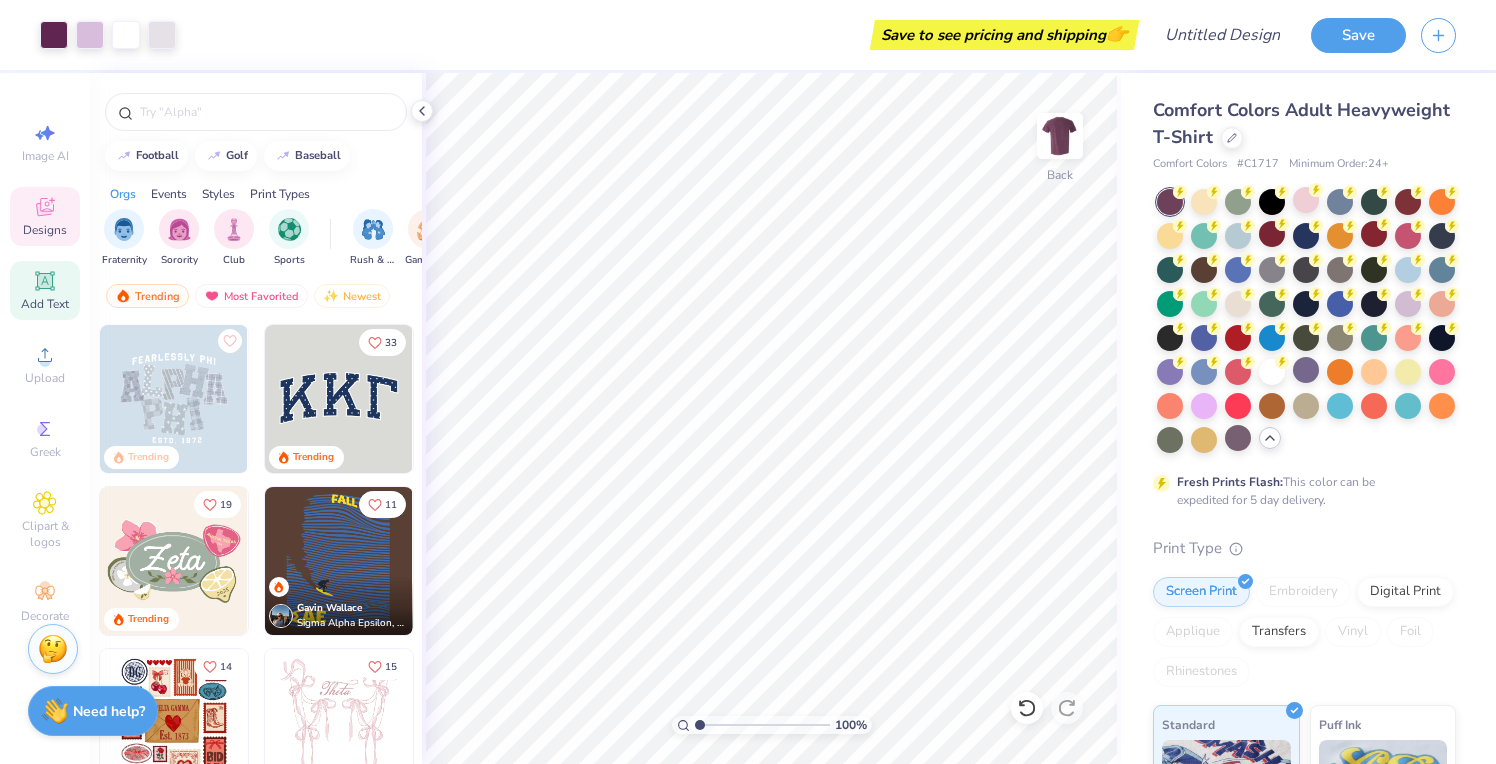 click on "Add Text" at bounding box center [45, 290] 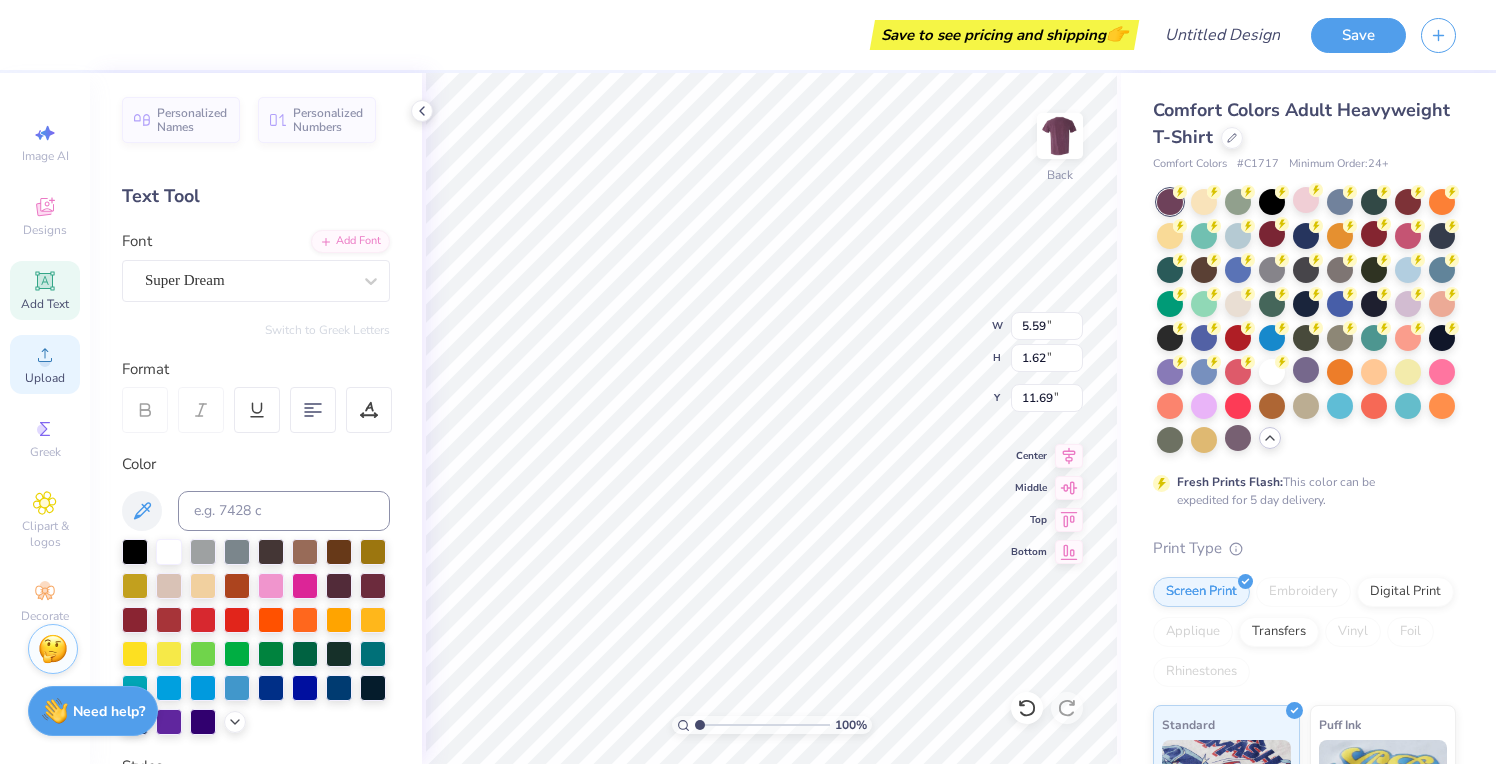 click on "Upload" at bounding box center (45, 364) 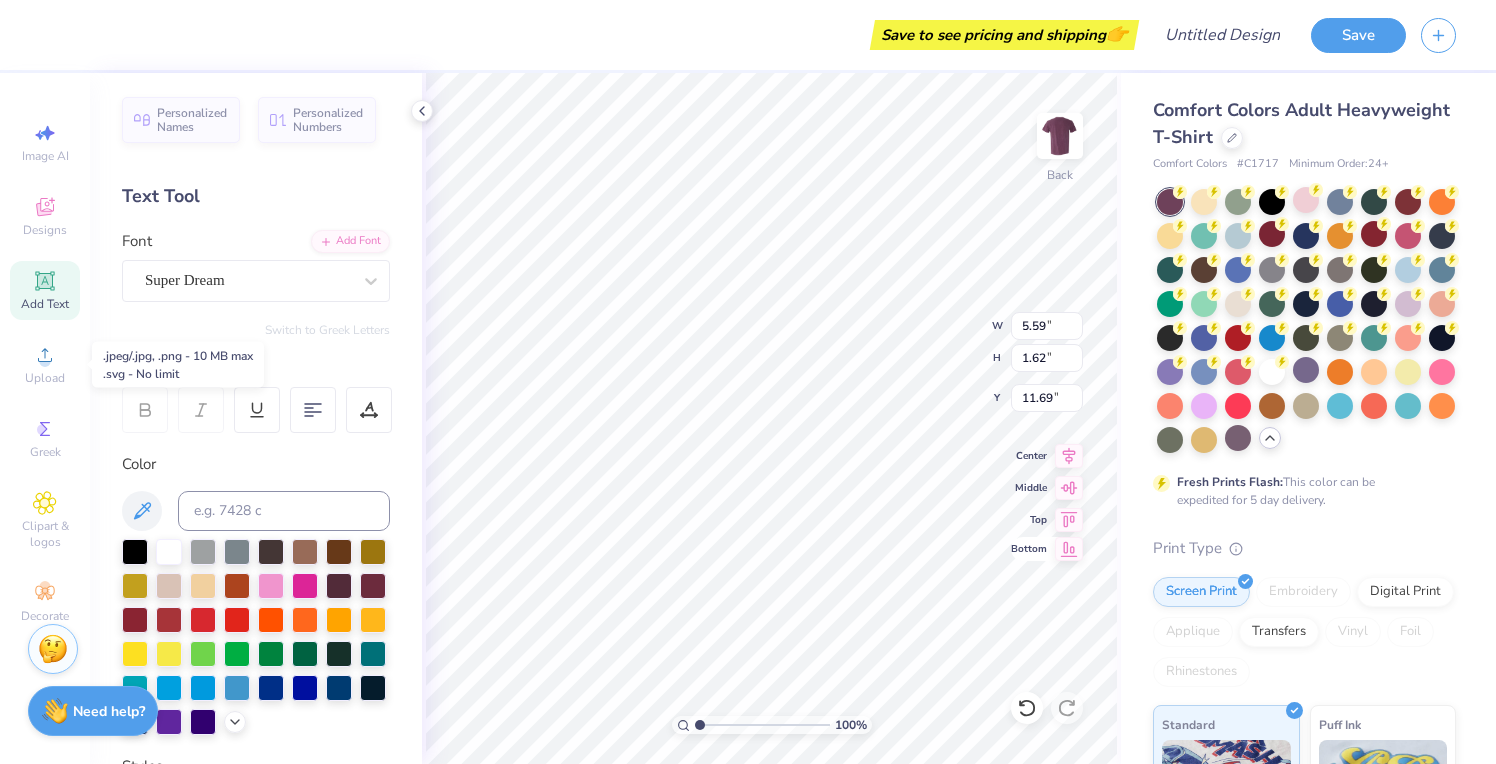 click on "Bottom" at bounding box center [1047, 549] 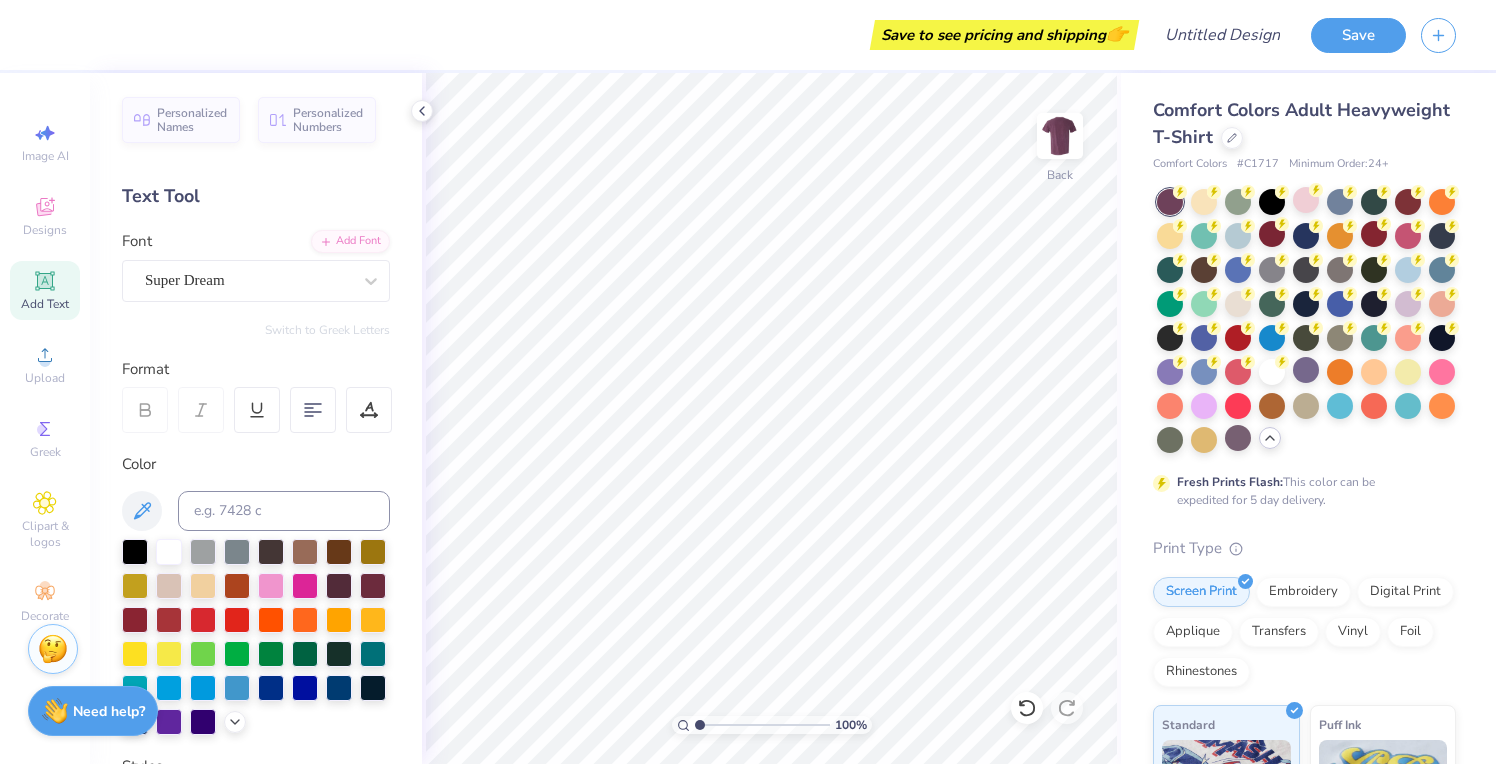 click on "Personalized Names Personalized Numbers Text Tool  Add Font Font Super Dream Switch to Greek Letters Format Color Styles Text Shape" at bounding box center [256, 418] 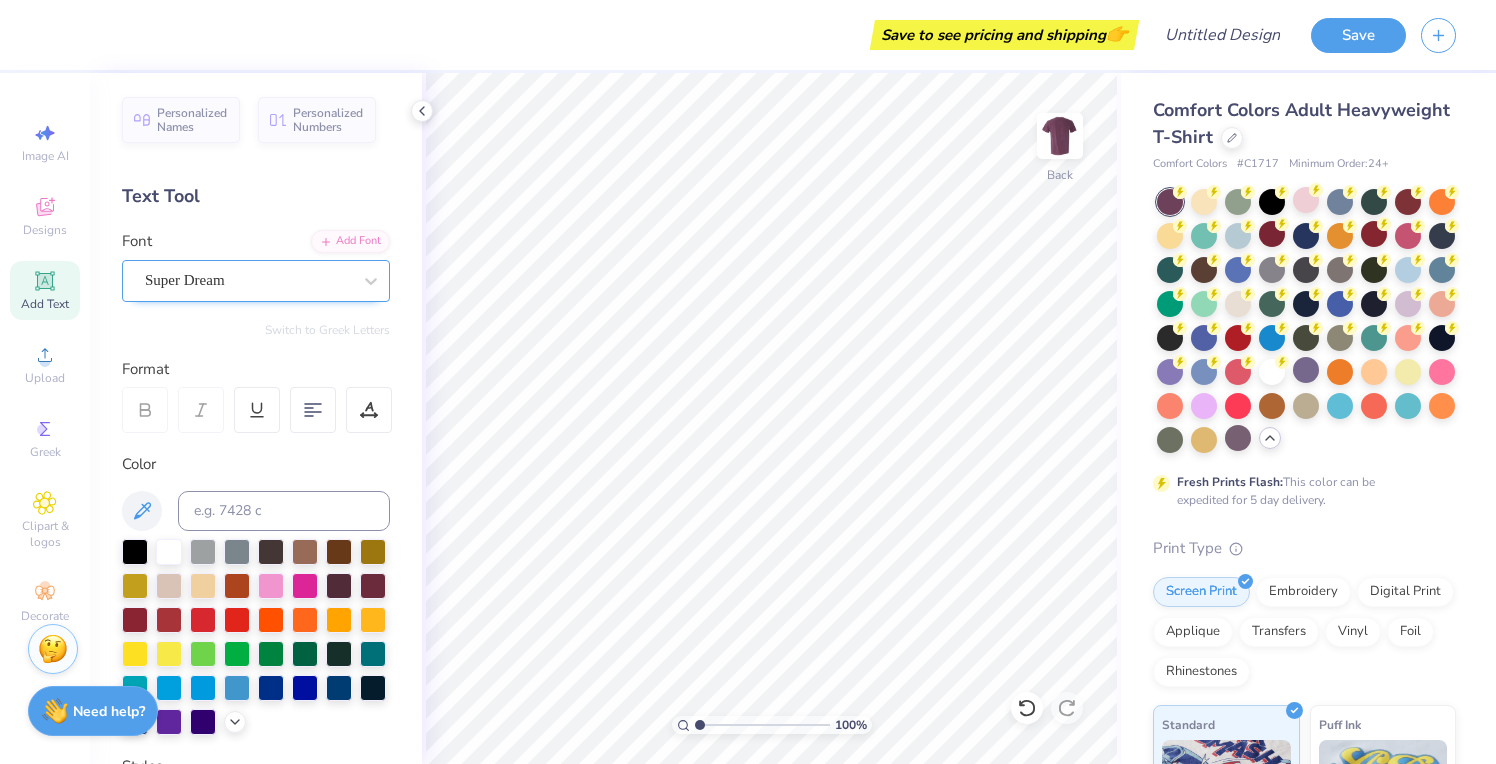 click on "Super Dream" at bounding box center (248, 280) 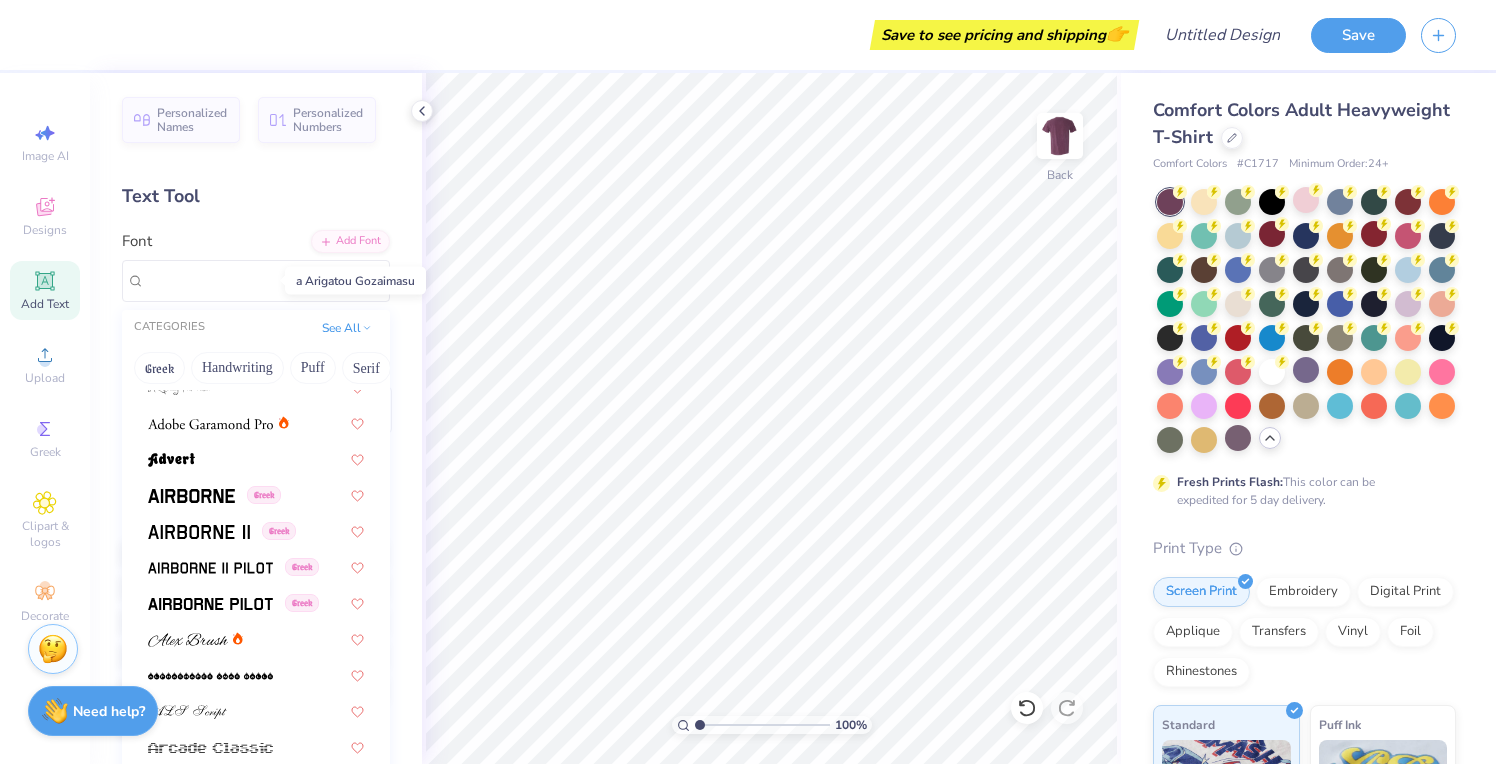 scroll, scrollTop: 269, scrollLeft: 0, axis: vertical 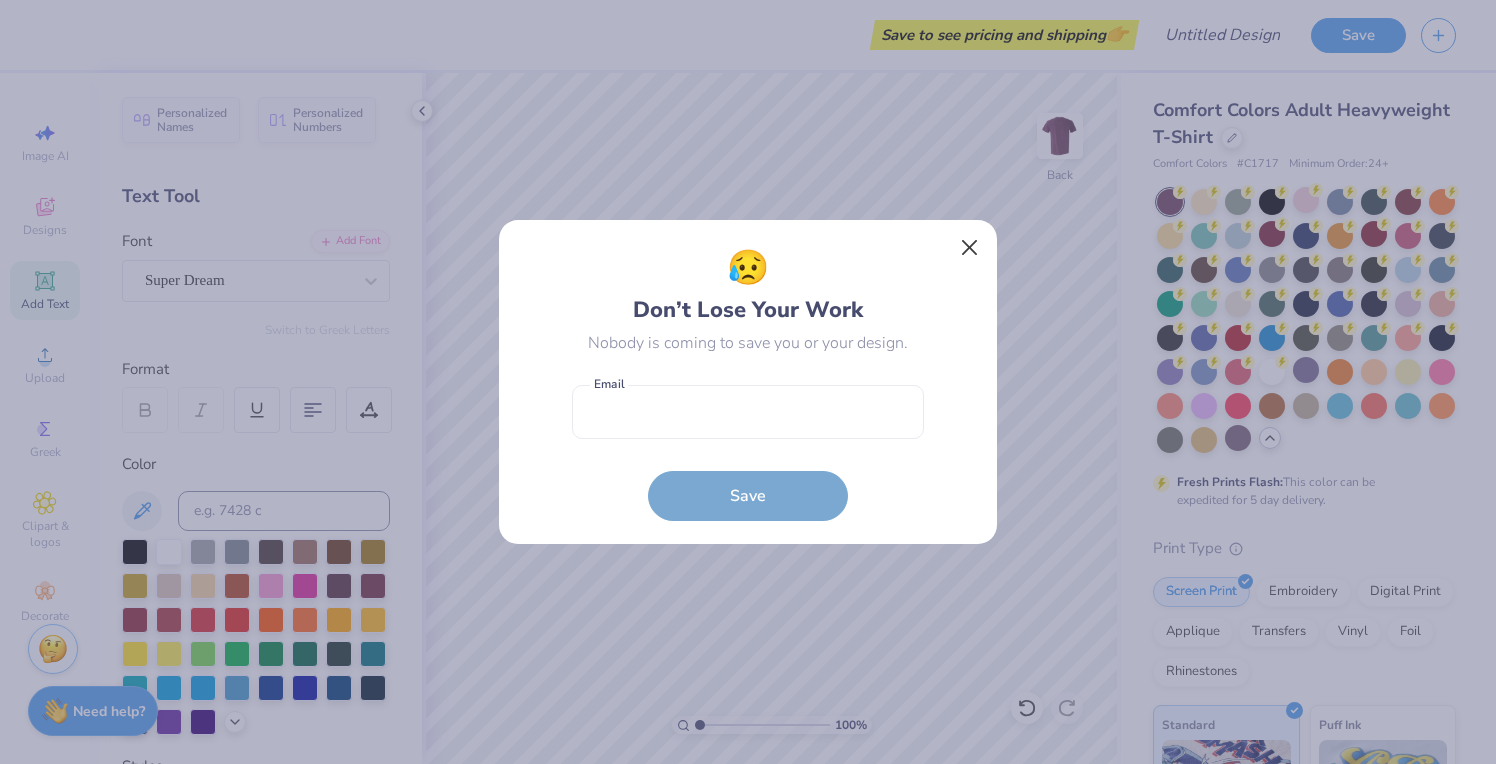 click at bounding box center [970, 248] 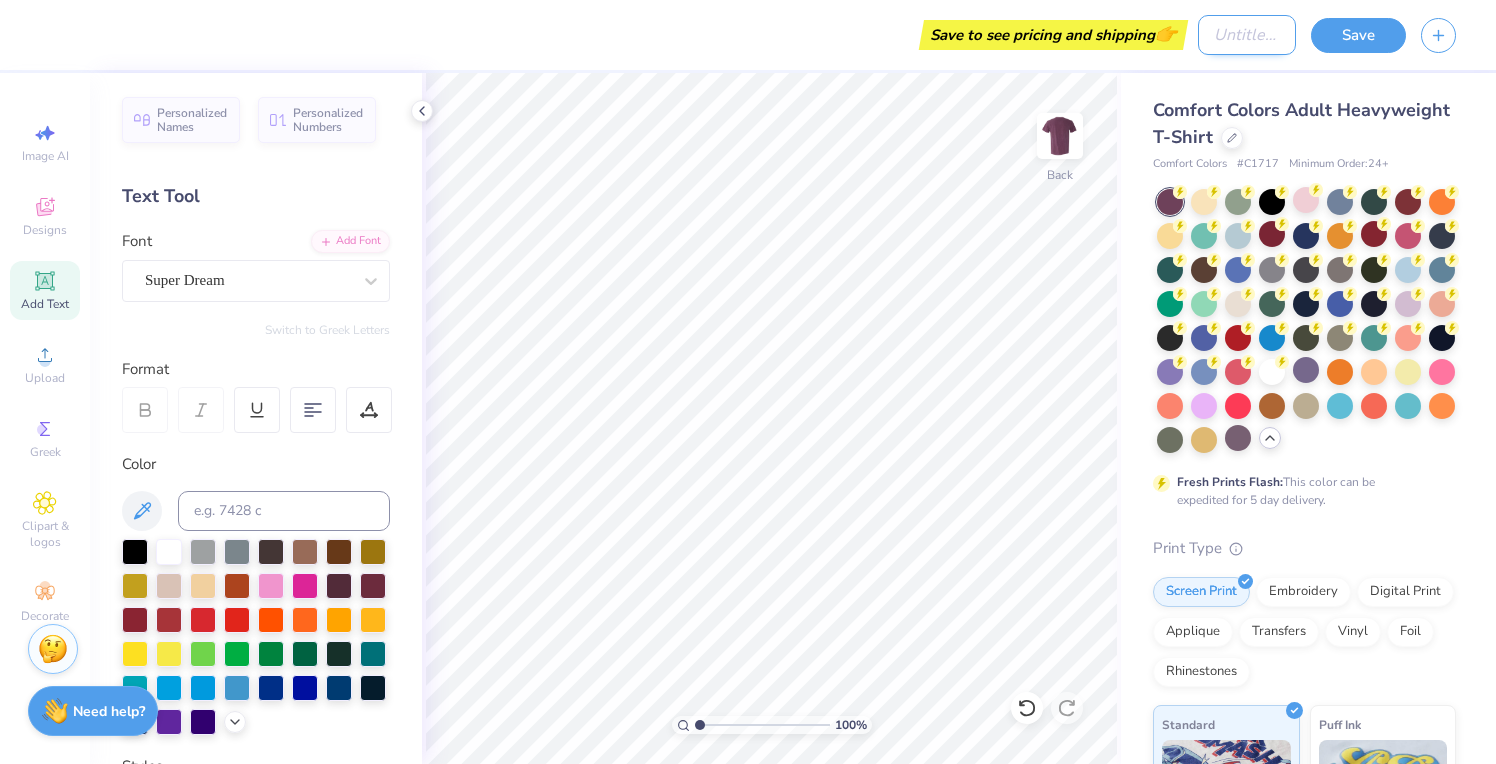 click on "Design Title" at bounding box center (1247, 35) 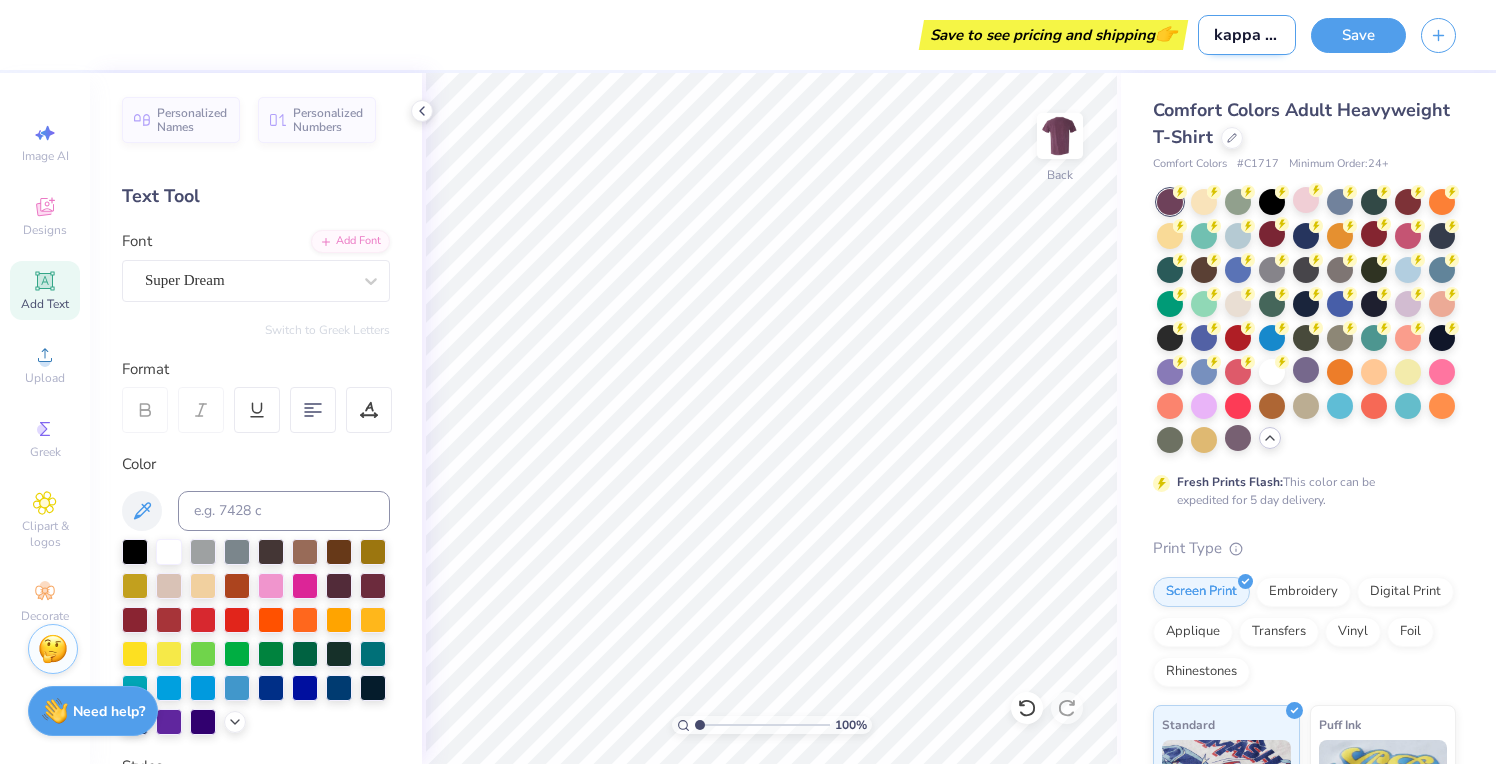 type on "[FRATERNITY] [YEAR]" 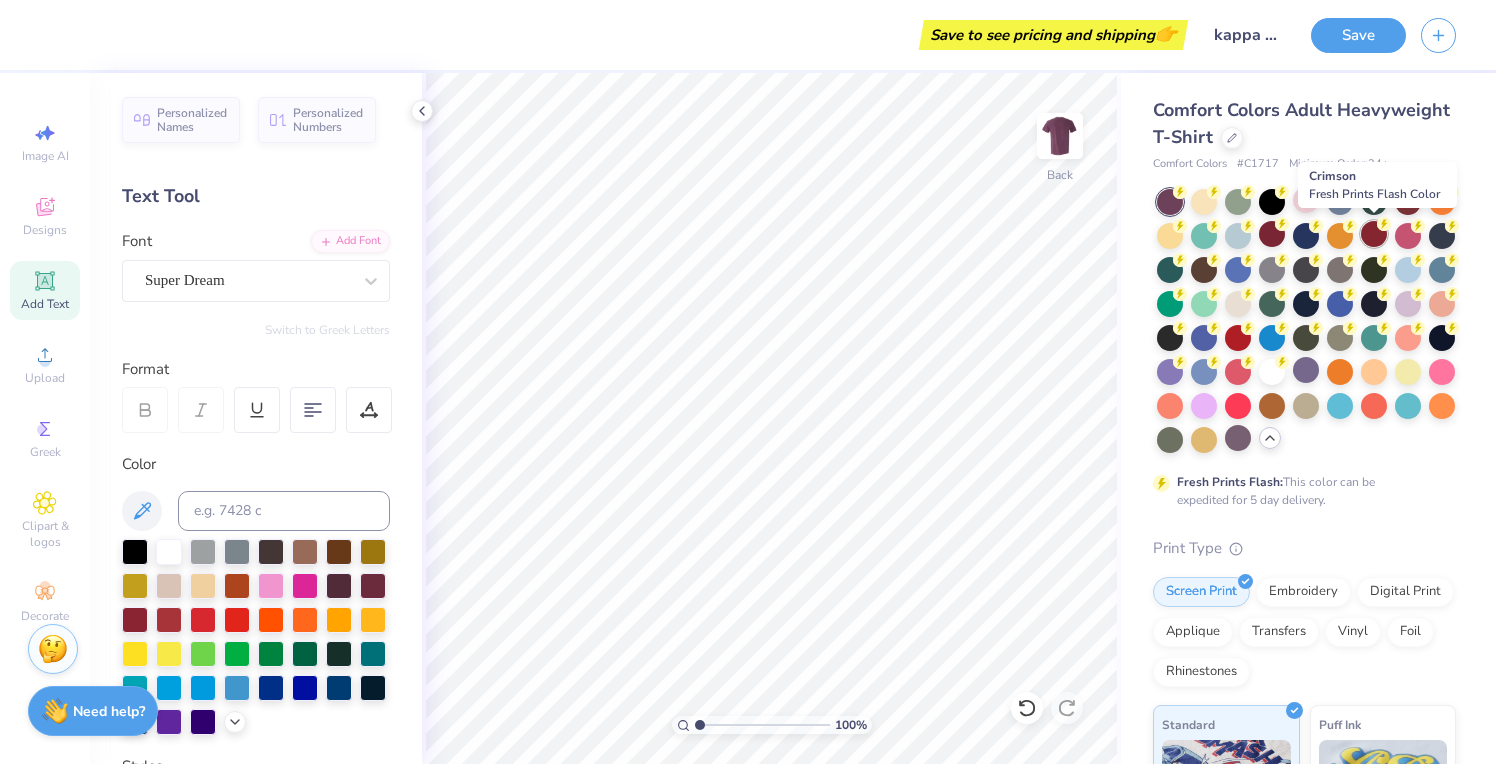 click at bounding box center (1374, 234) 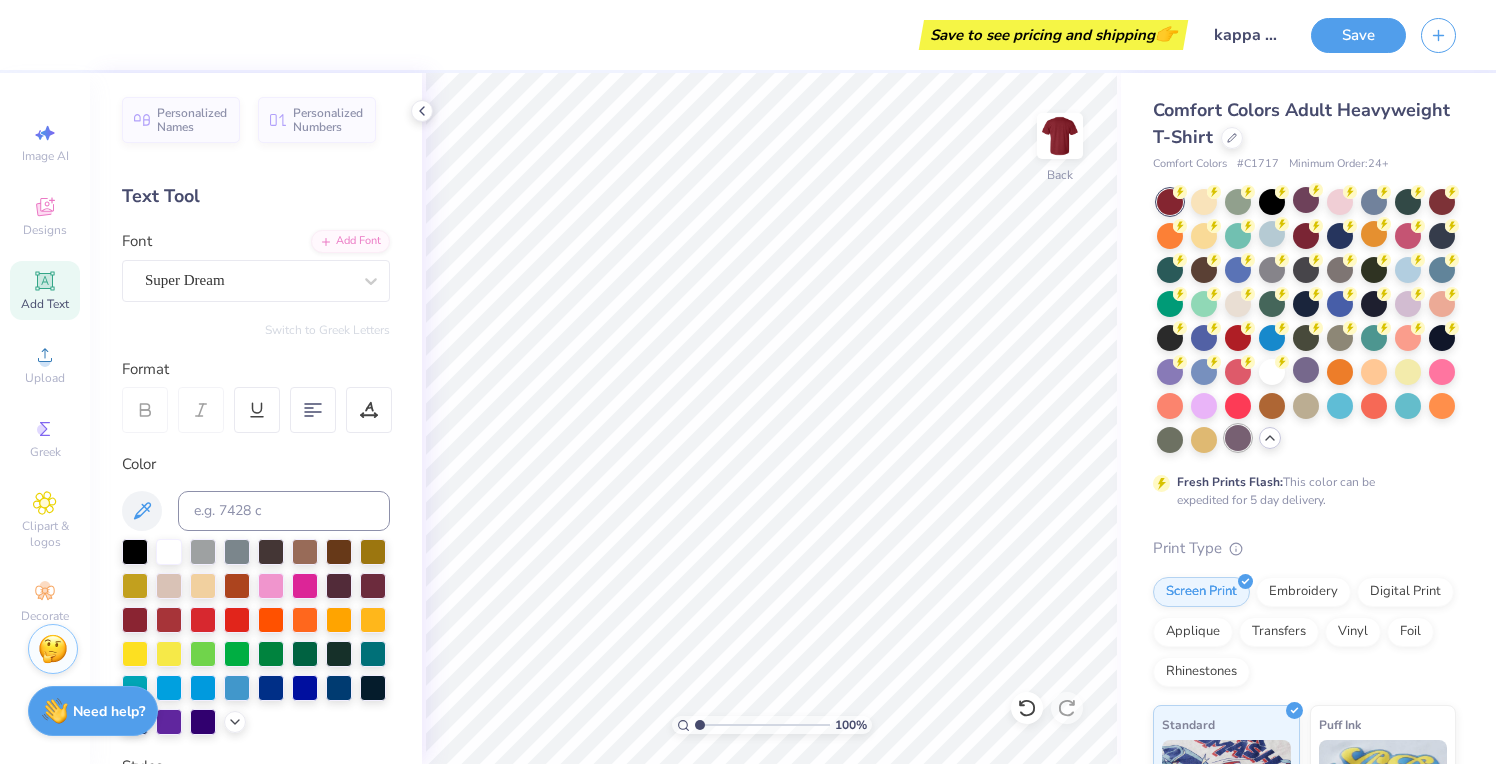 click at bounding box center (1238, 438) 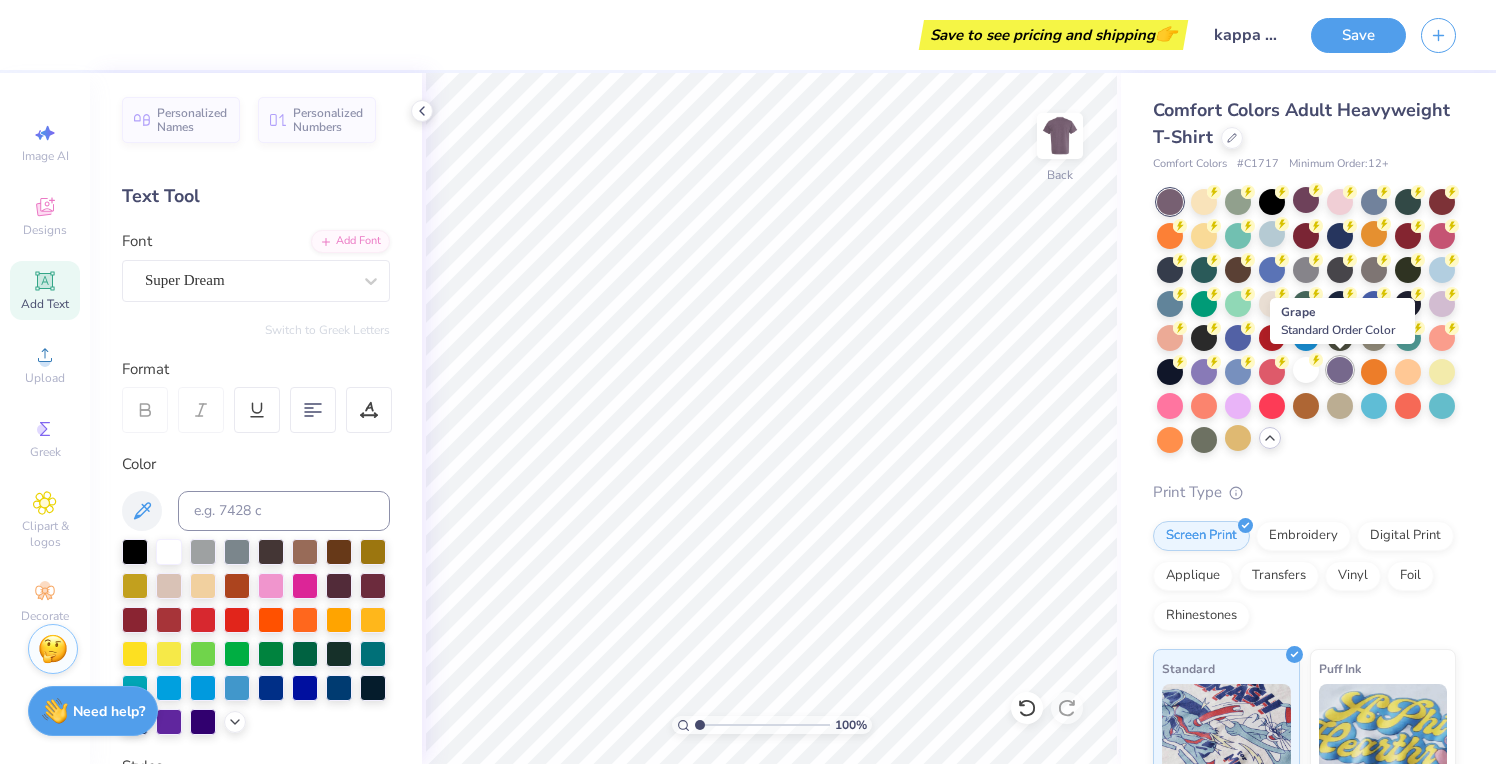 click at bounding box center (1340, 370) 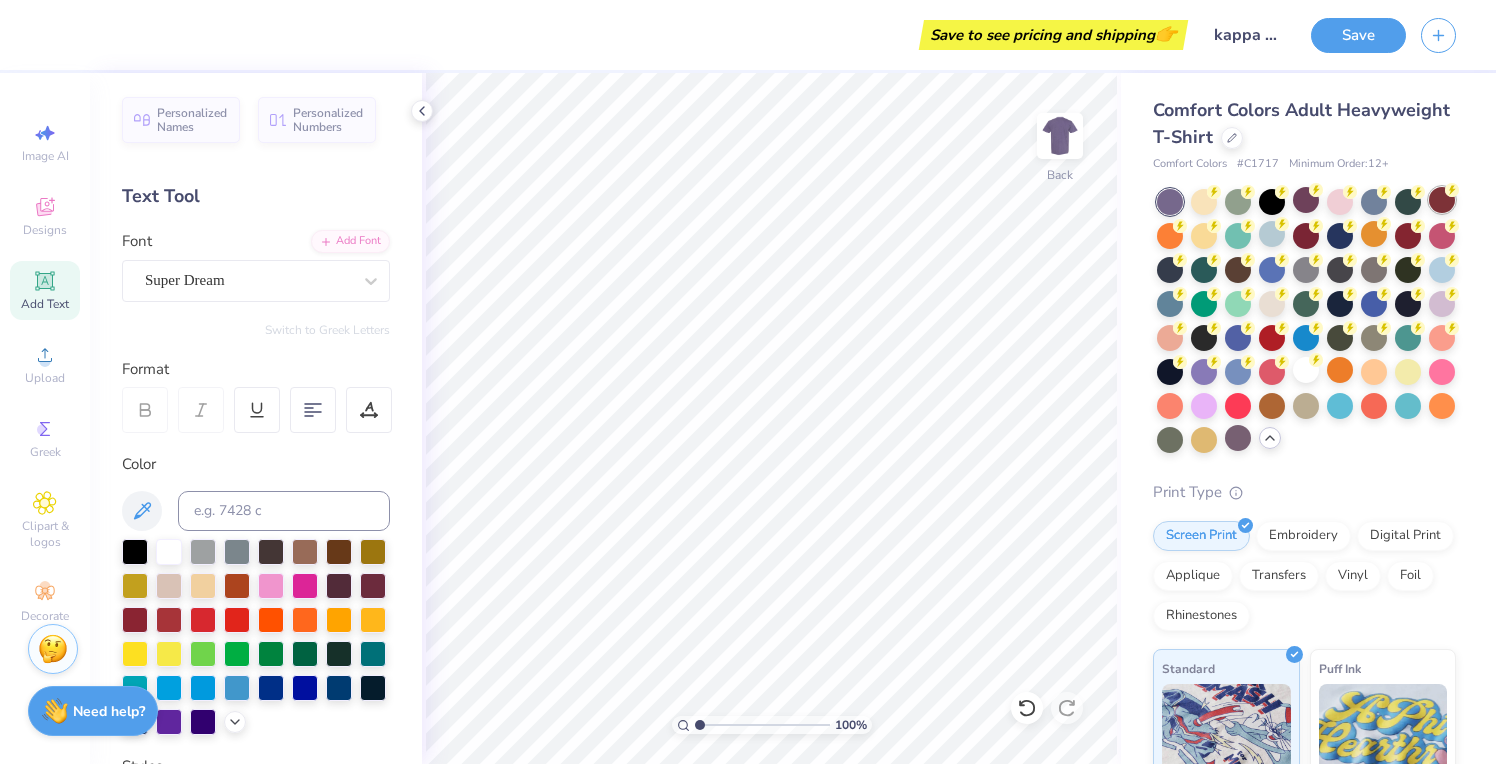 click 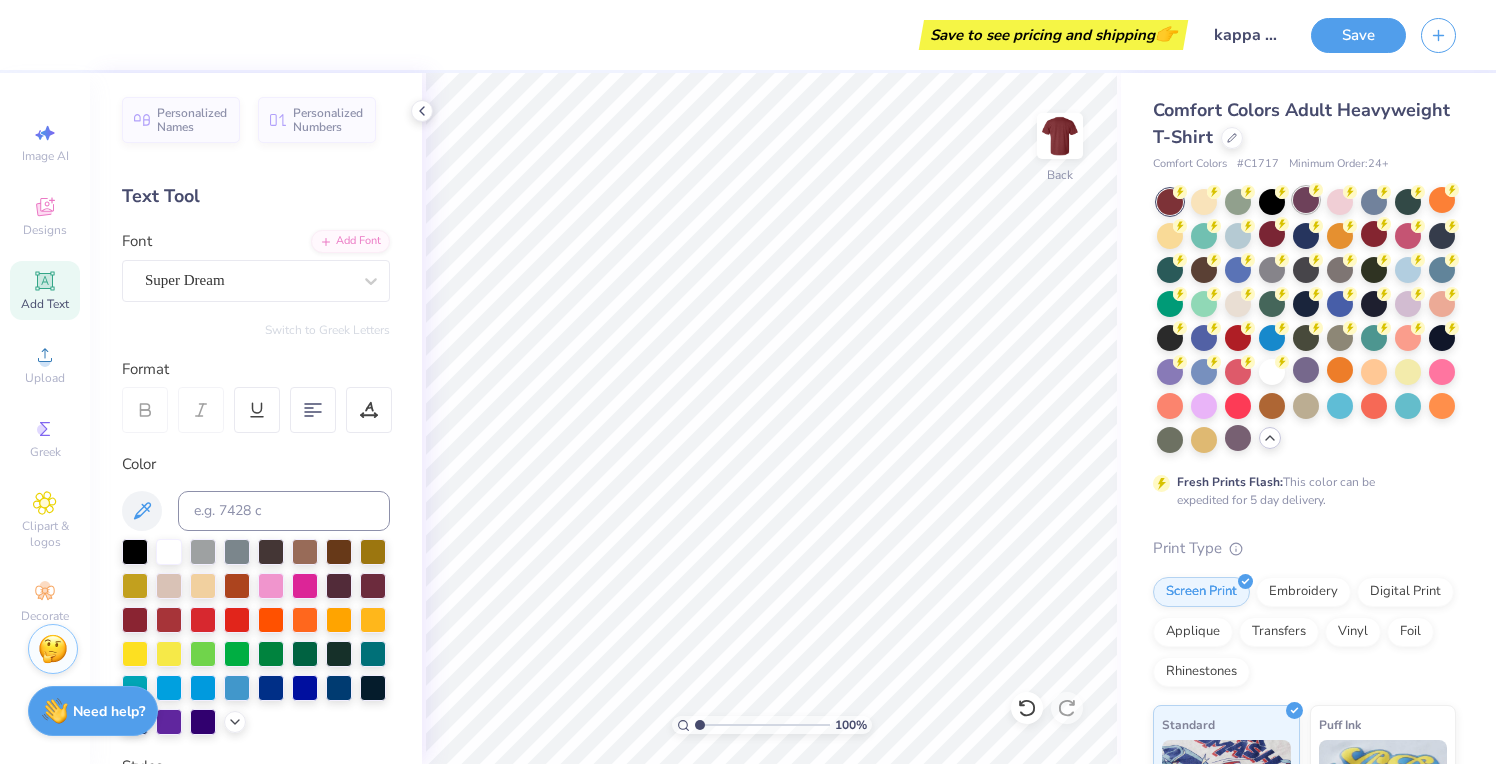 click at bounding box center [1306, 200] 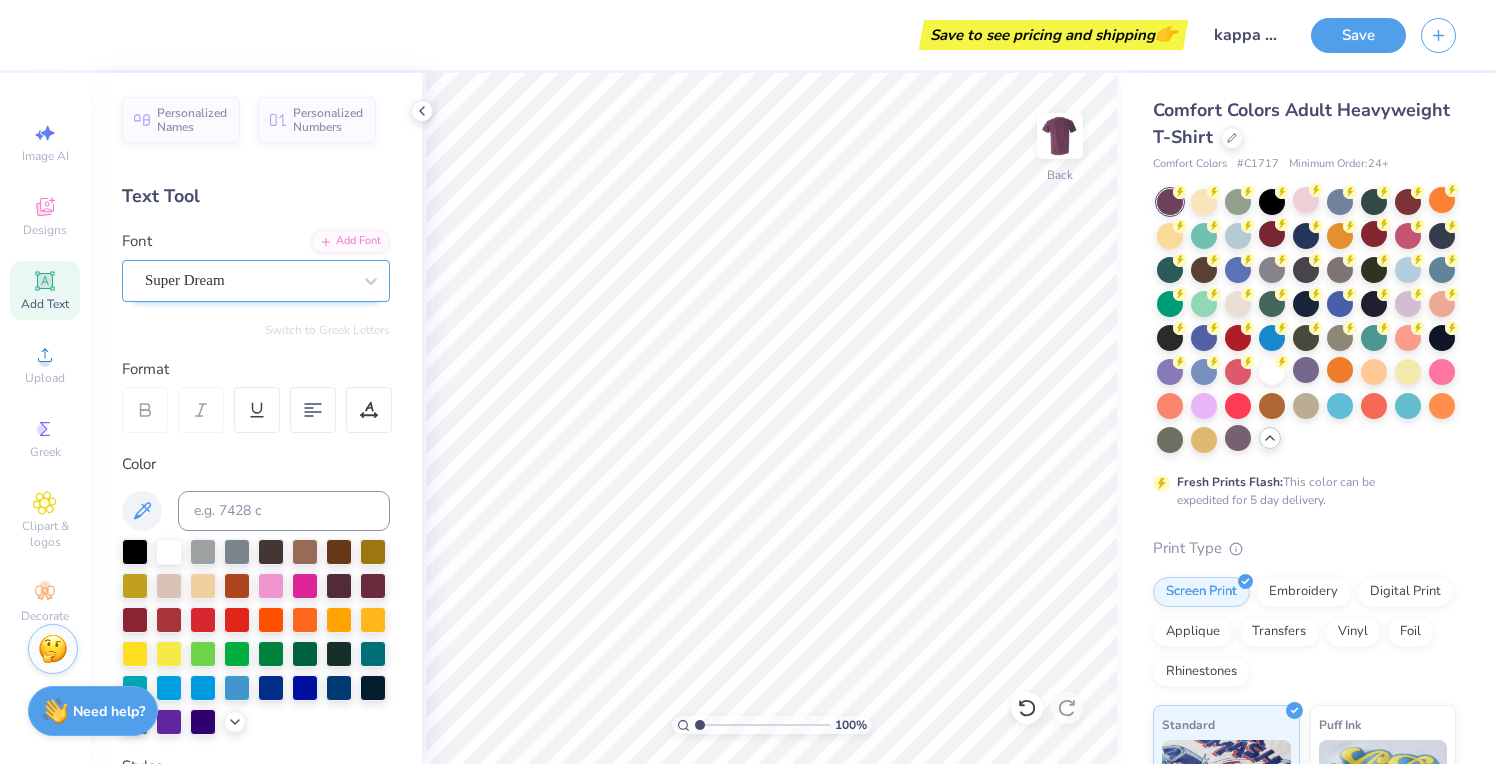 click on "Super Dream" at bounding box center [185, 280] 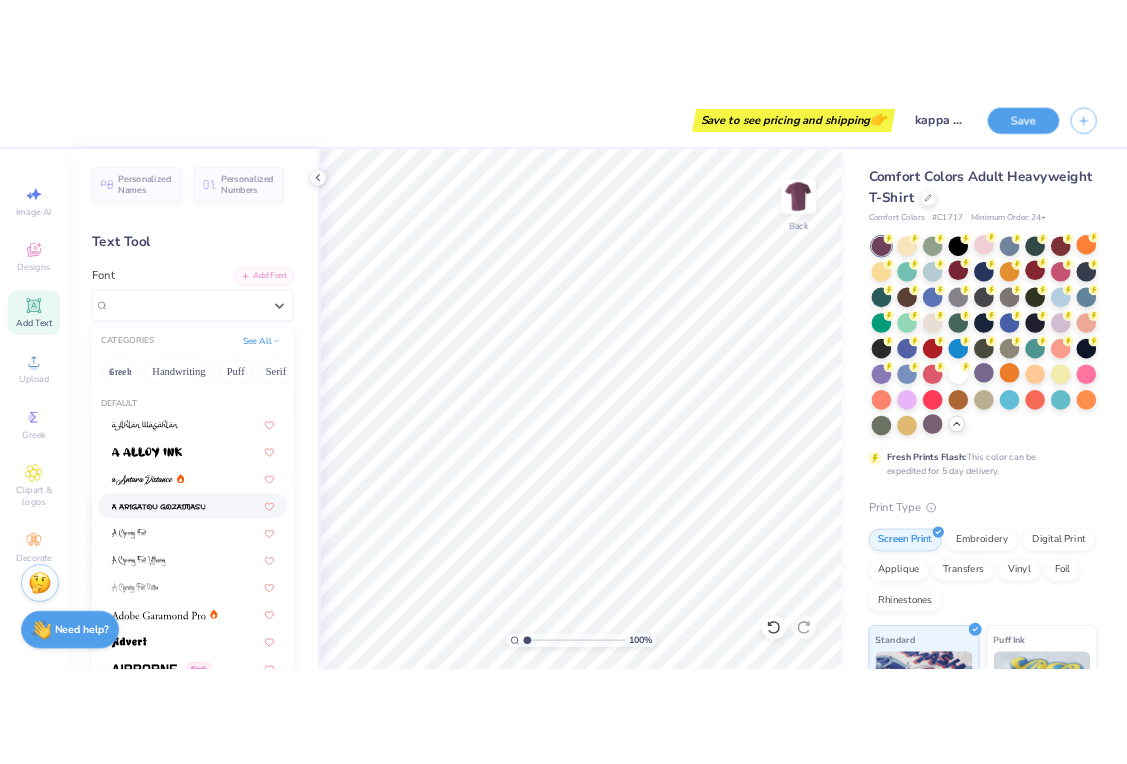 scroll, scrollTop: 412, scrollLeft: 0, axis: vertical 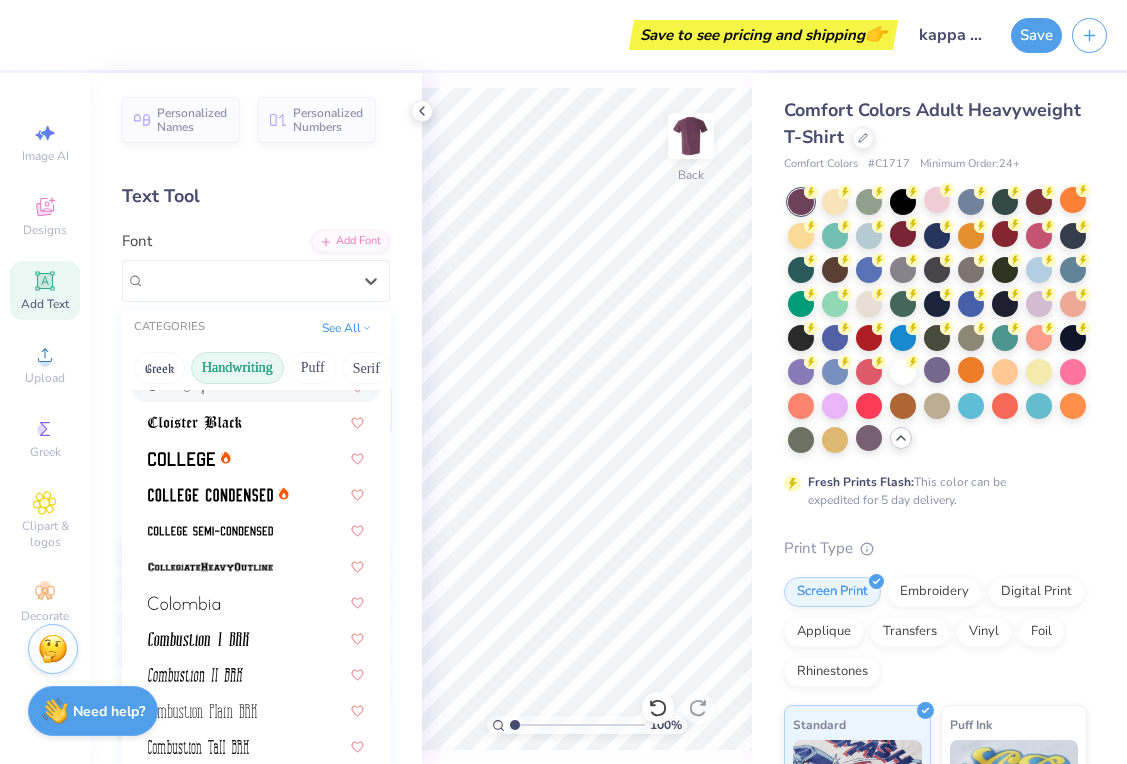 click on "Handwriting" at bounding box center [237, 368] 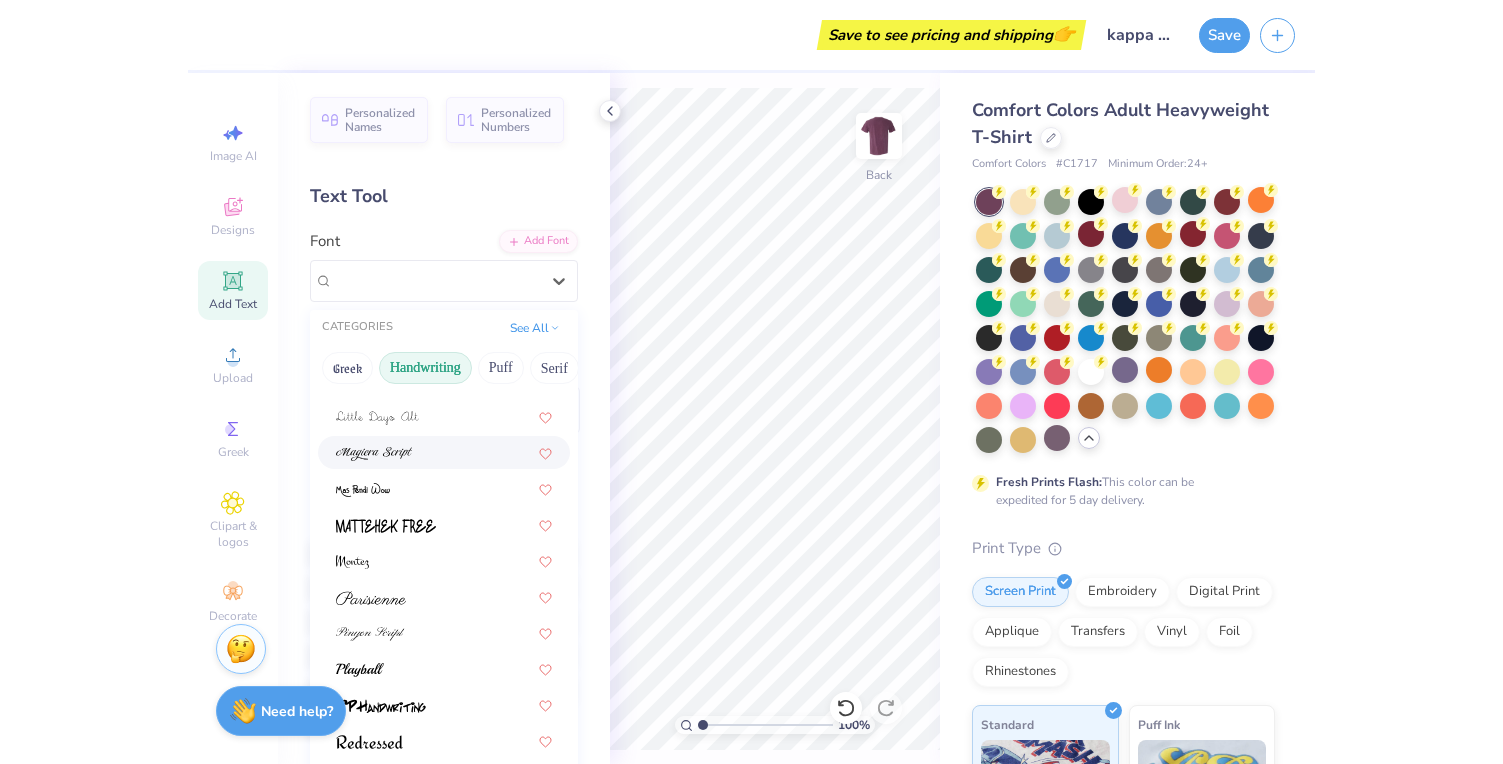 scroll, scrollTop: 453, scrollLeft: 0, axis: vertical 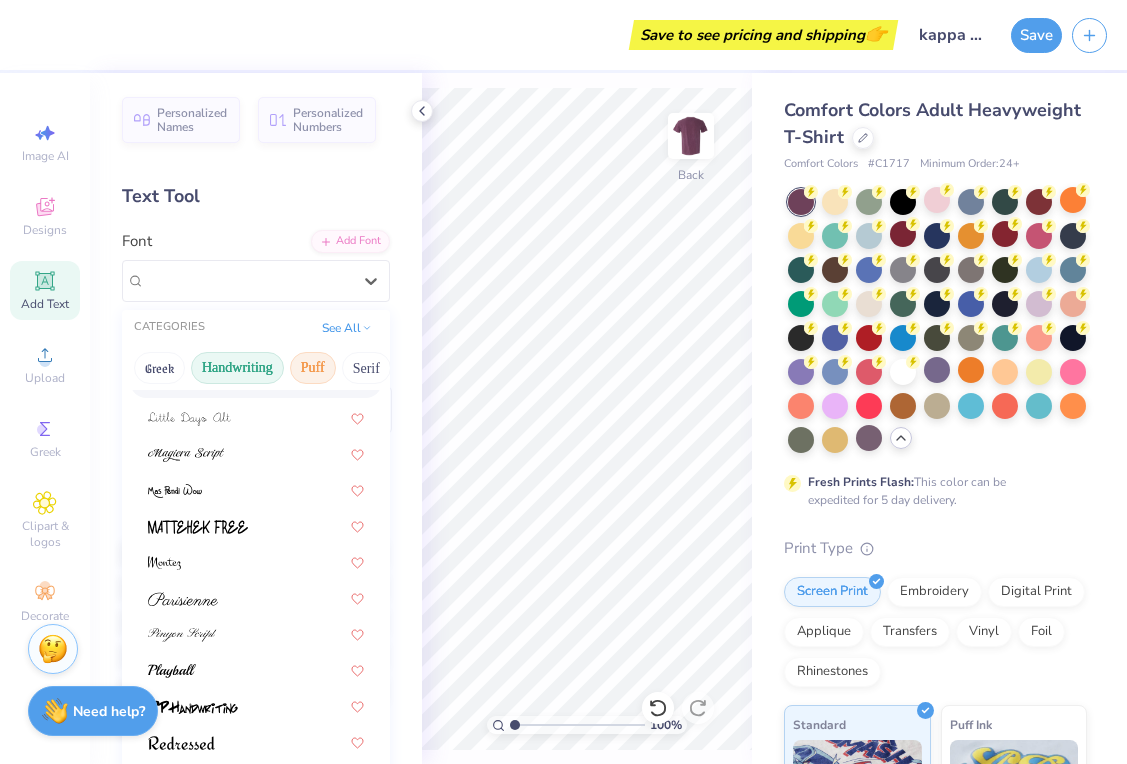 click on "Puff" at bounding box center (313, 368) 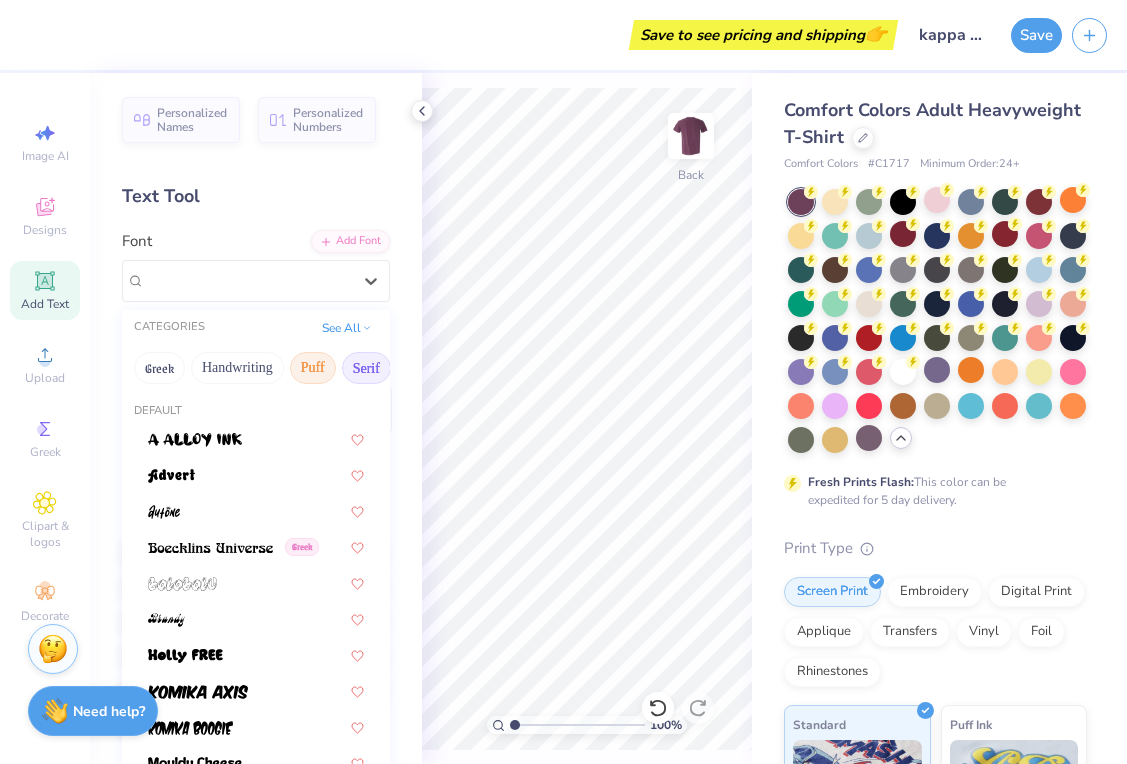 click on "Serif" at bounding box center (366, 368) 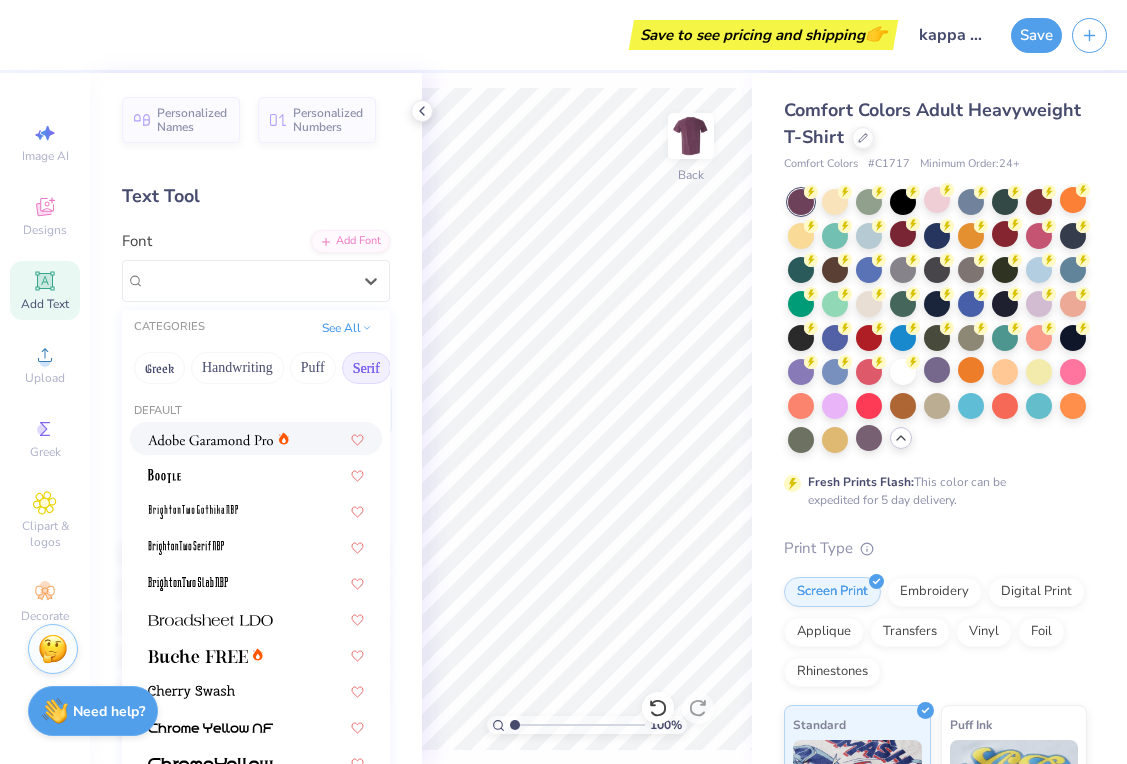 click 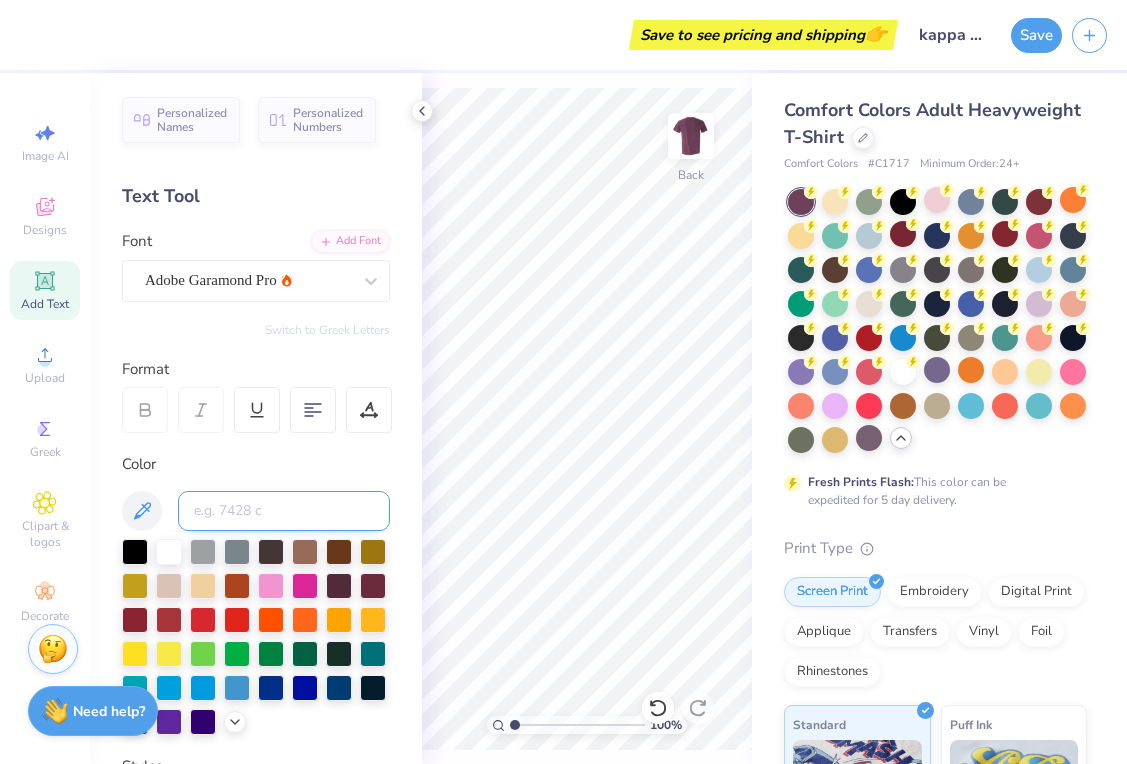 click at bounding box center [284, 511] 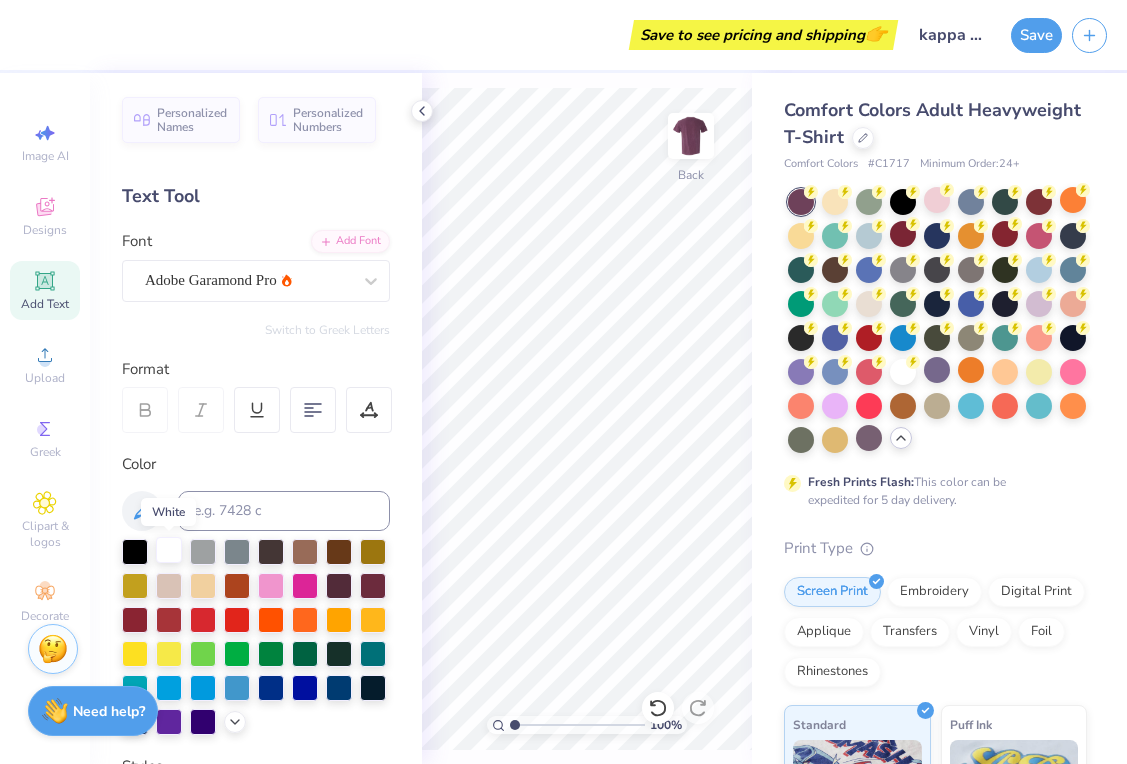 click at bounding box center (169, 550) 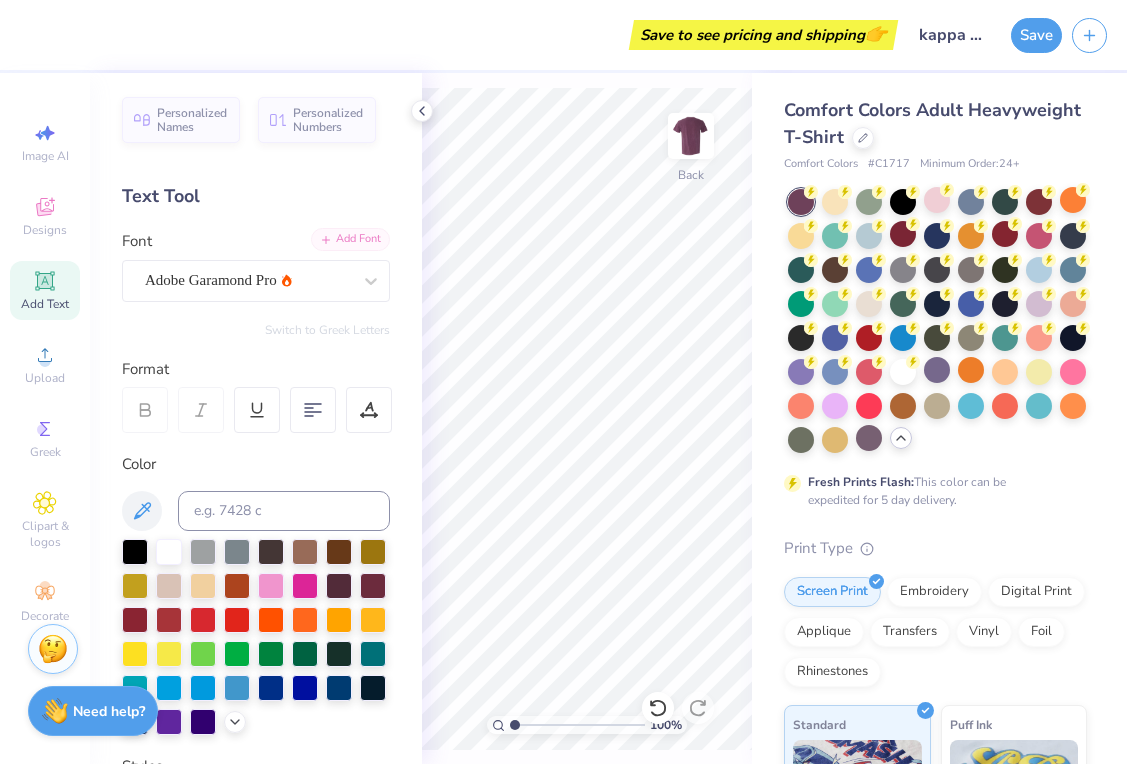 click on "Add Font" at bounding box center (350, 239) 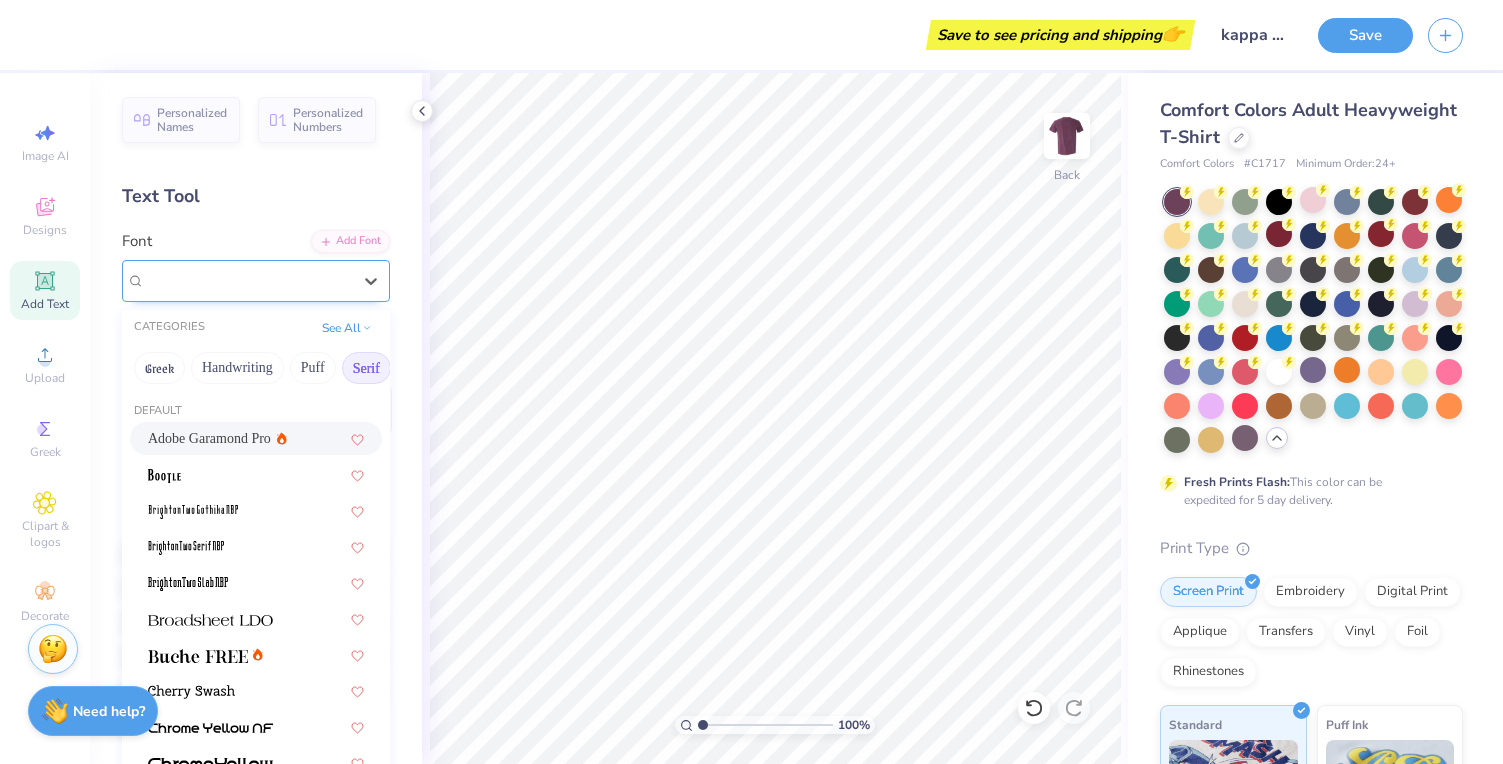 click on "Adobe Garamond Pro" at bounding box center [248, 280] 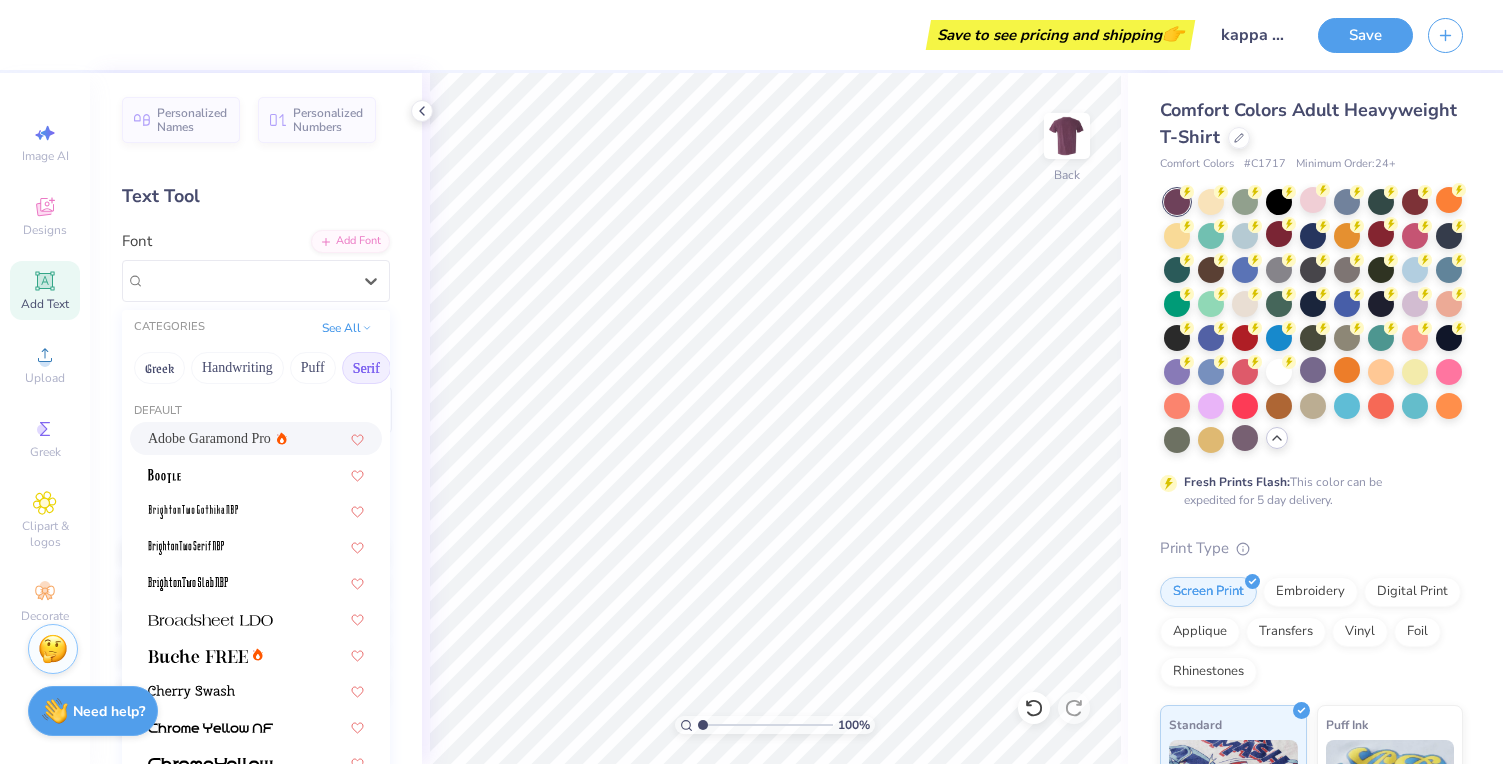 click 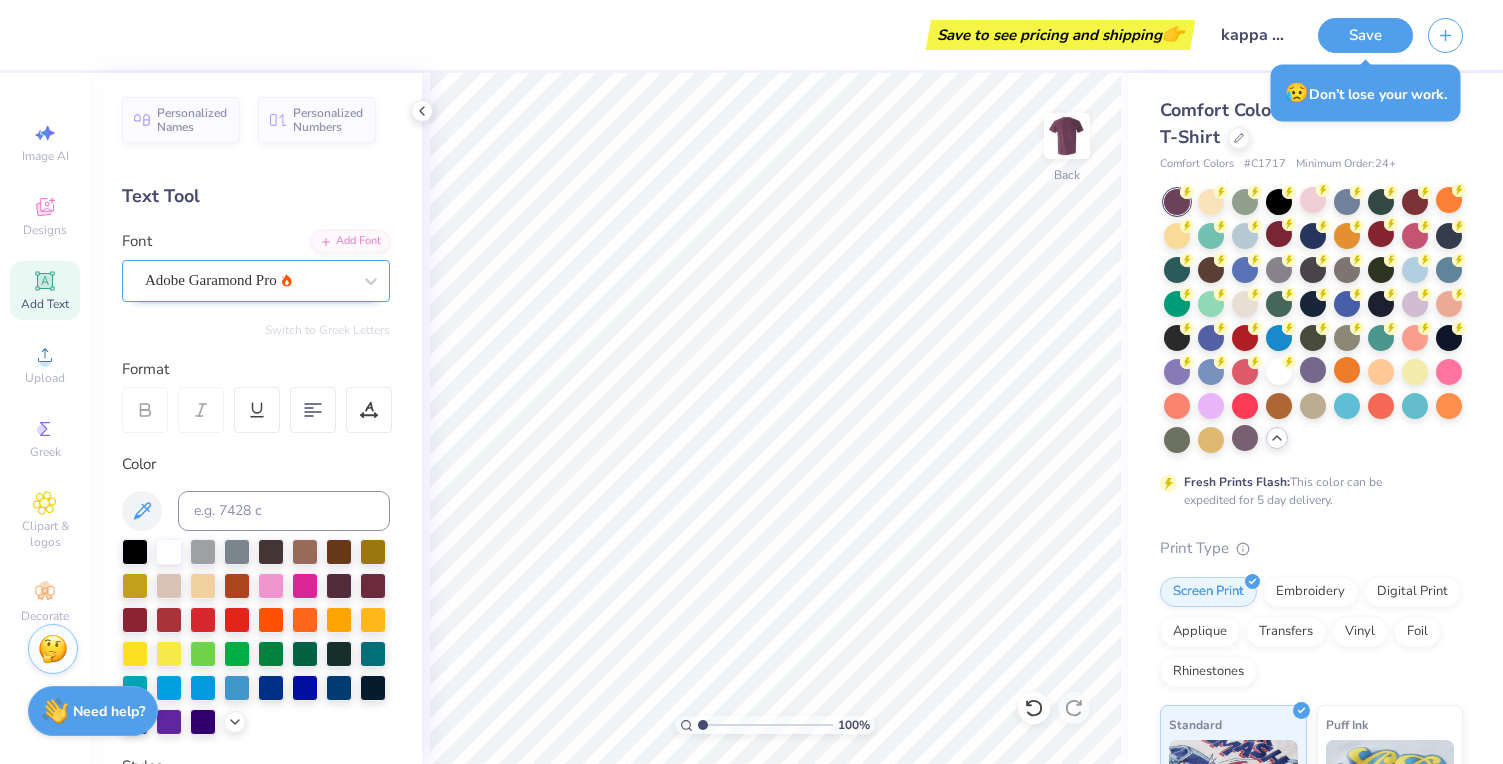click on "Adobe Garamond Pro" at bounding box center (248, 280) 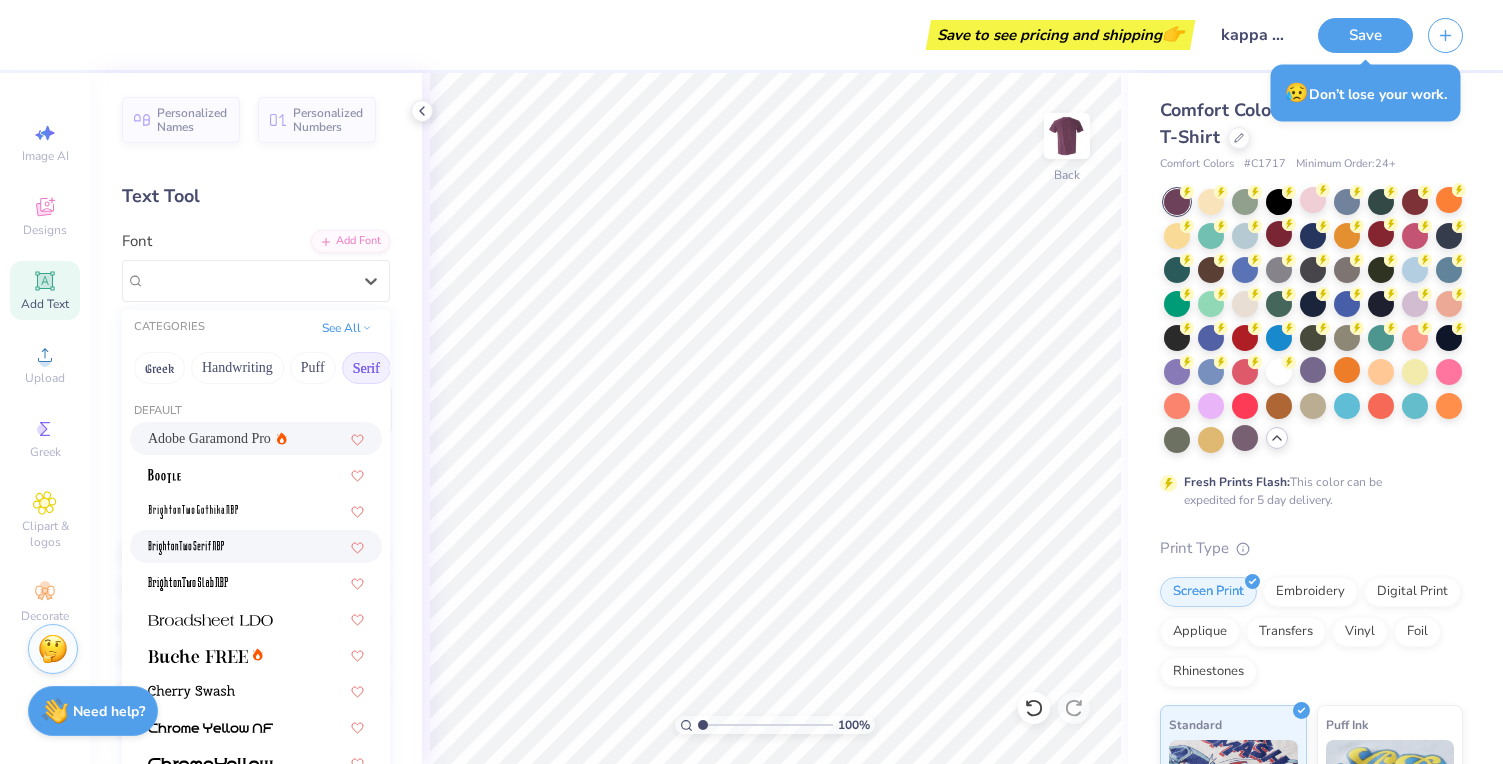click at bounding box center [256, 546] 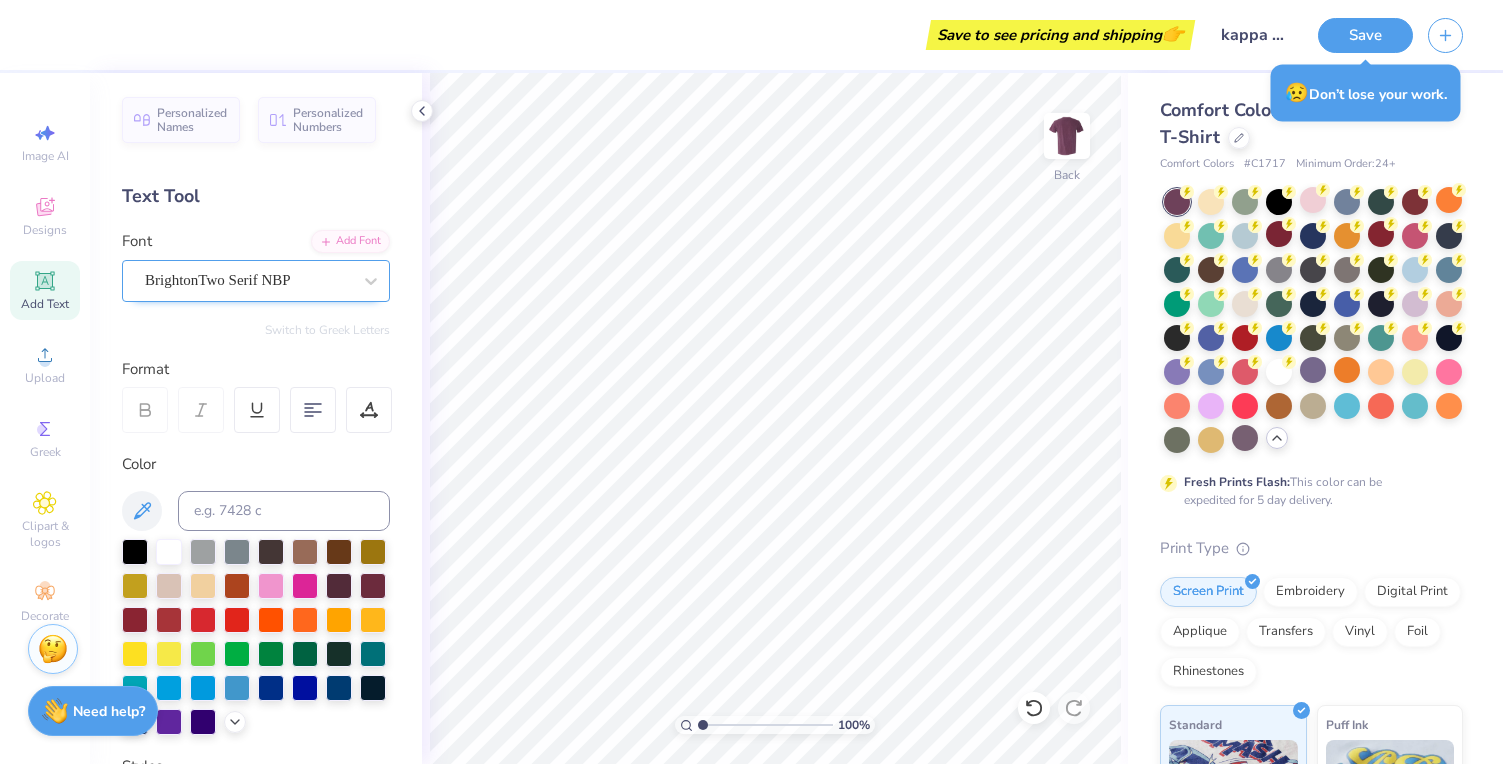 click on "BrightonTwo Serif NBP" at bounding box center [218, 280] 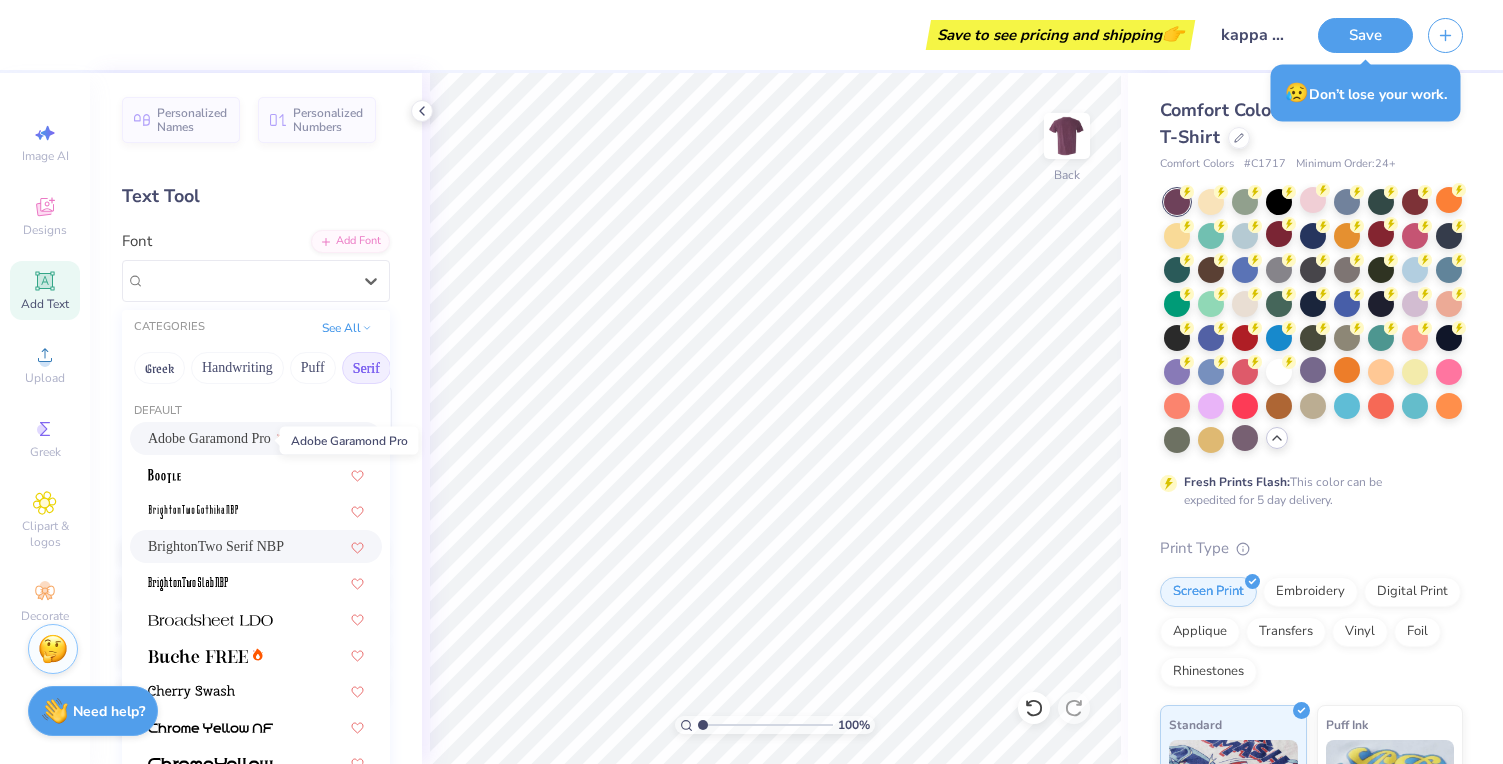 click on "Adobe Garamond Pro" at bounding box center [209, 438] 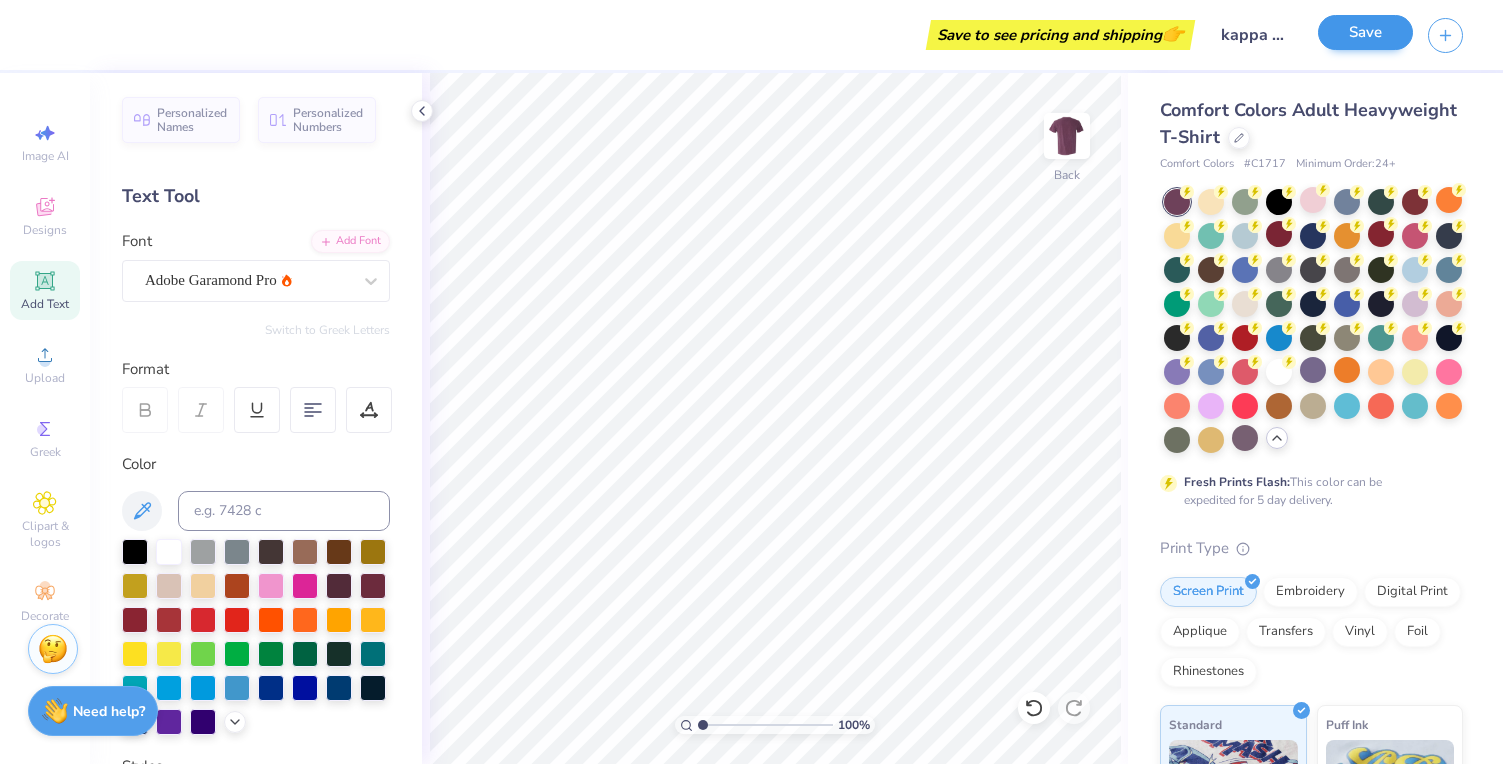 click on "Save" at bounding box center (1365, 32) 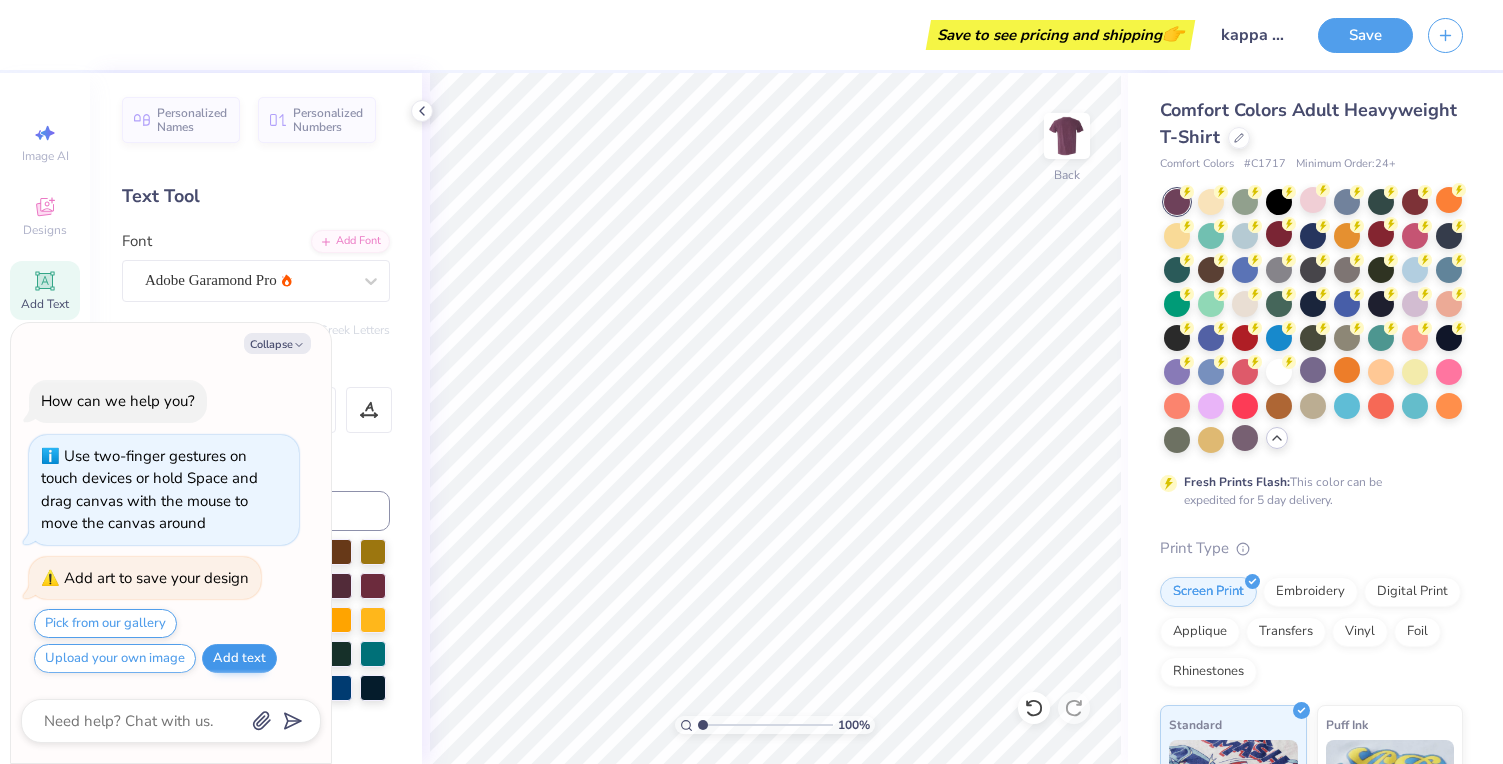 click on "Add text" at bounding box center (239, 658) 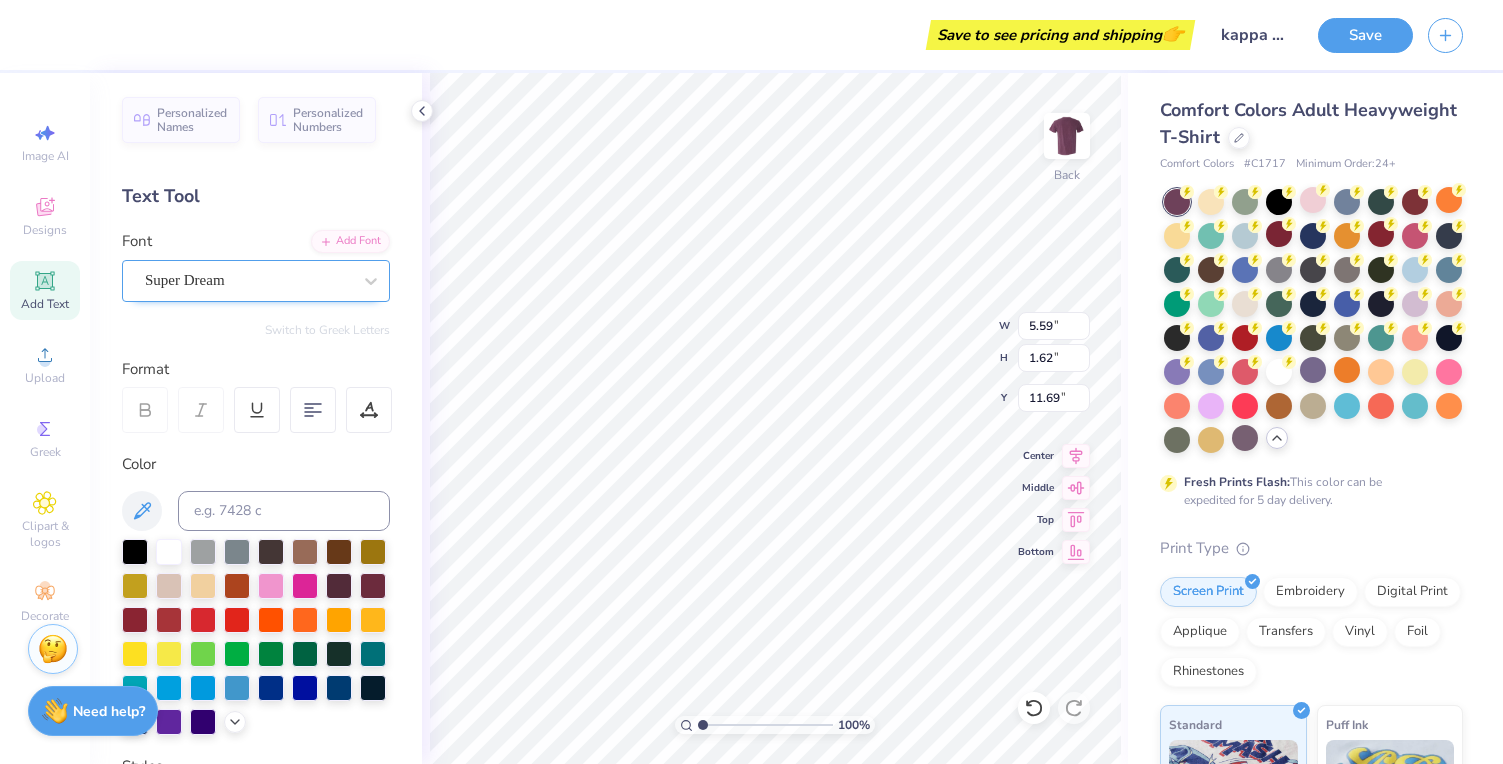 click on "Super Dream" at bounding box center (248, 280) 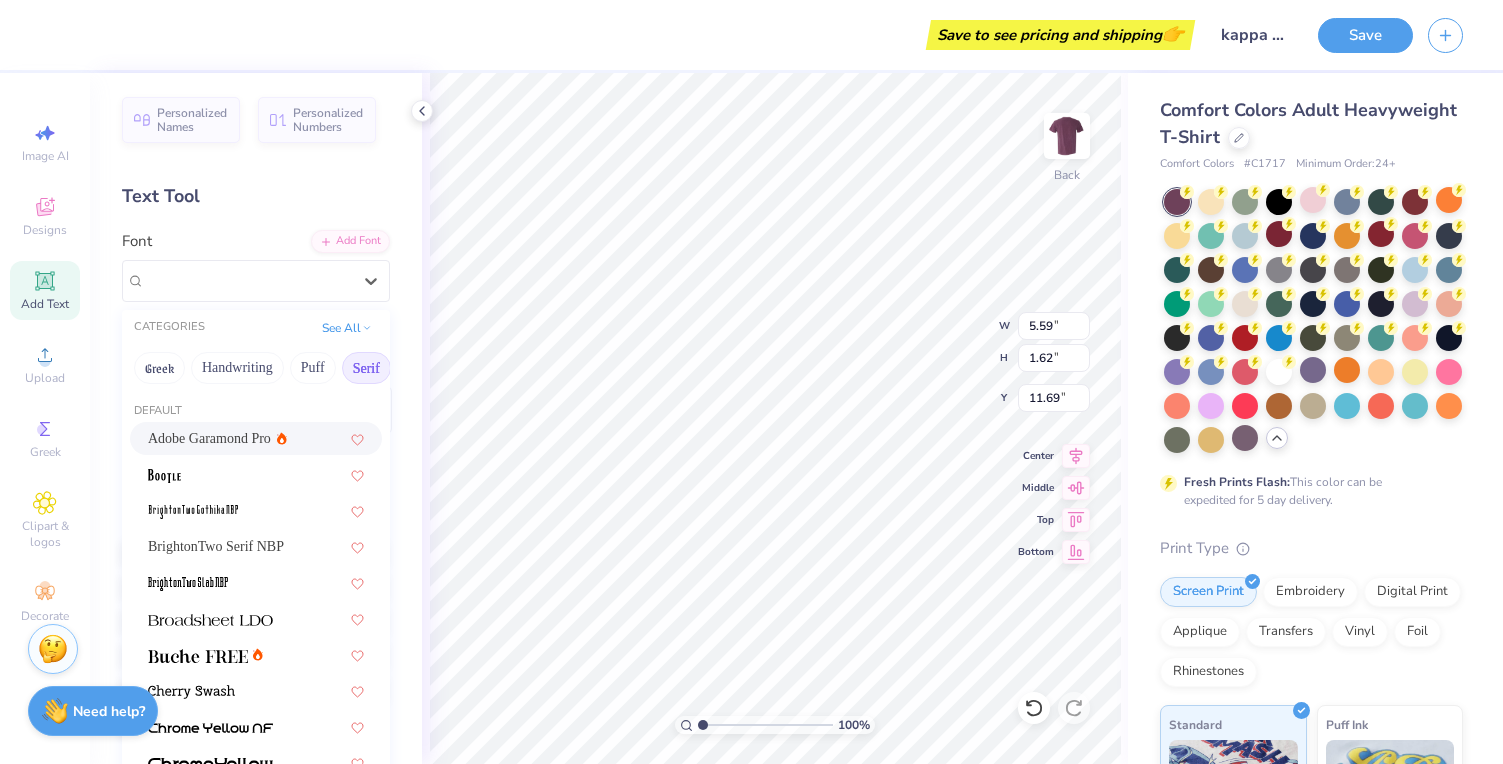 click 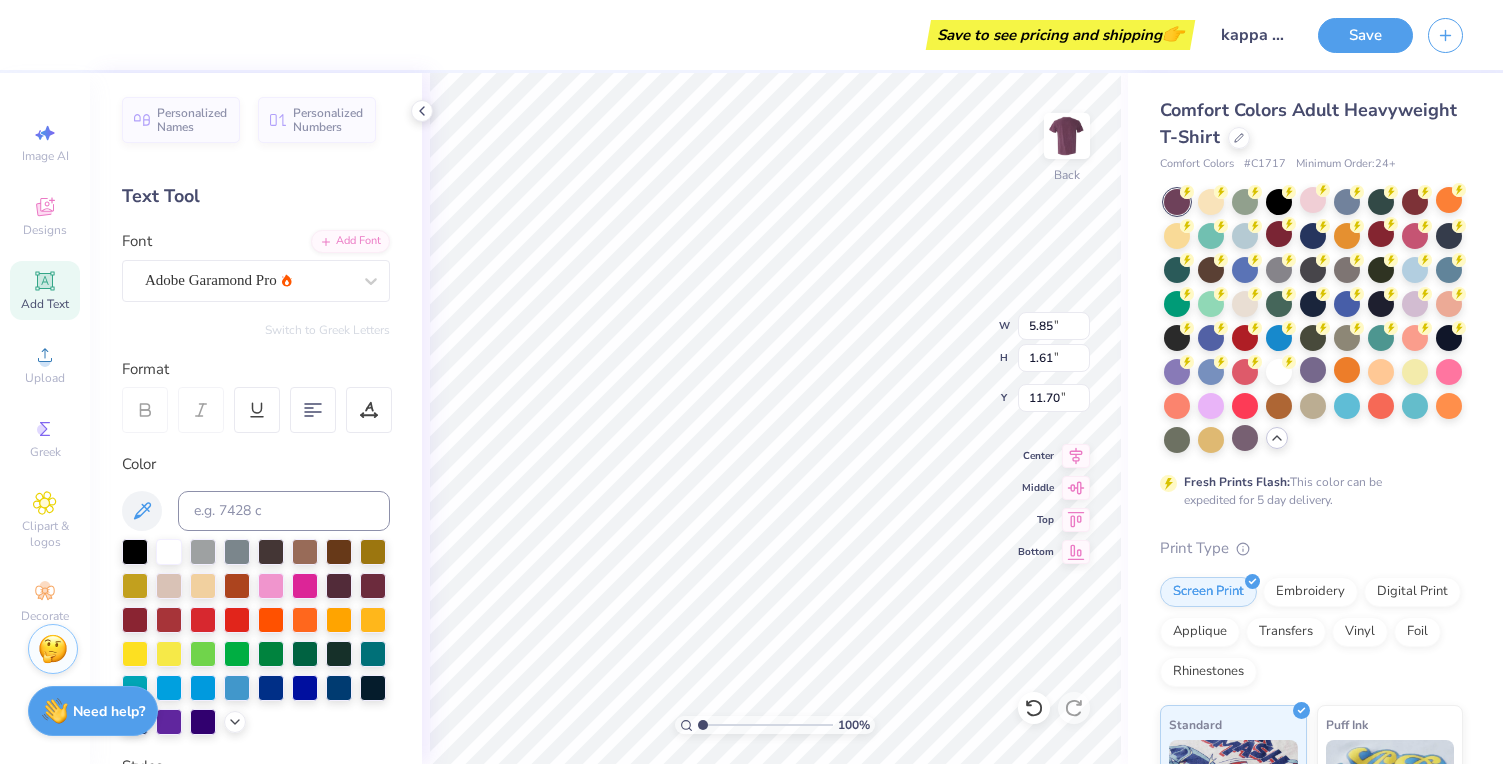 scroll, scrollTop: 0, scrollLeft: 5, axis: horizontal 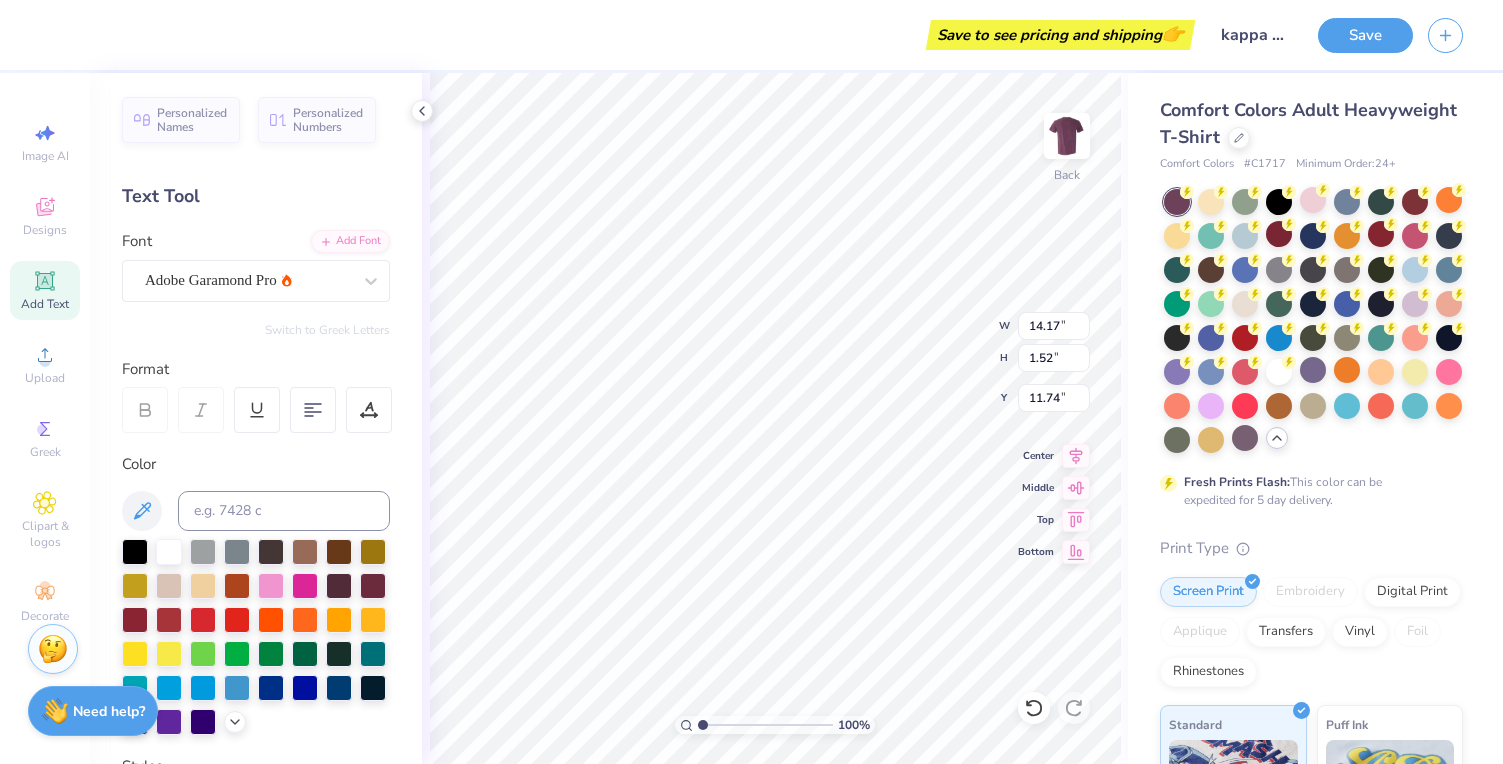type on "3.00" 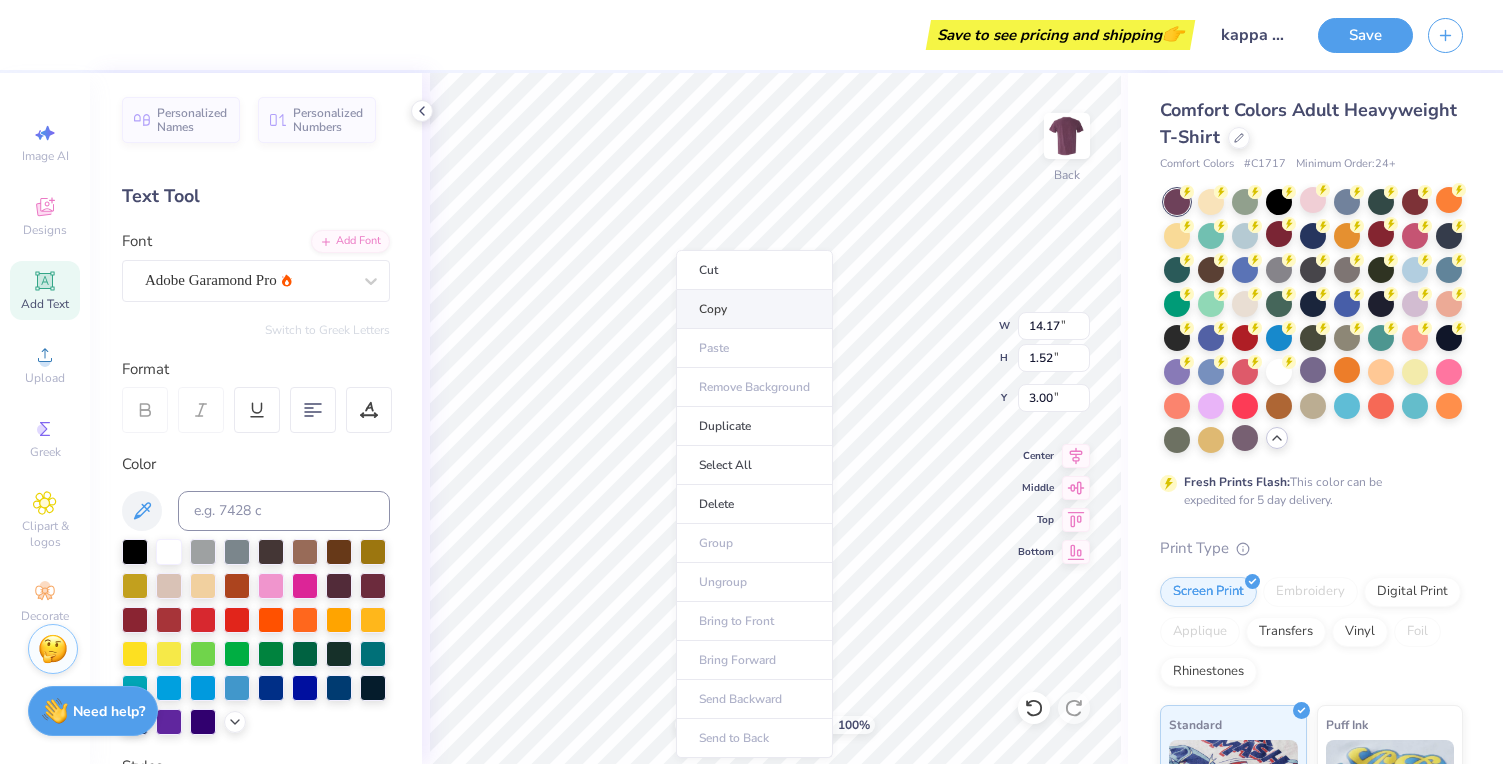 click on "Copy" at bounding box center [754, 309] 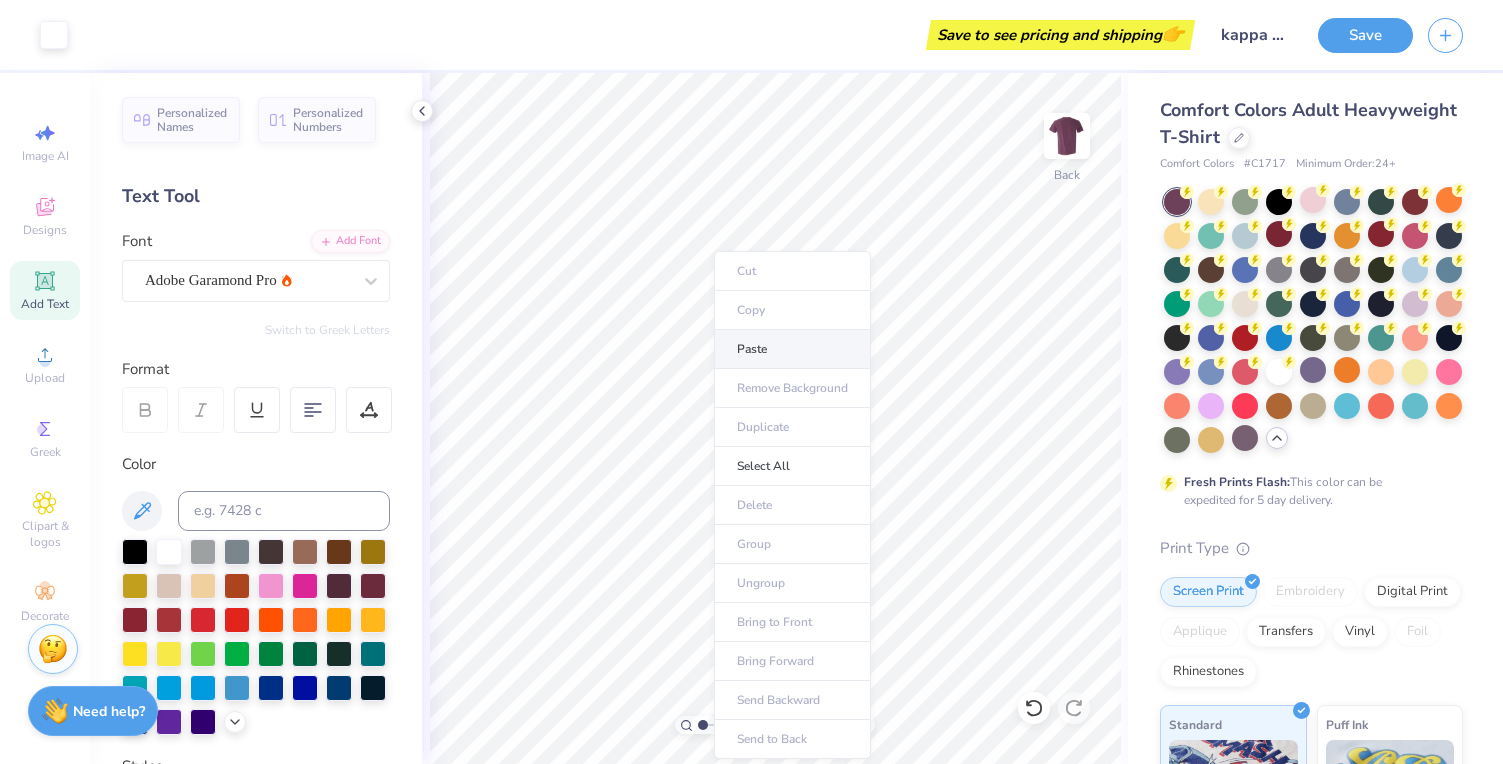 click on "Paste" at bounding box center (792, 349) 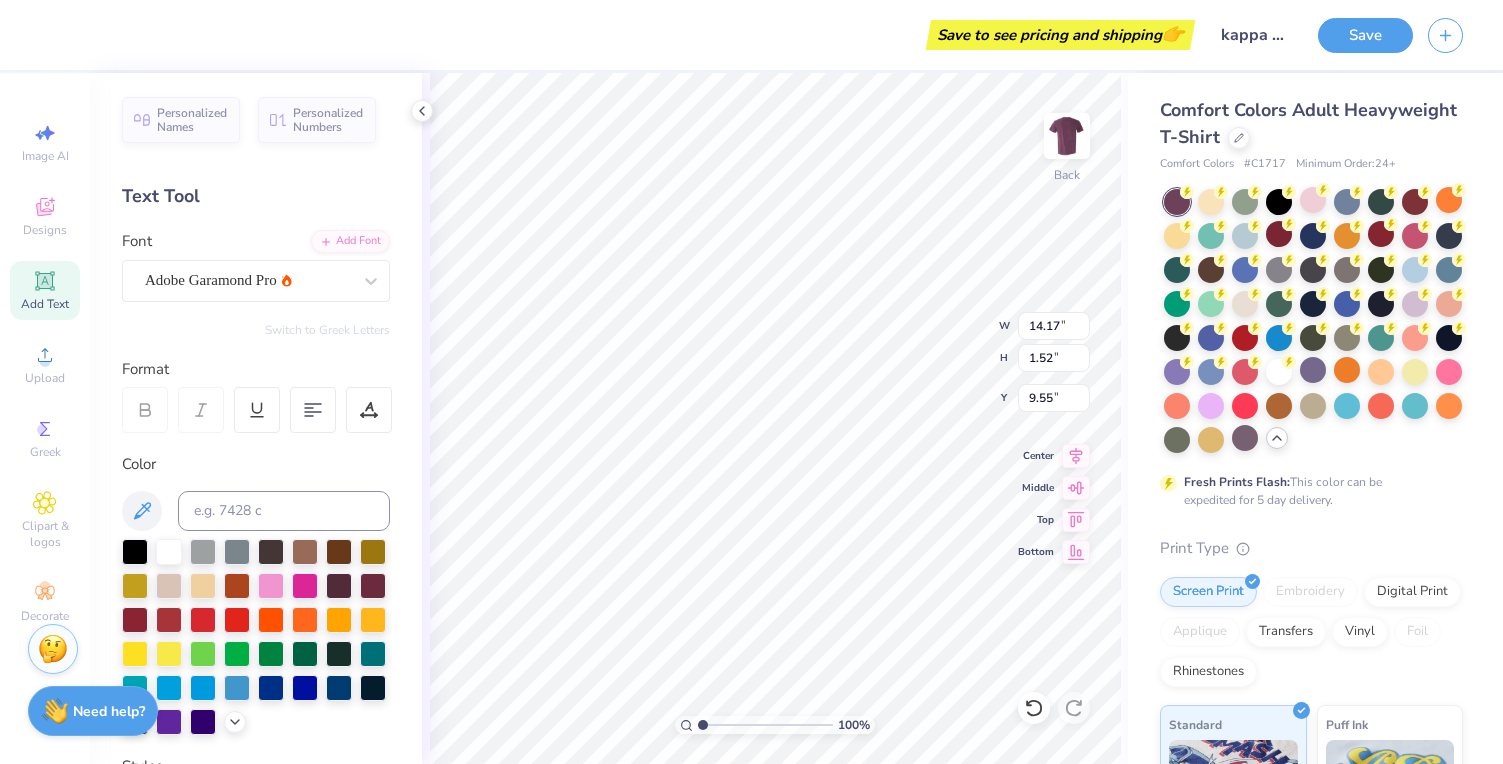 type on "4.93" 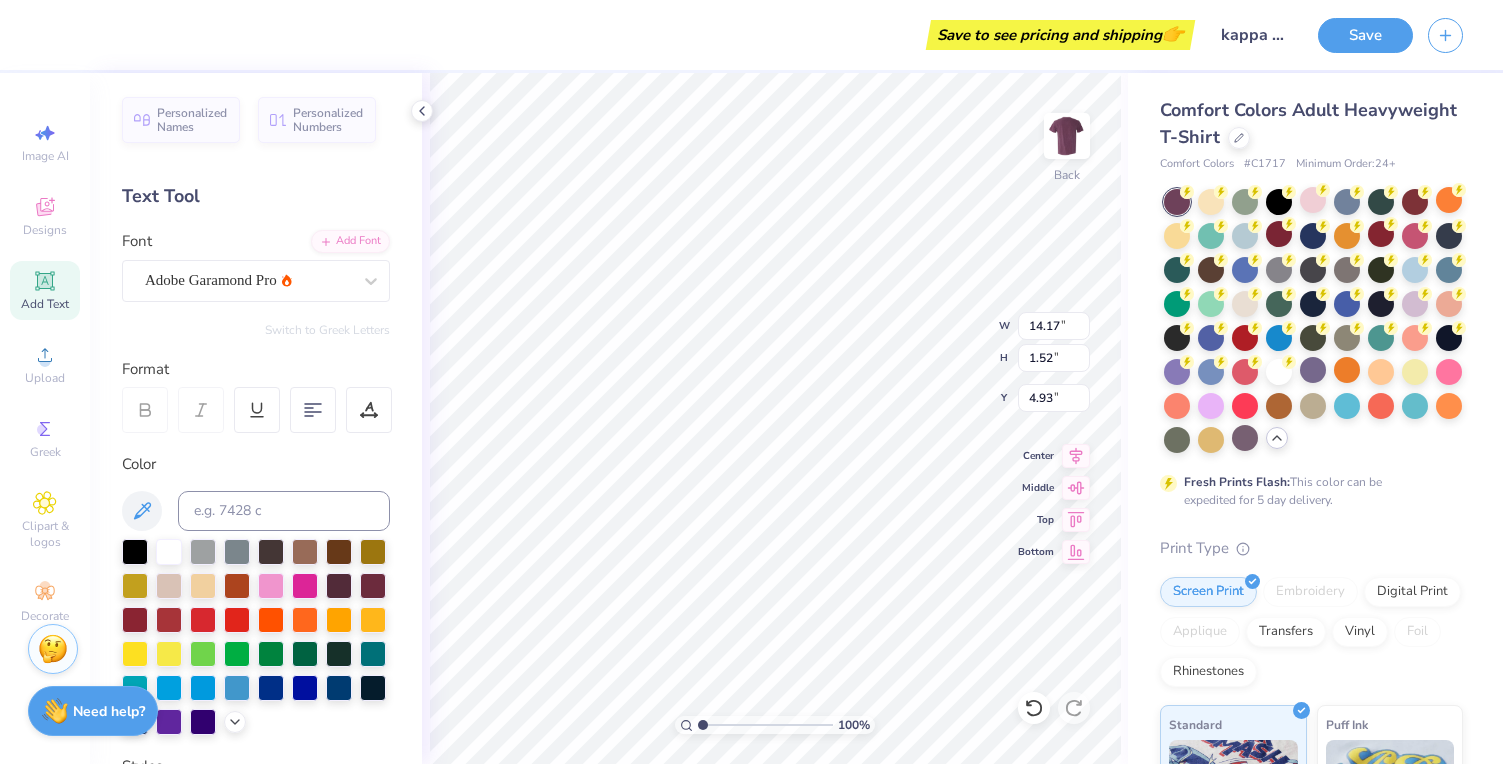 scroll, scrollTop: 0, scrollLeft: 0, axis: both 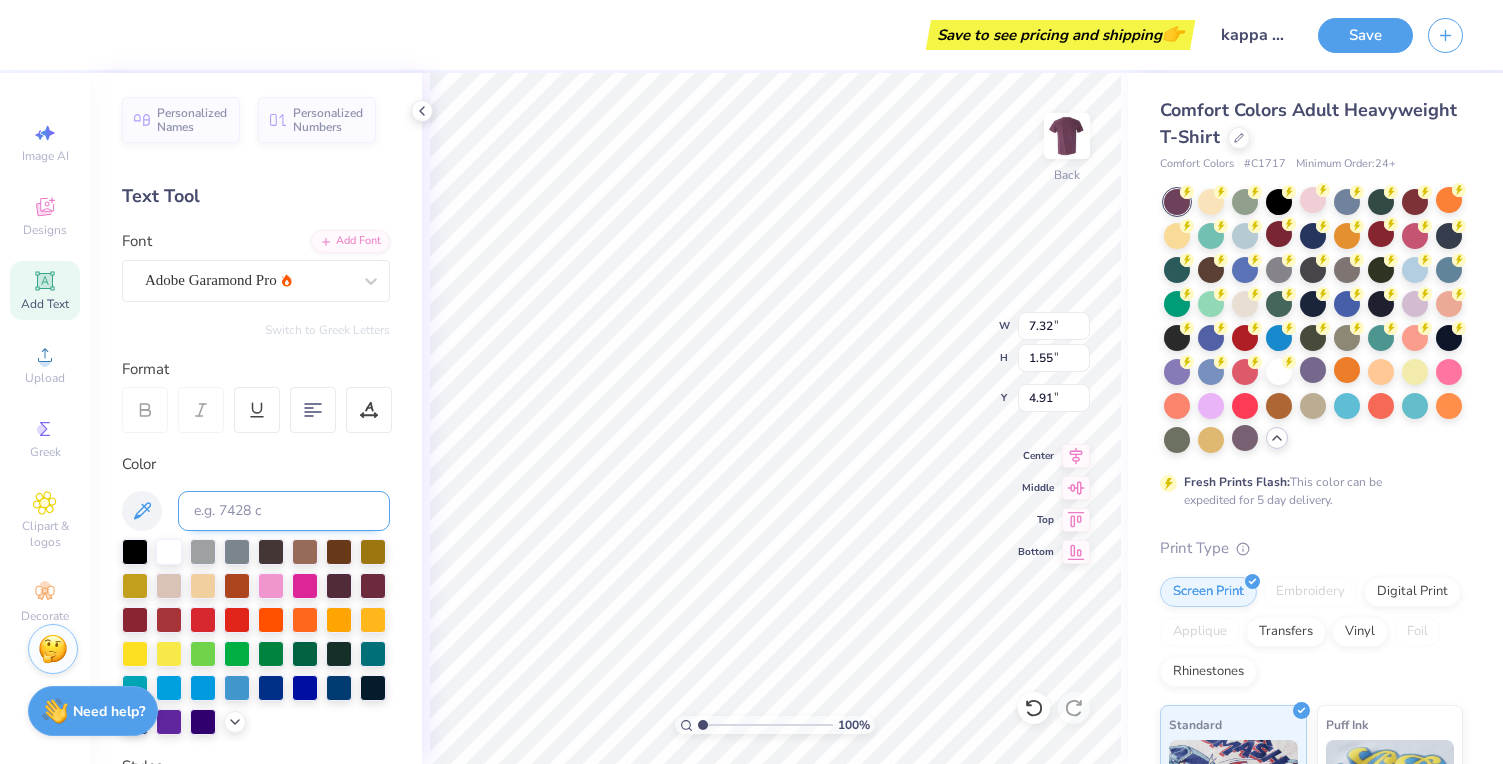 type on "7.77" 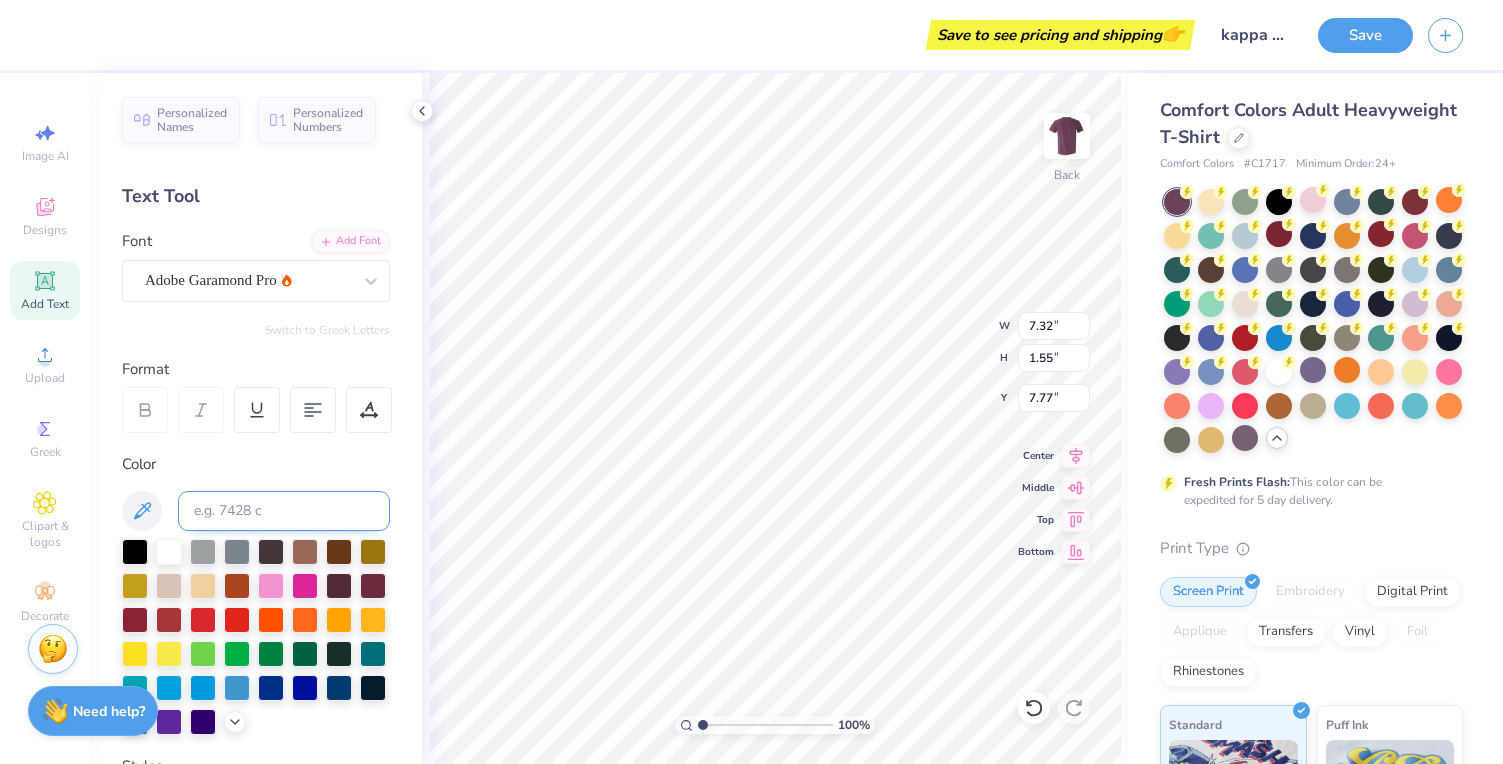 type on "E" 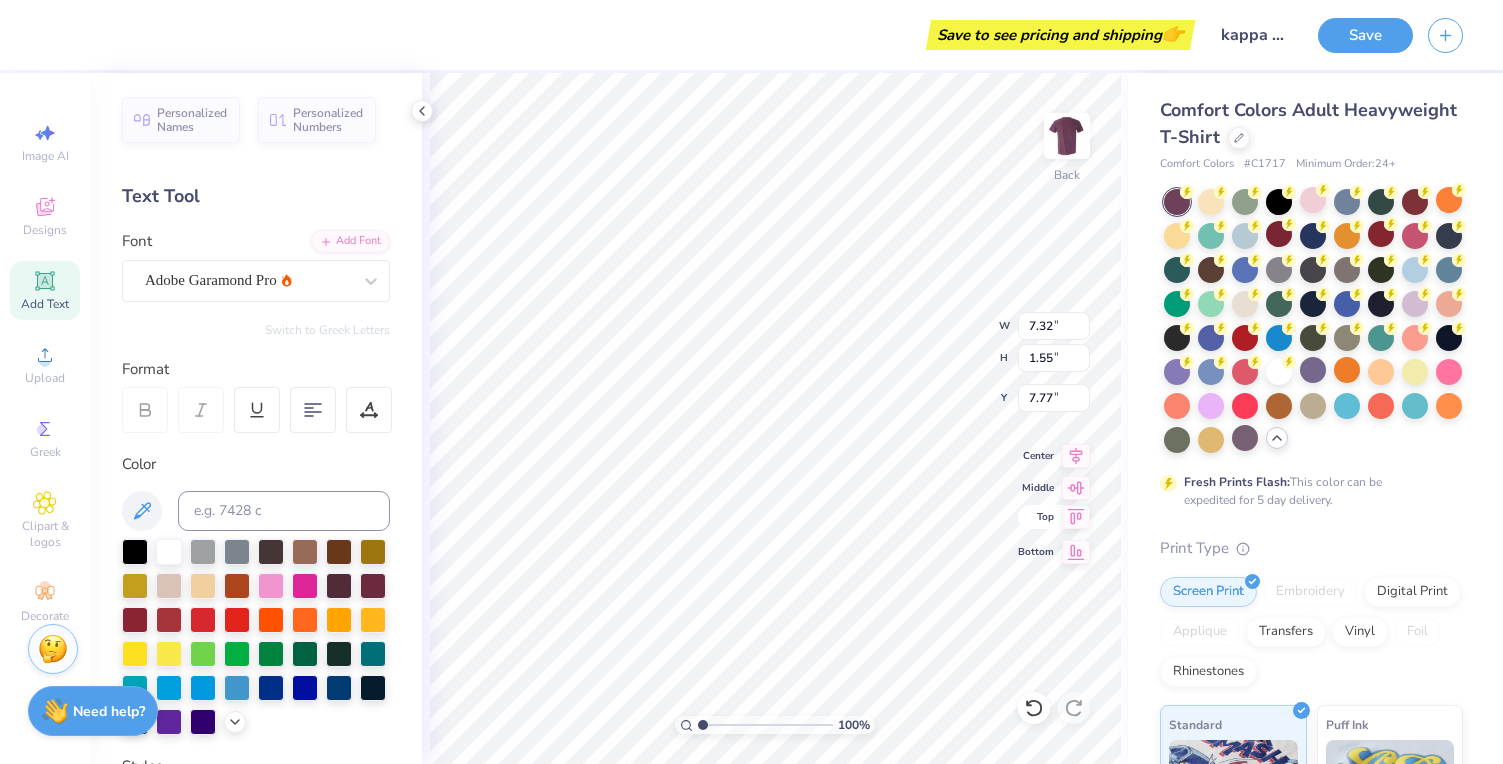 type on "est. 1870" 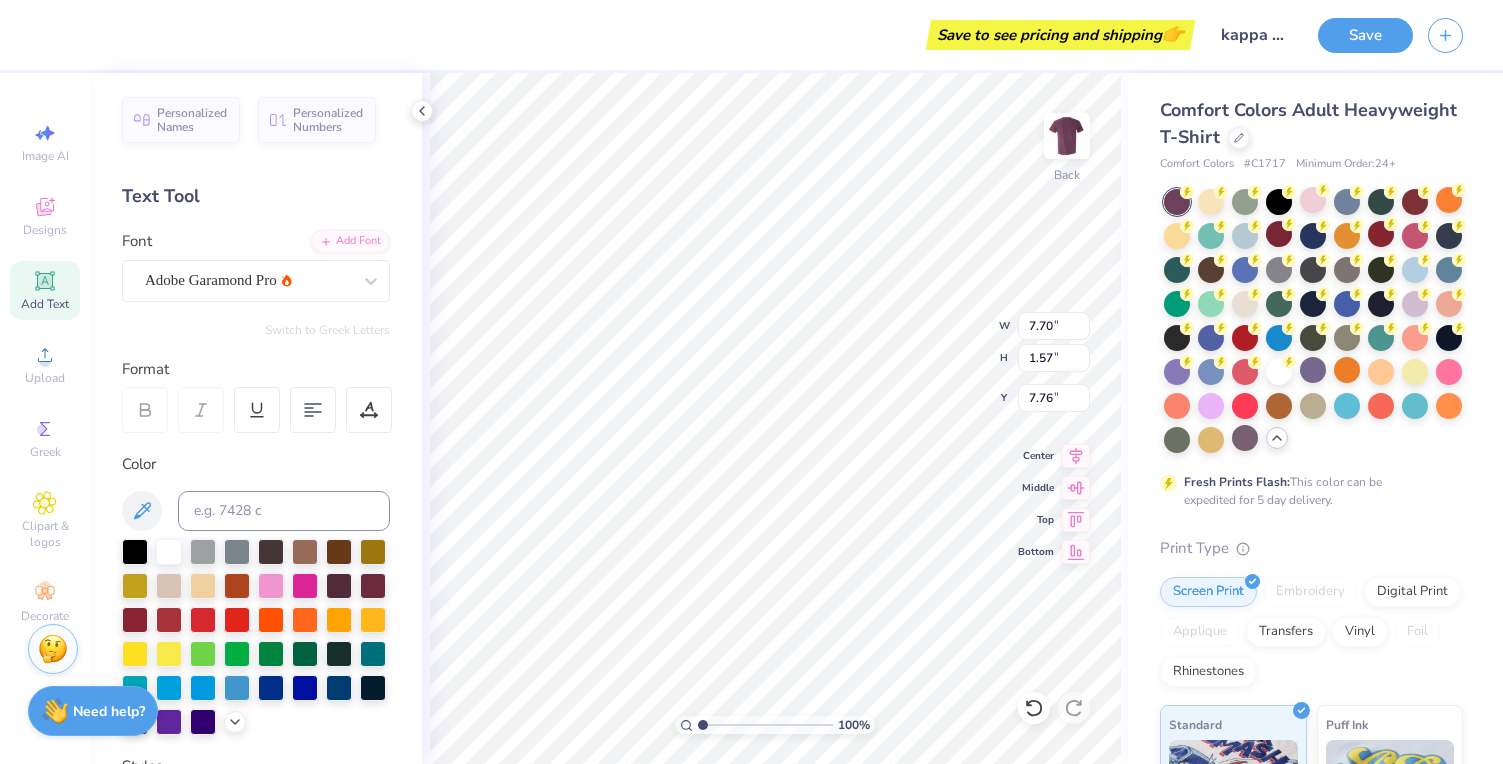 type on "2.59" 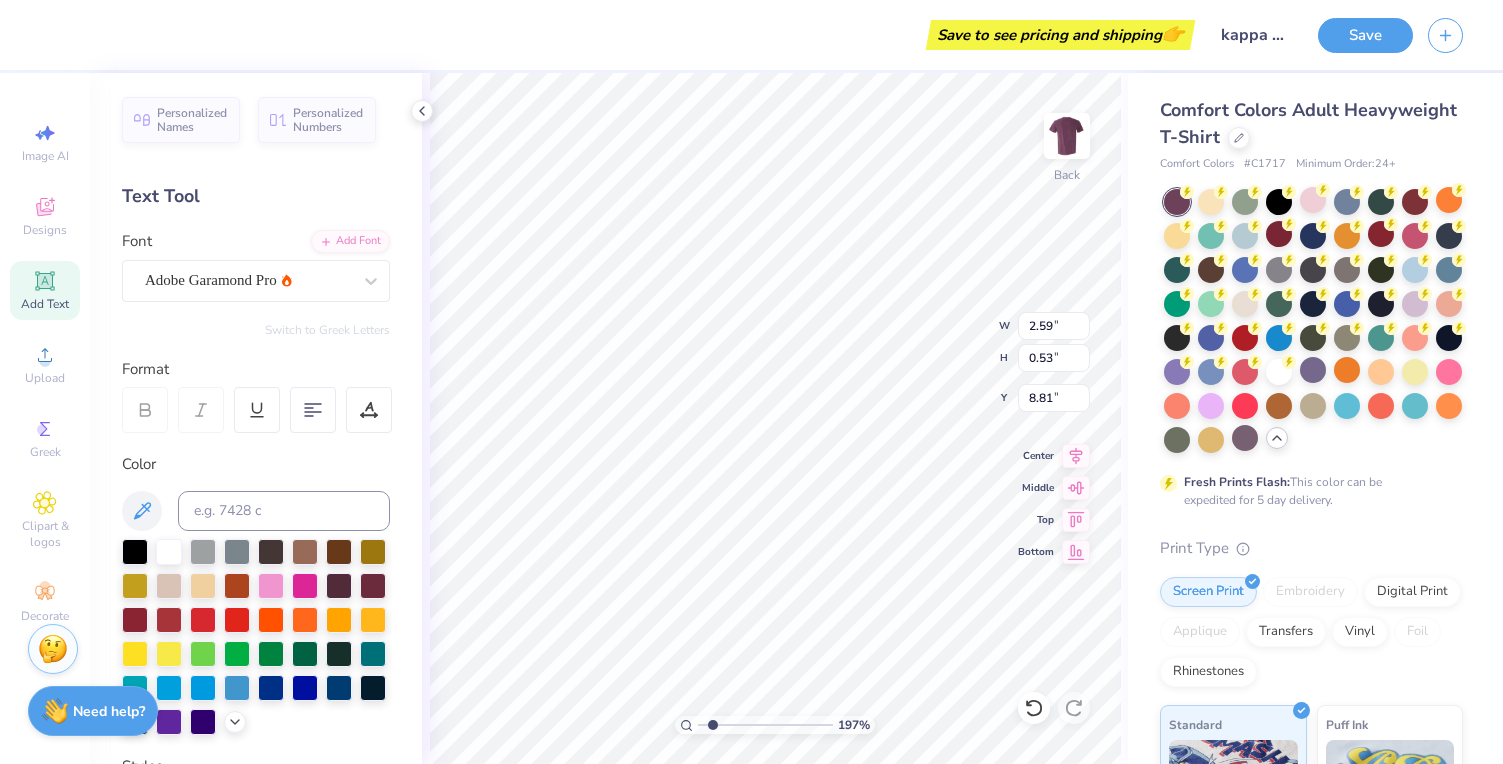 type on "1.67" 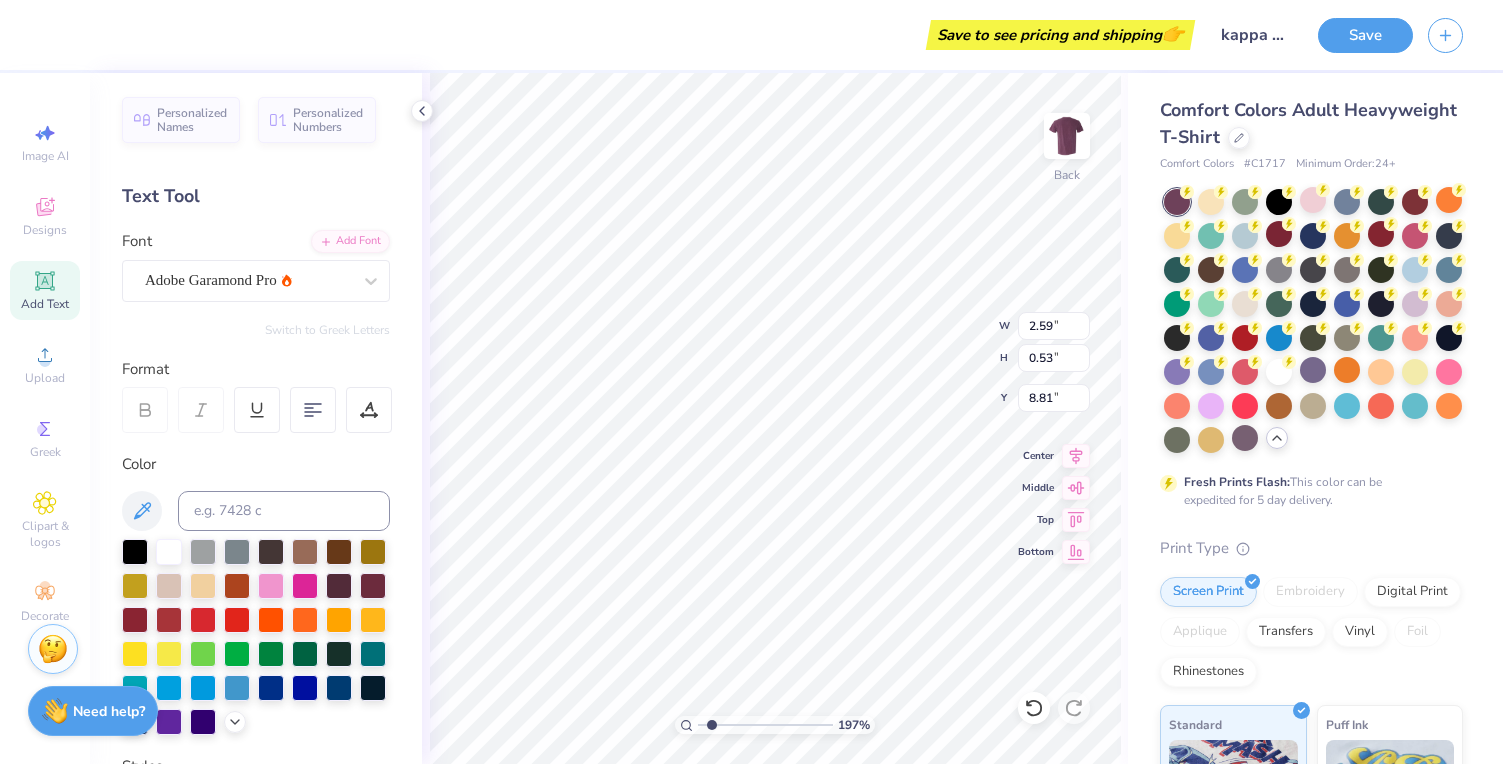drag, startPoint x: 702, startPoint y: 728, endPoint x: 712, endPoint y: 727, distance: 10.049875 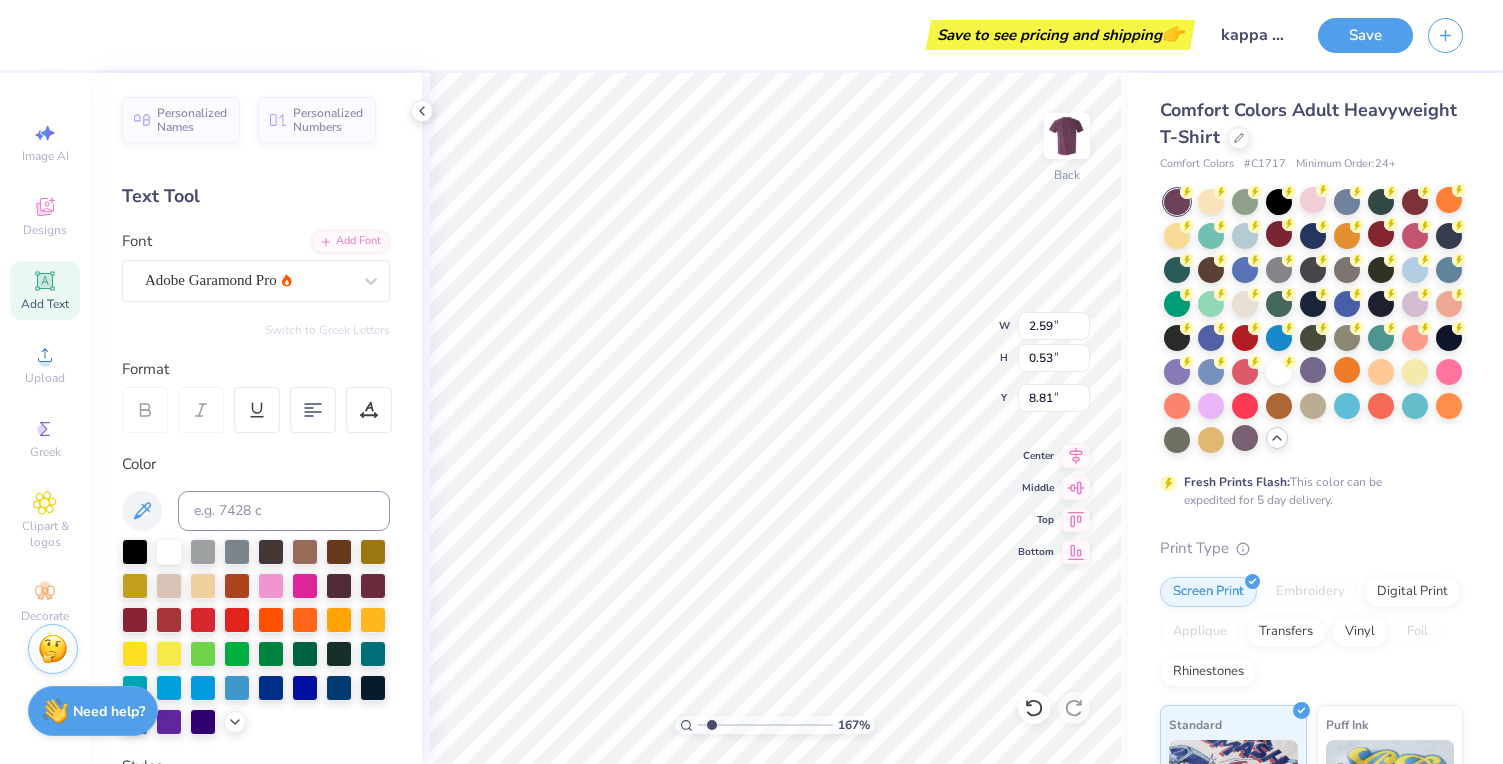 type on "5.42" 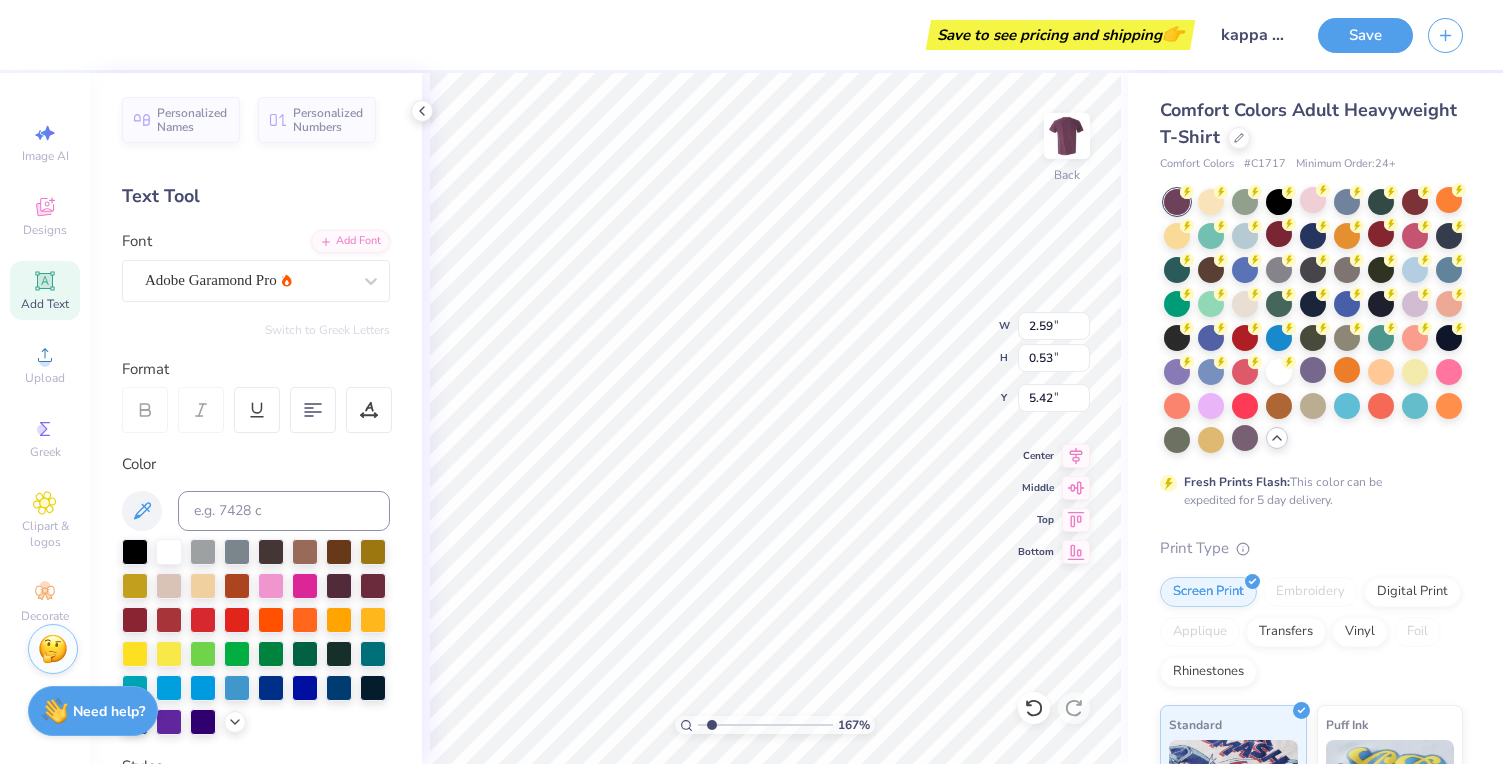 type on "2.94" 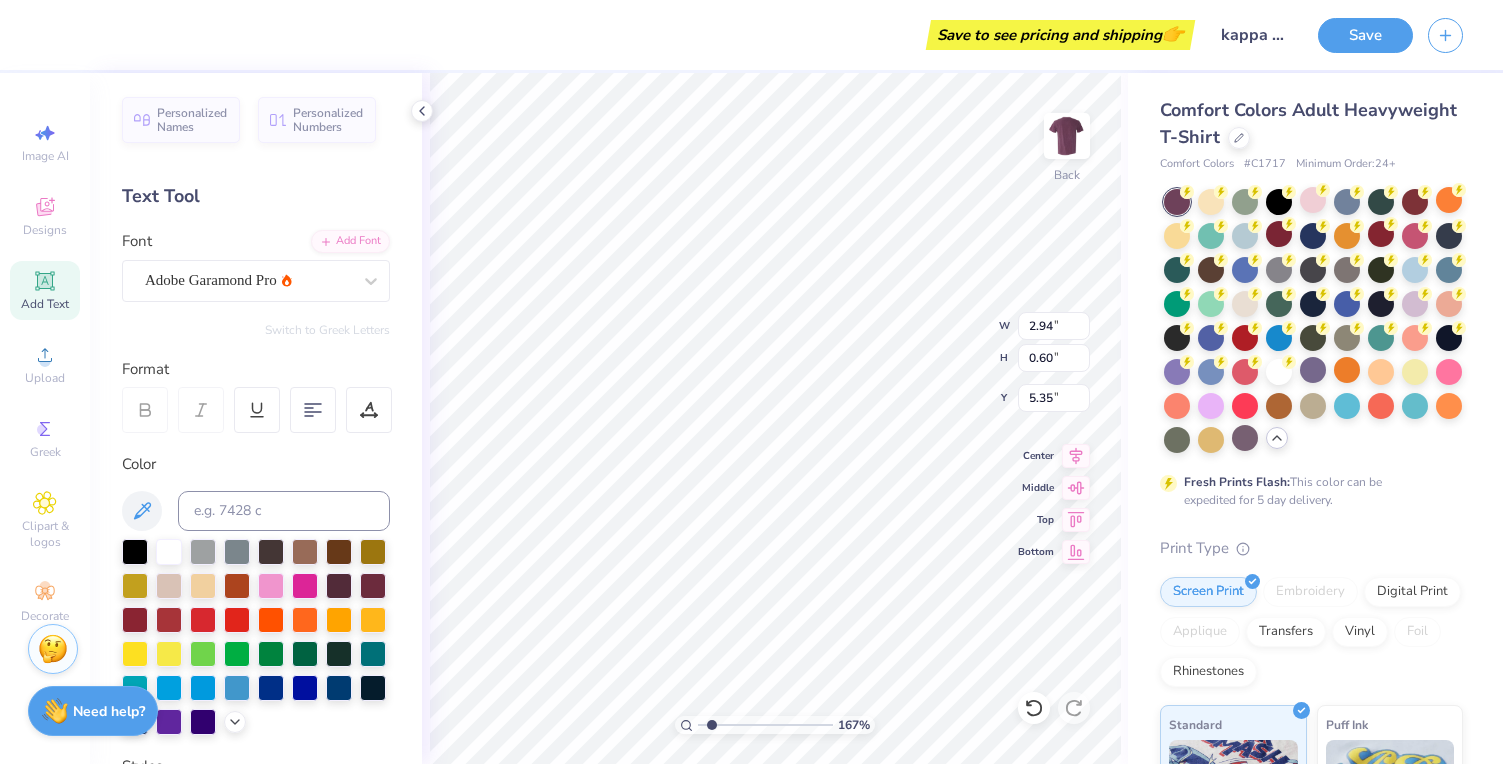 type on "5.39" 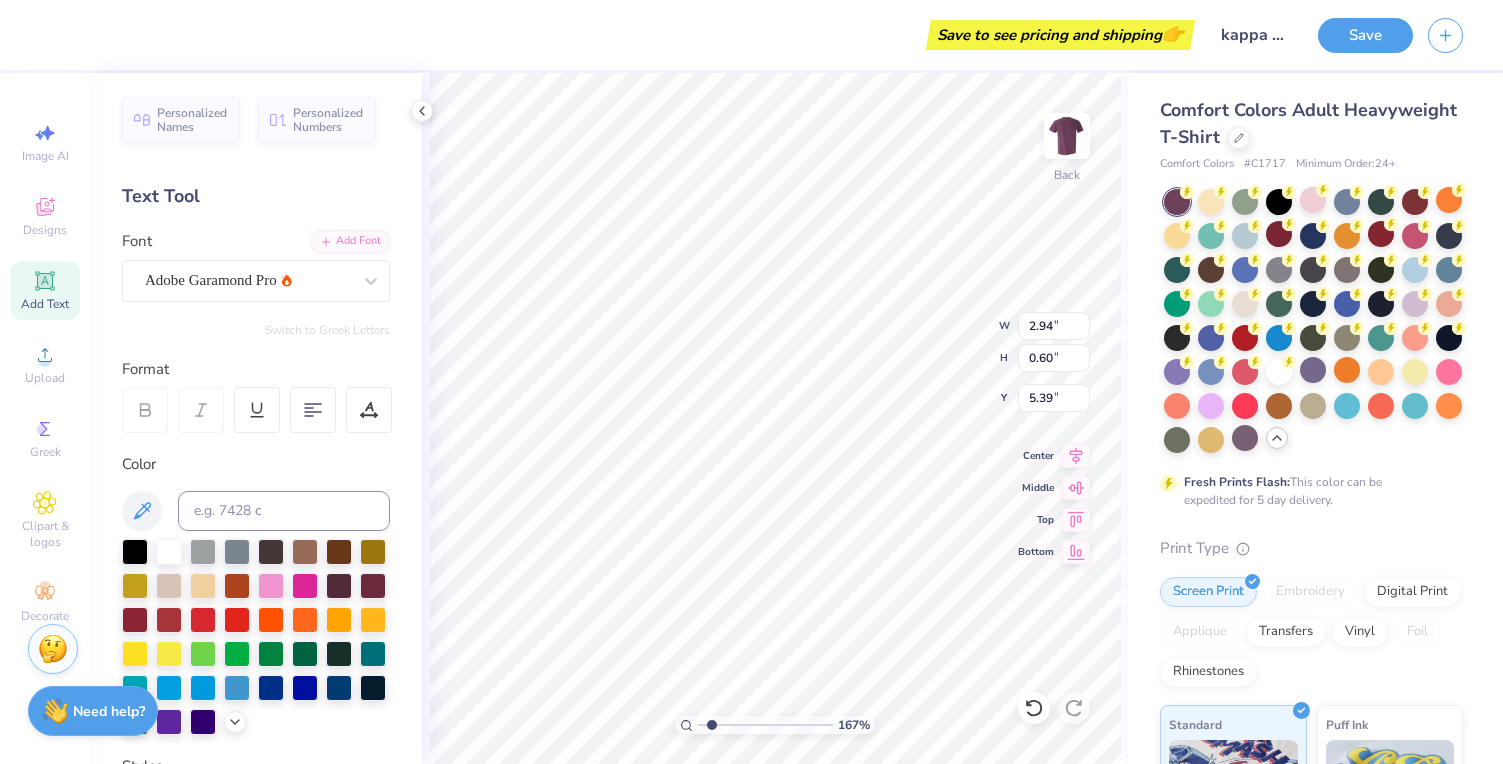 type on "e" 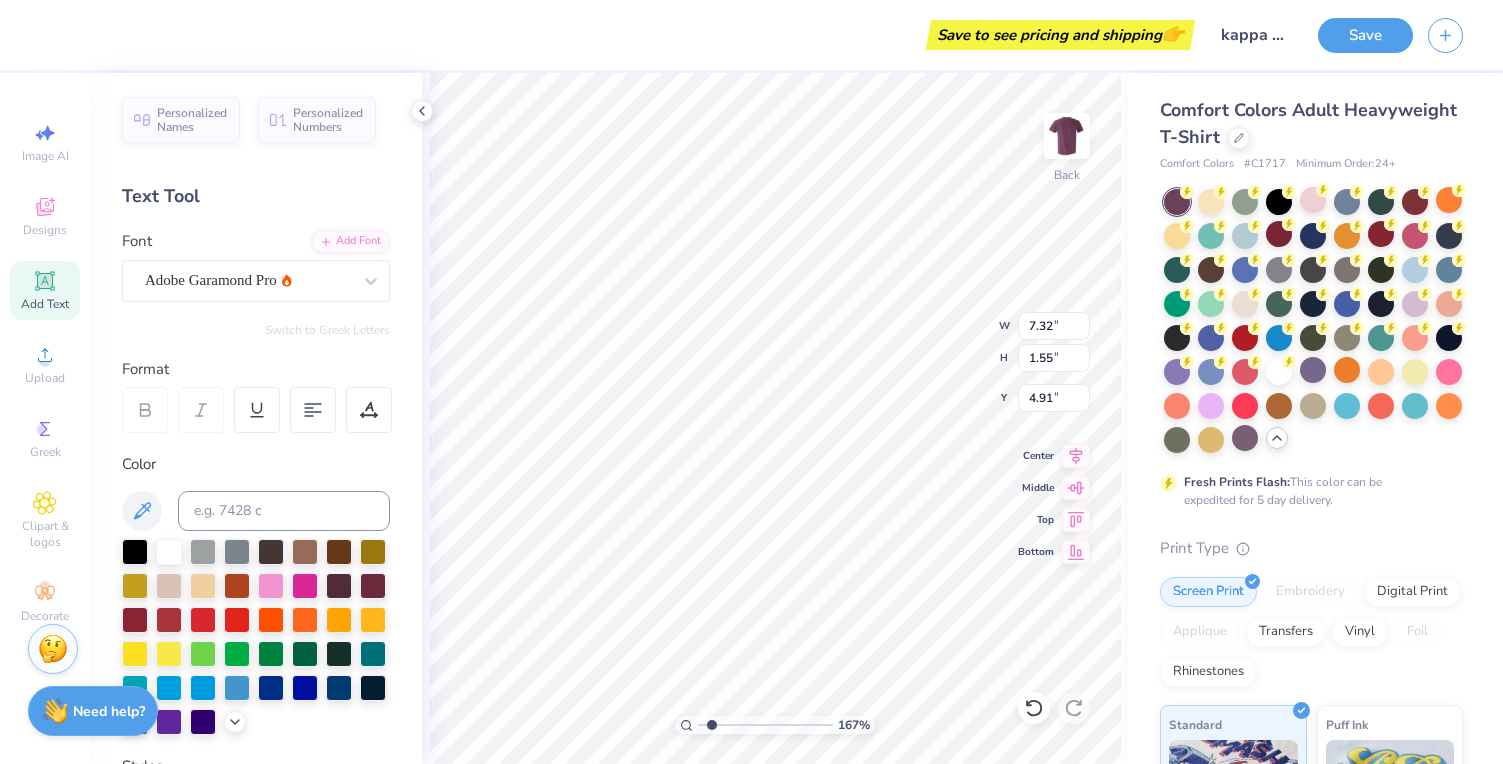 type on "3.63" 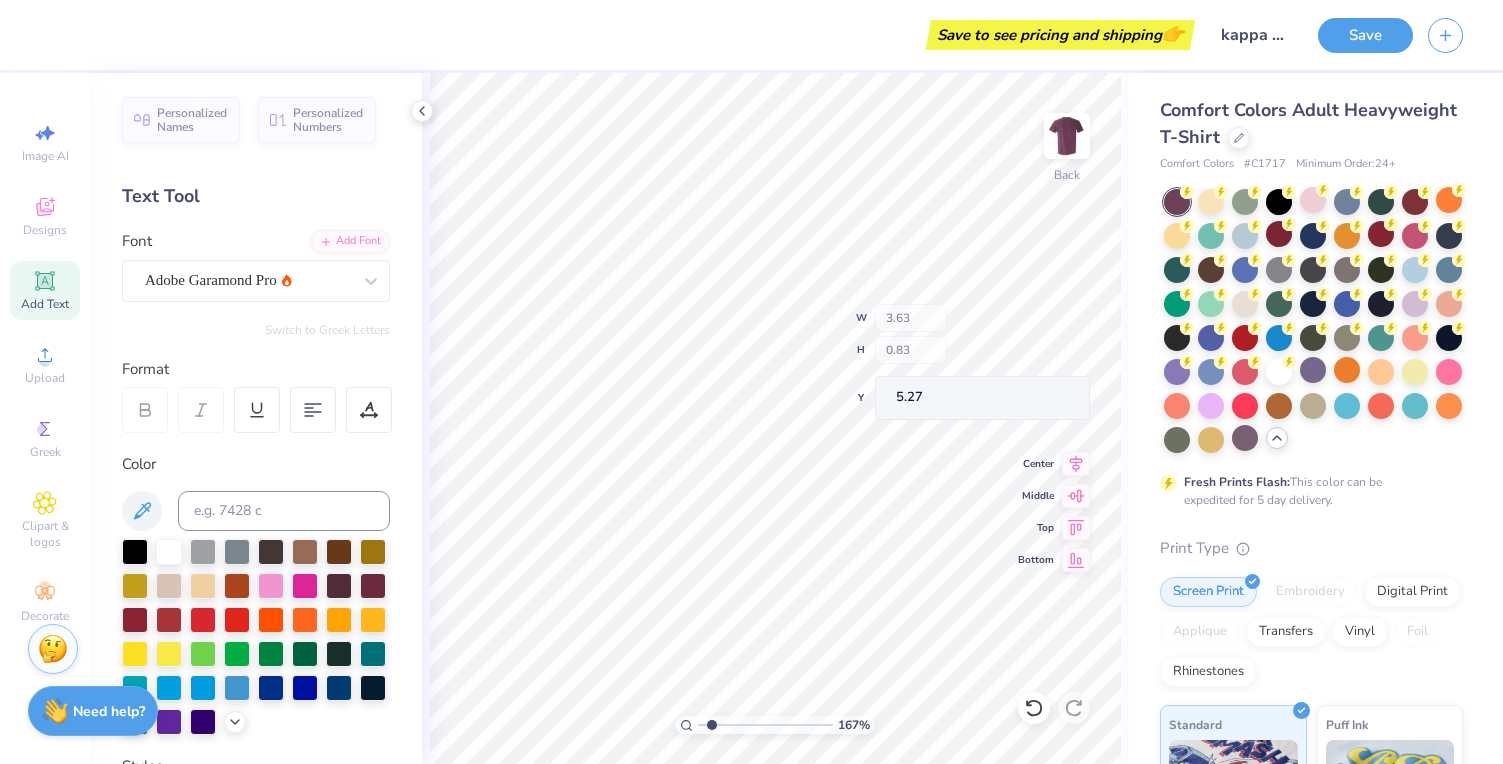 click on "167  % Back W 3.63 H 0.83 Y 5.27 Center Middle Top Bottom" at bounding box center [775, 418] 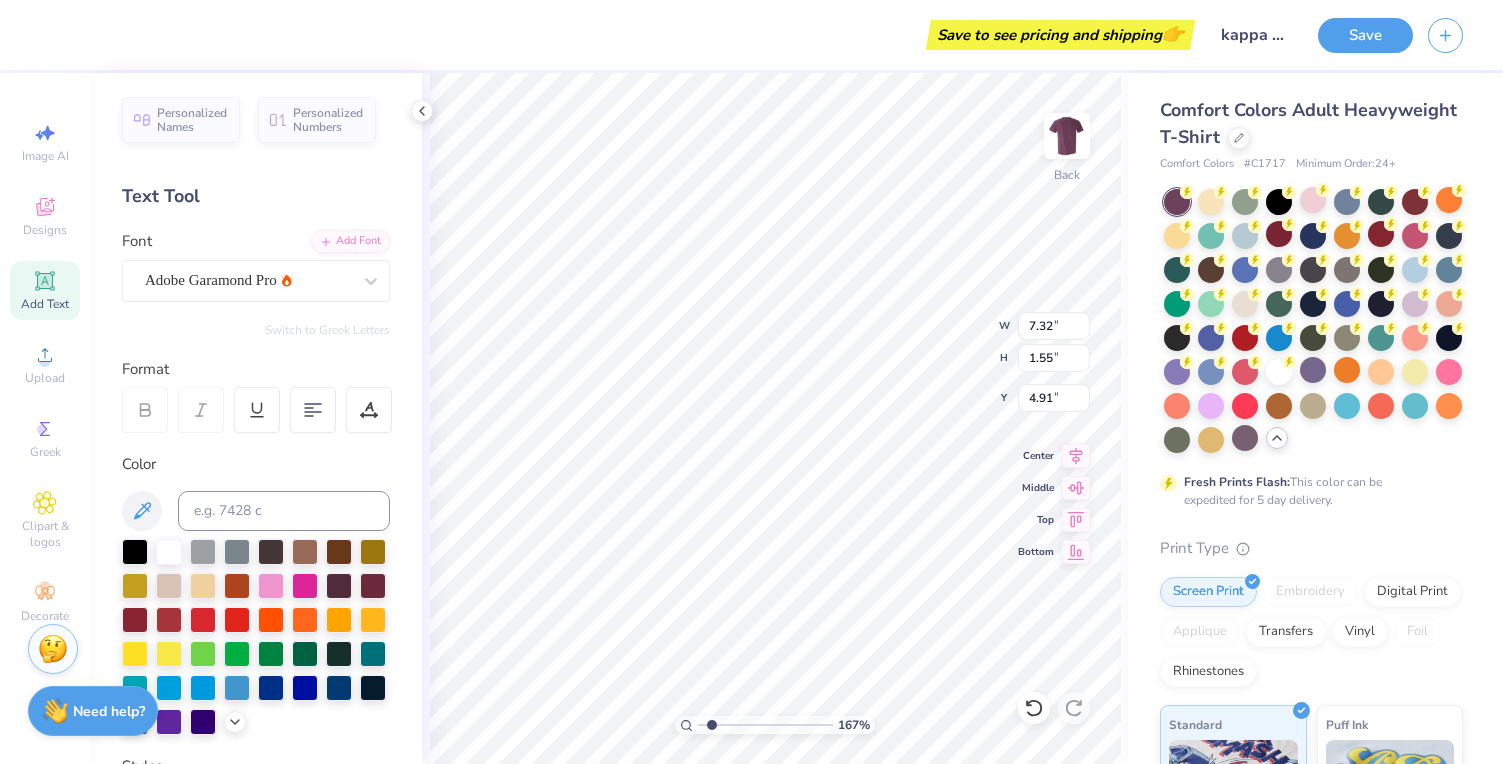 type on "3.63" 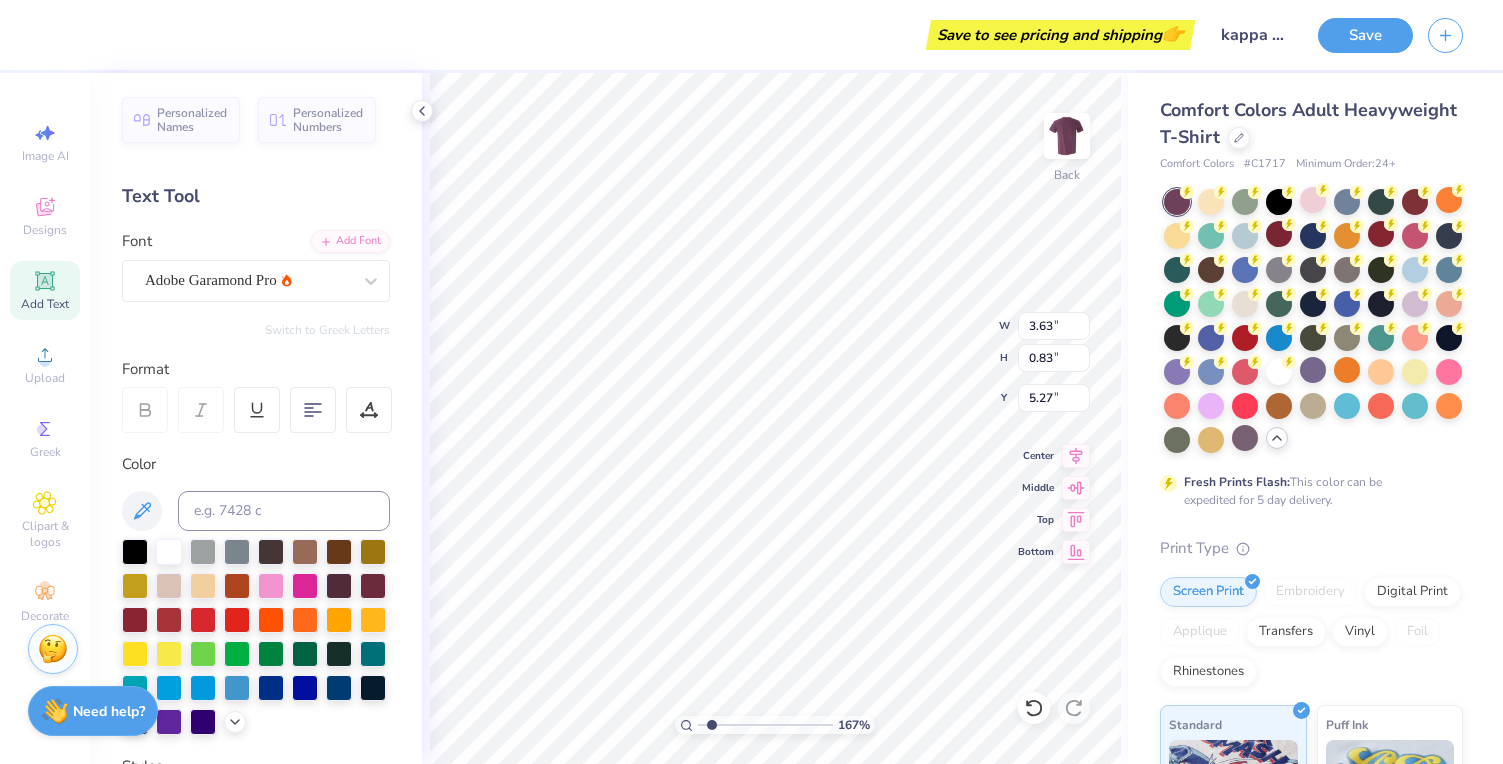 type on "7.32" 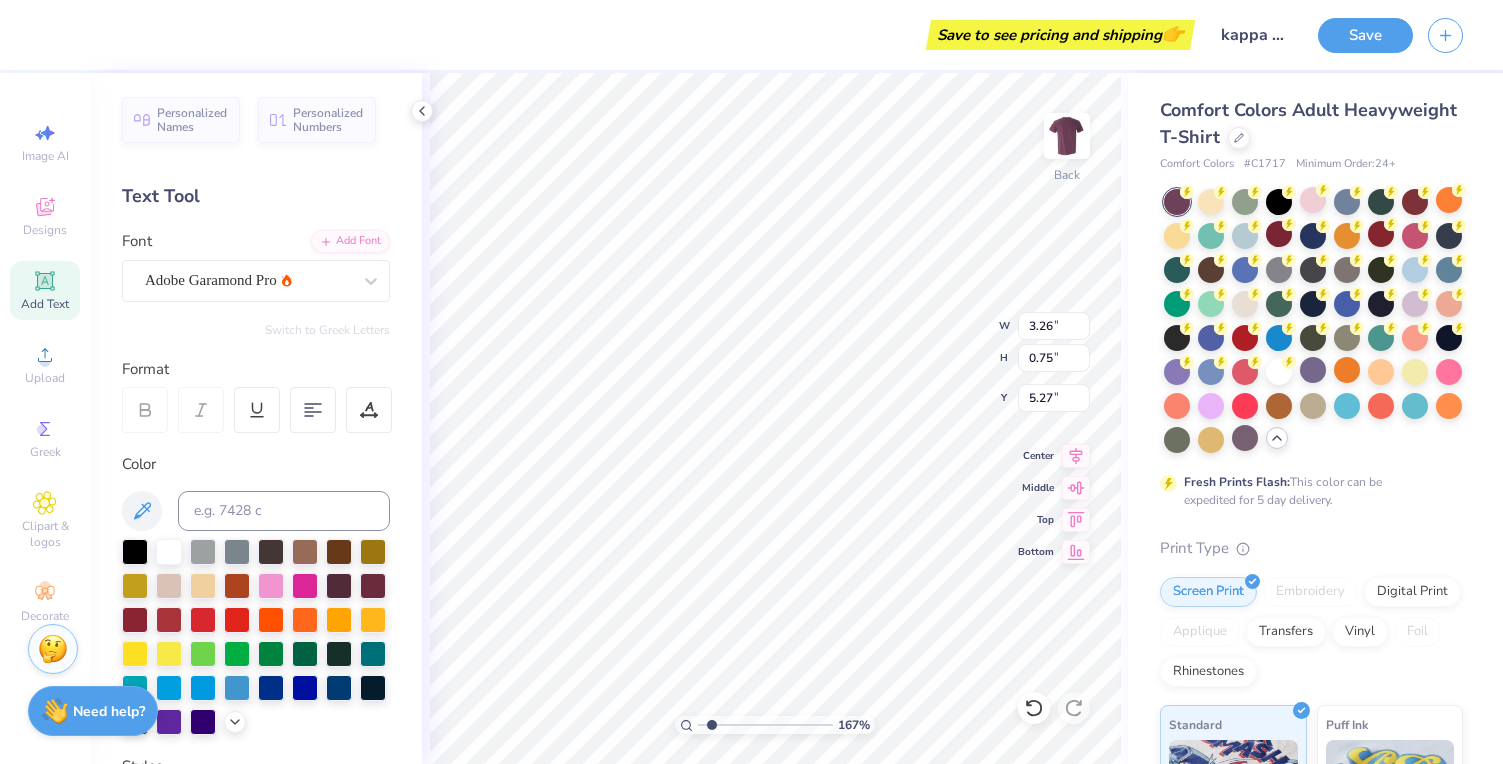 type on "5.39" 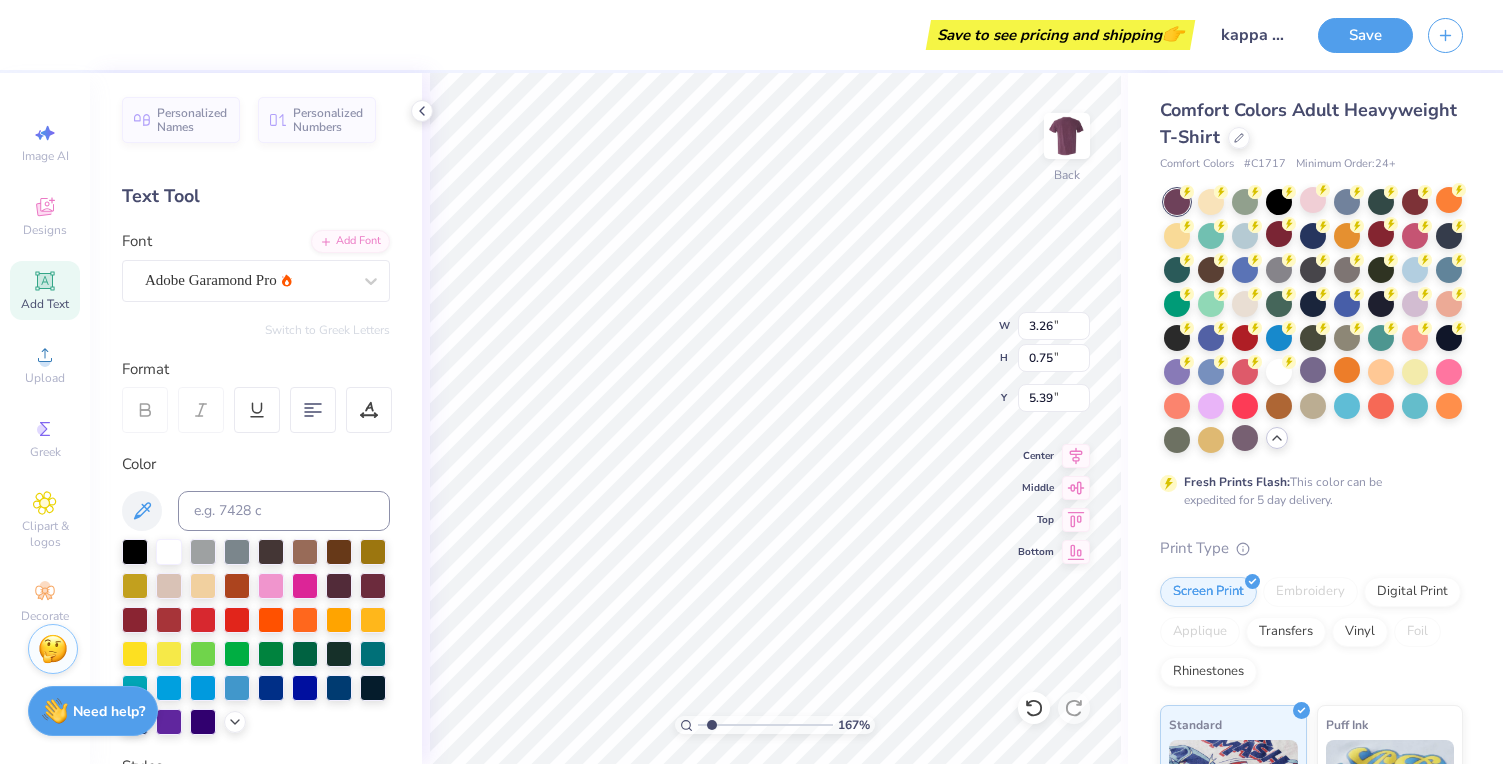 type on "3.37" 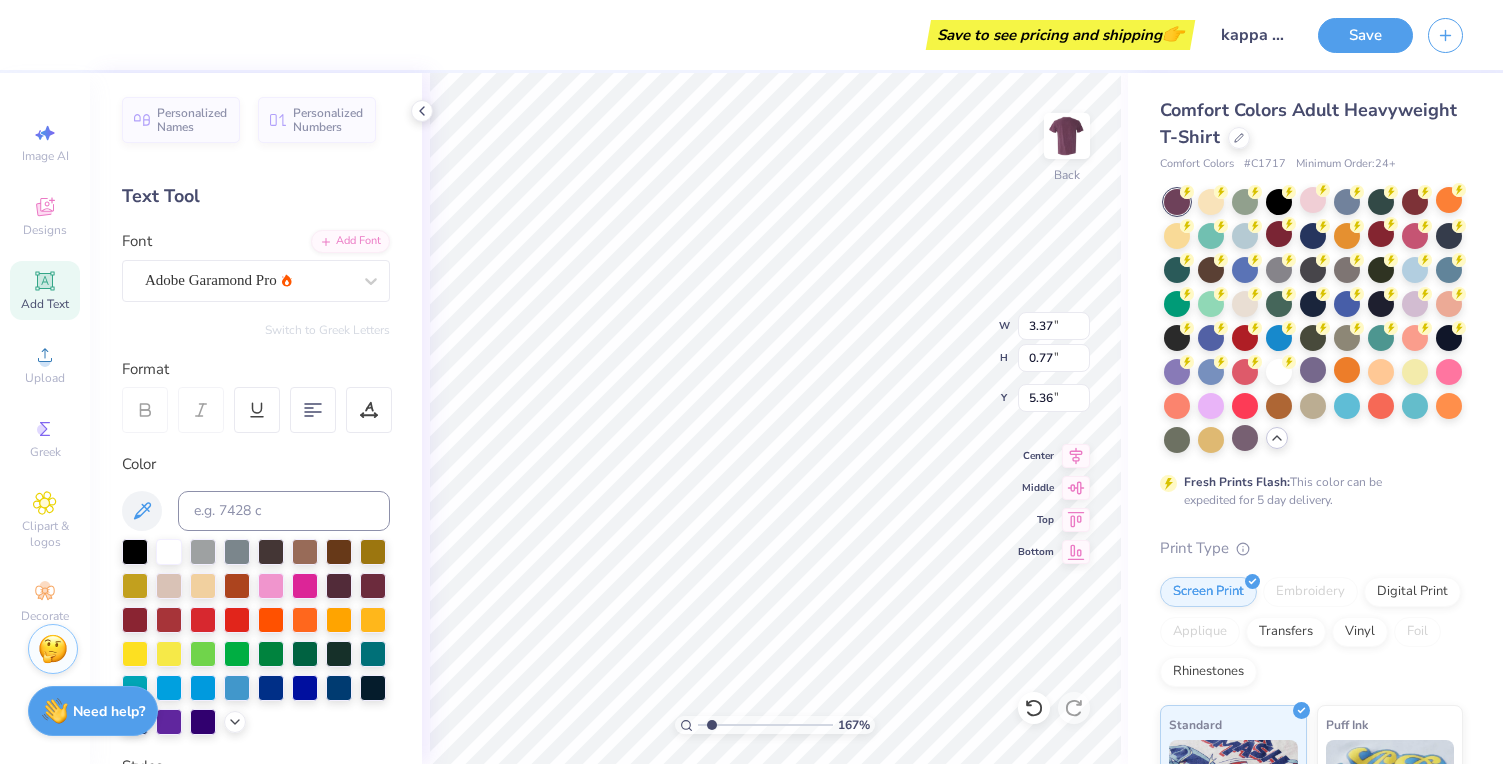 type on "5.39" 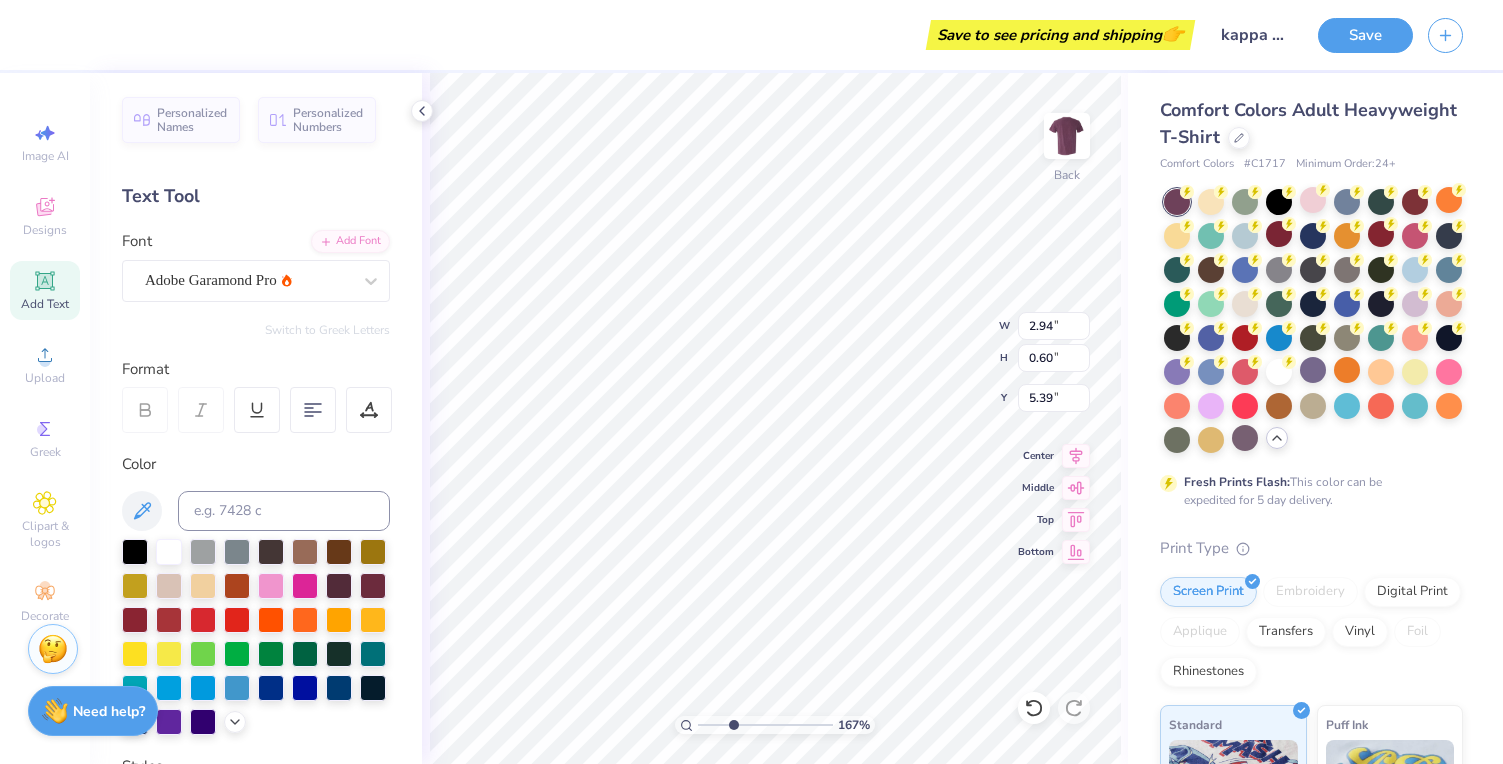 type on "3.23" 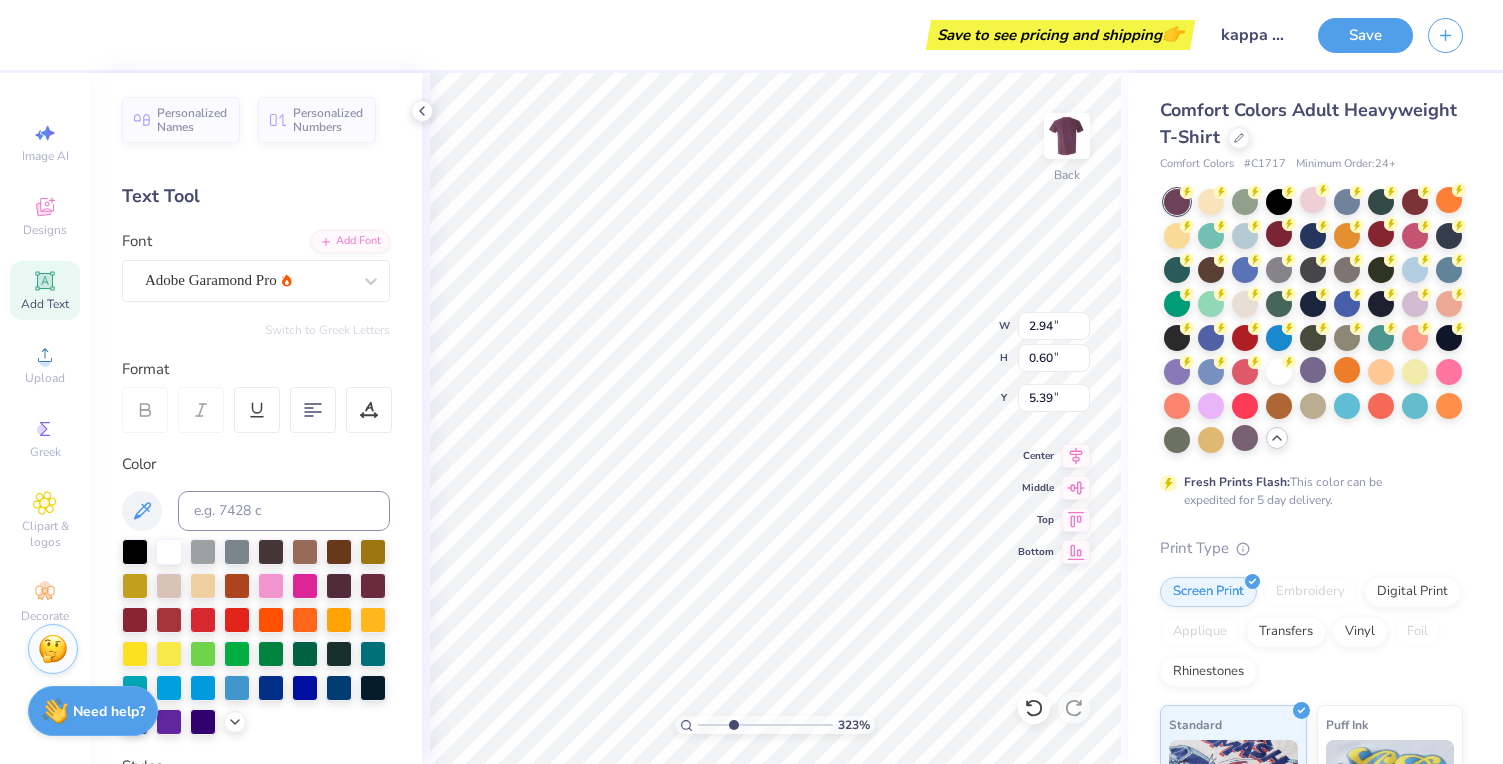 type on "3.45" 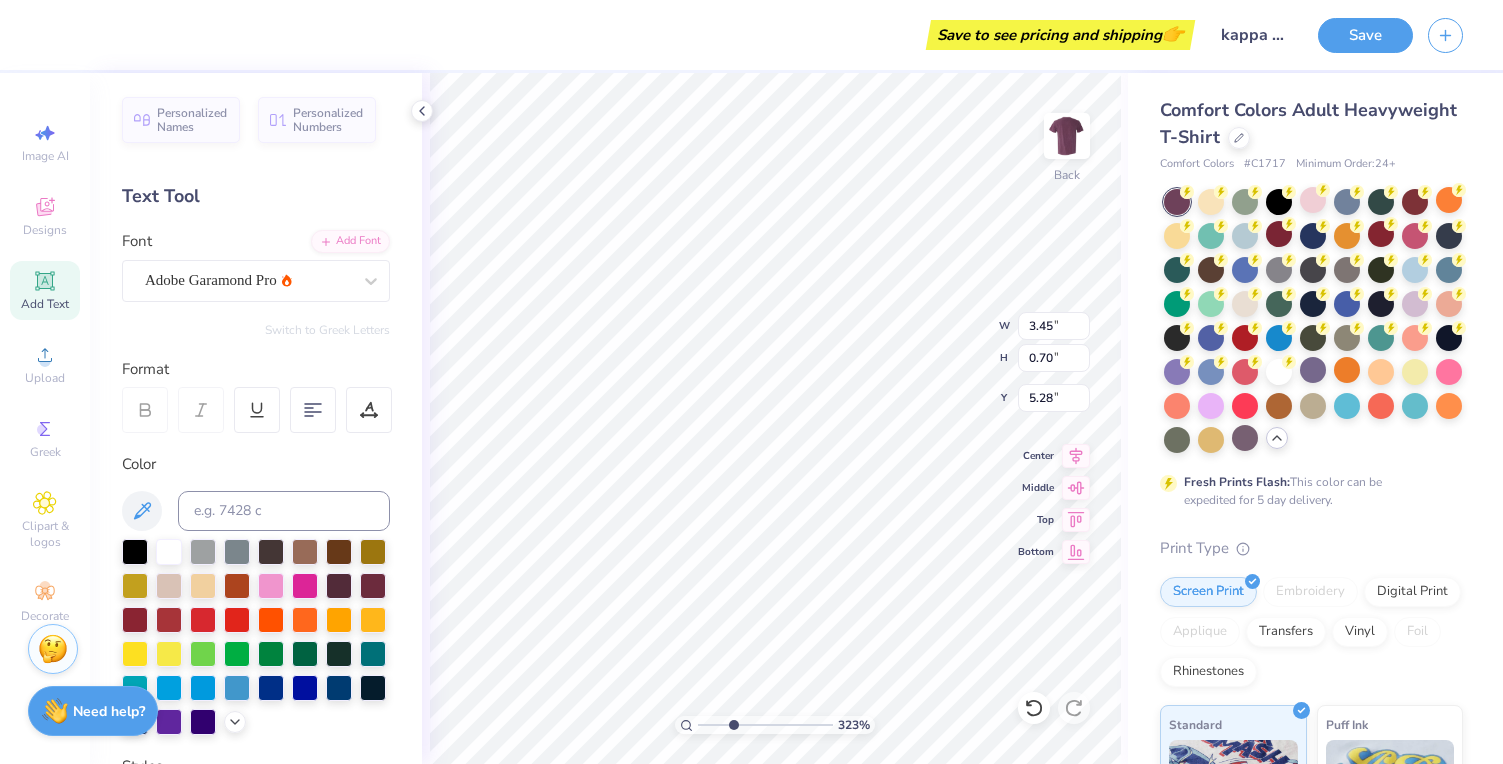 type on "5.34" 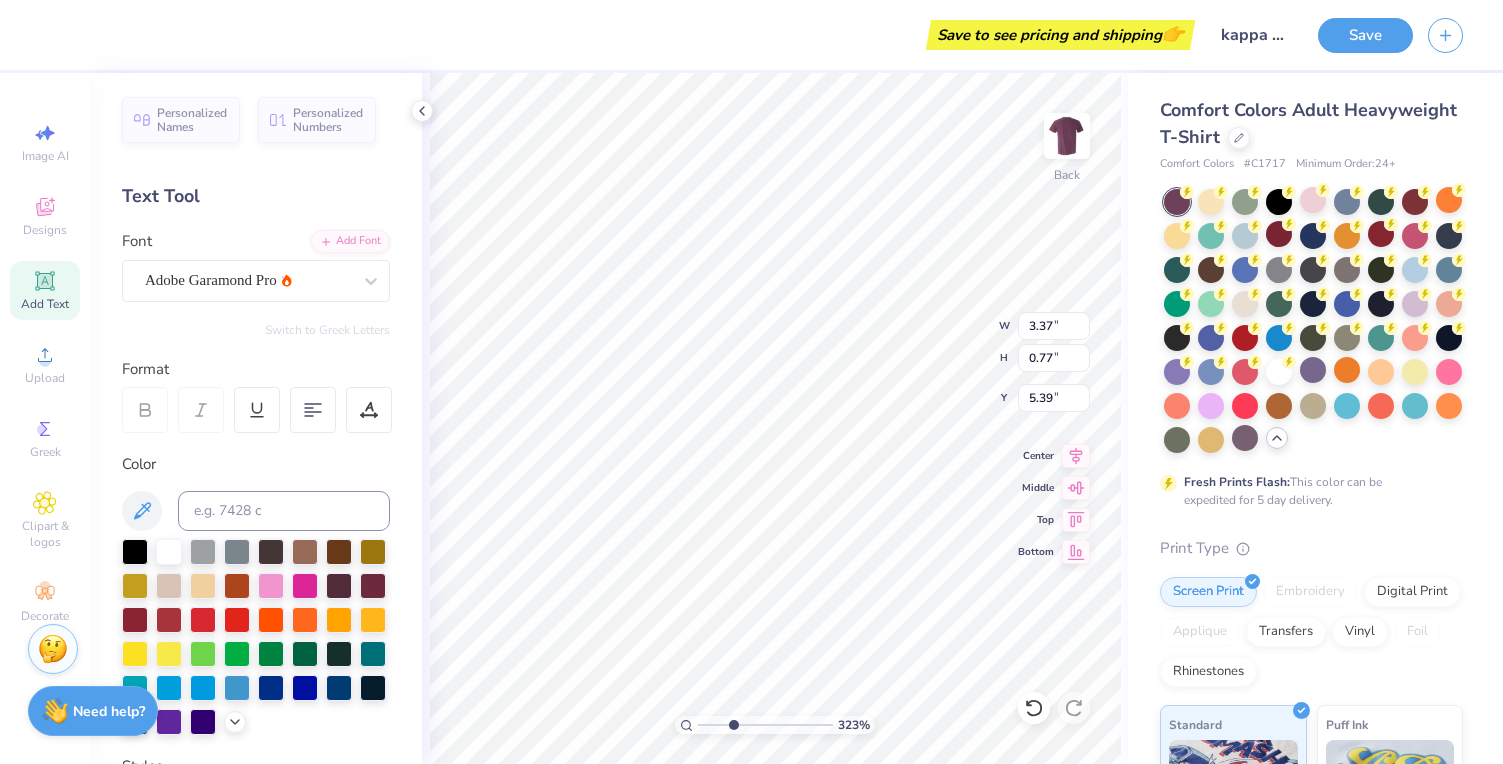 type on "5.30" 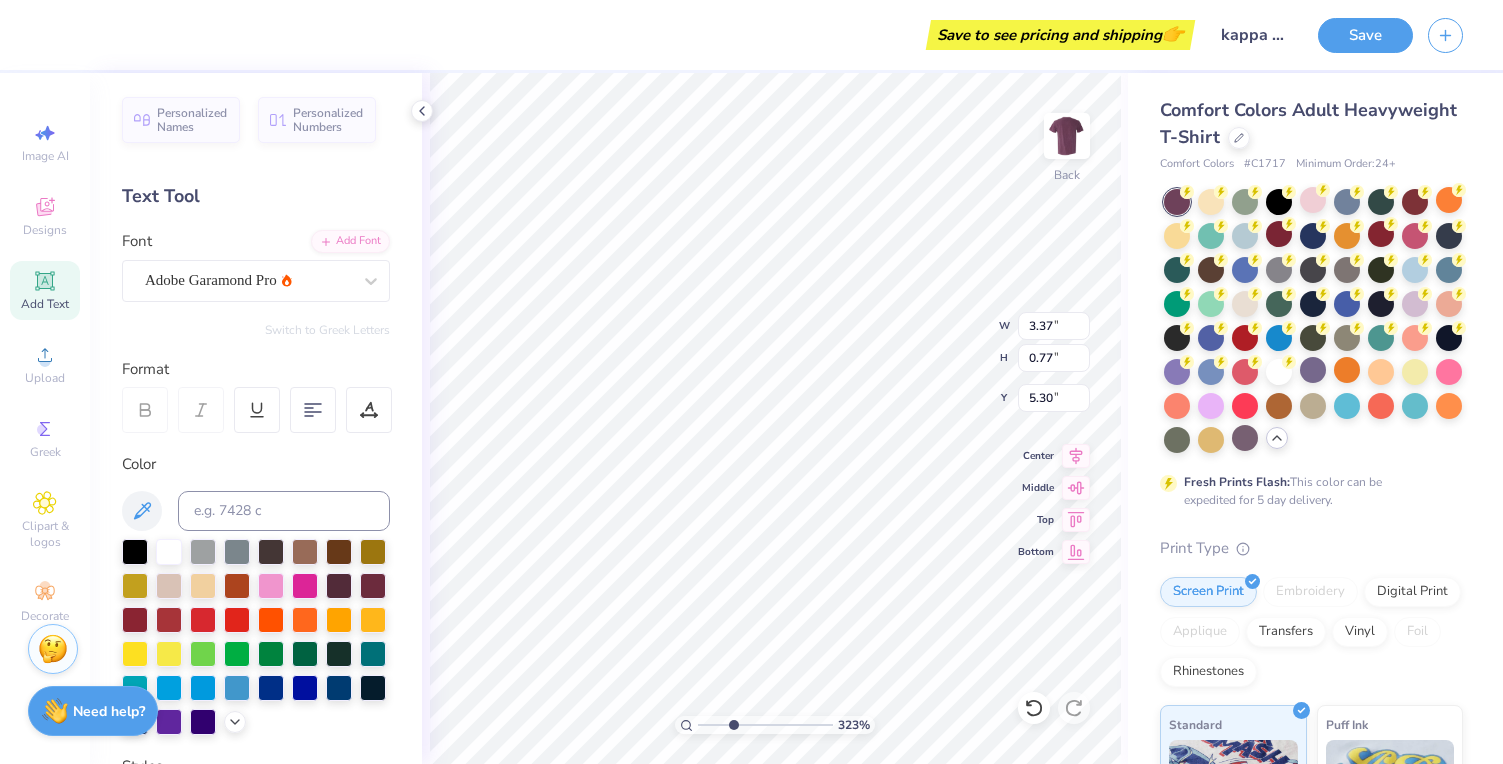 type on "3.45" 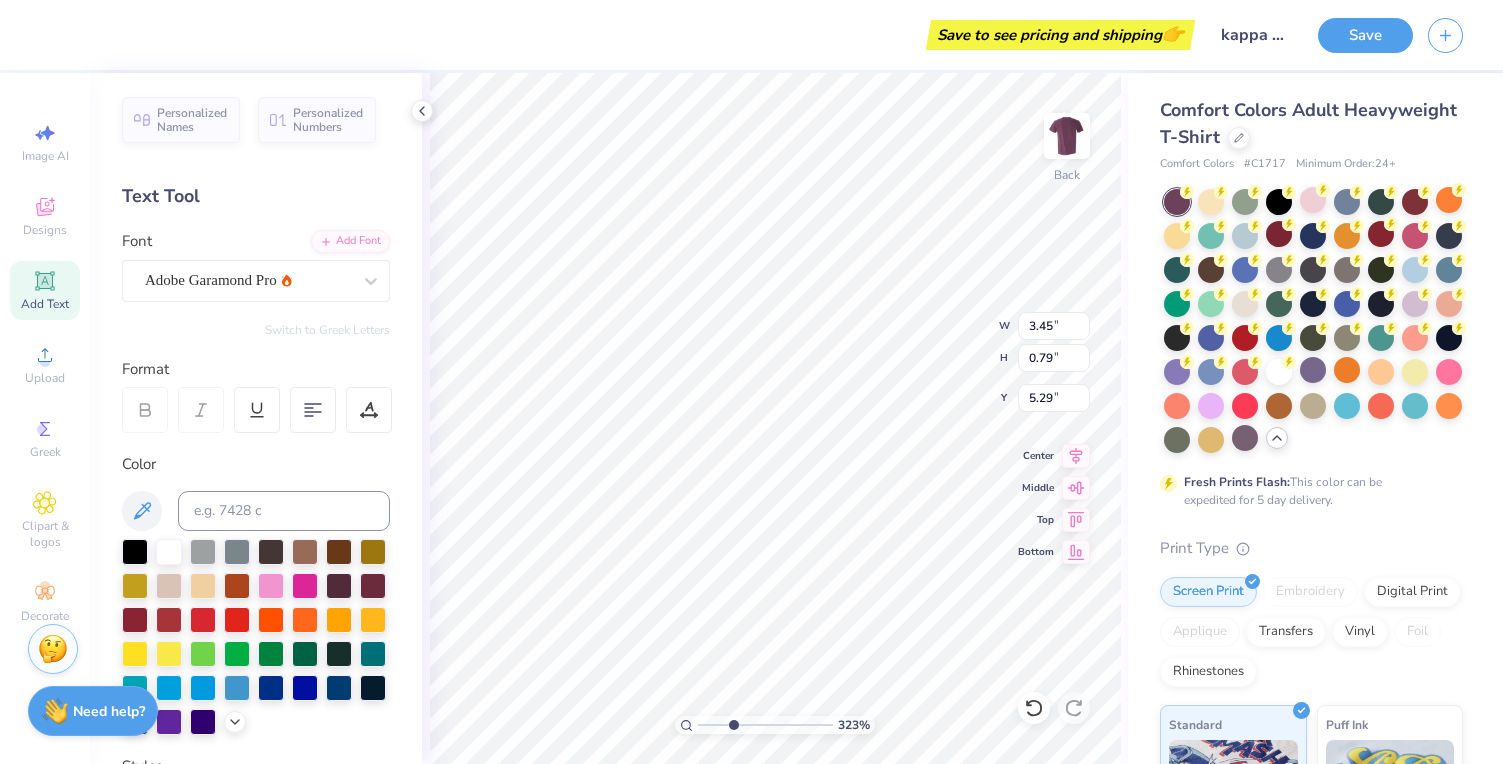 type on "3.44" 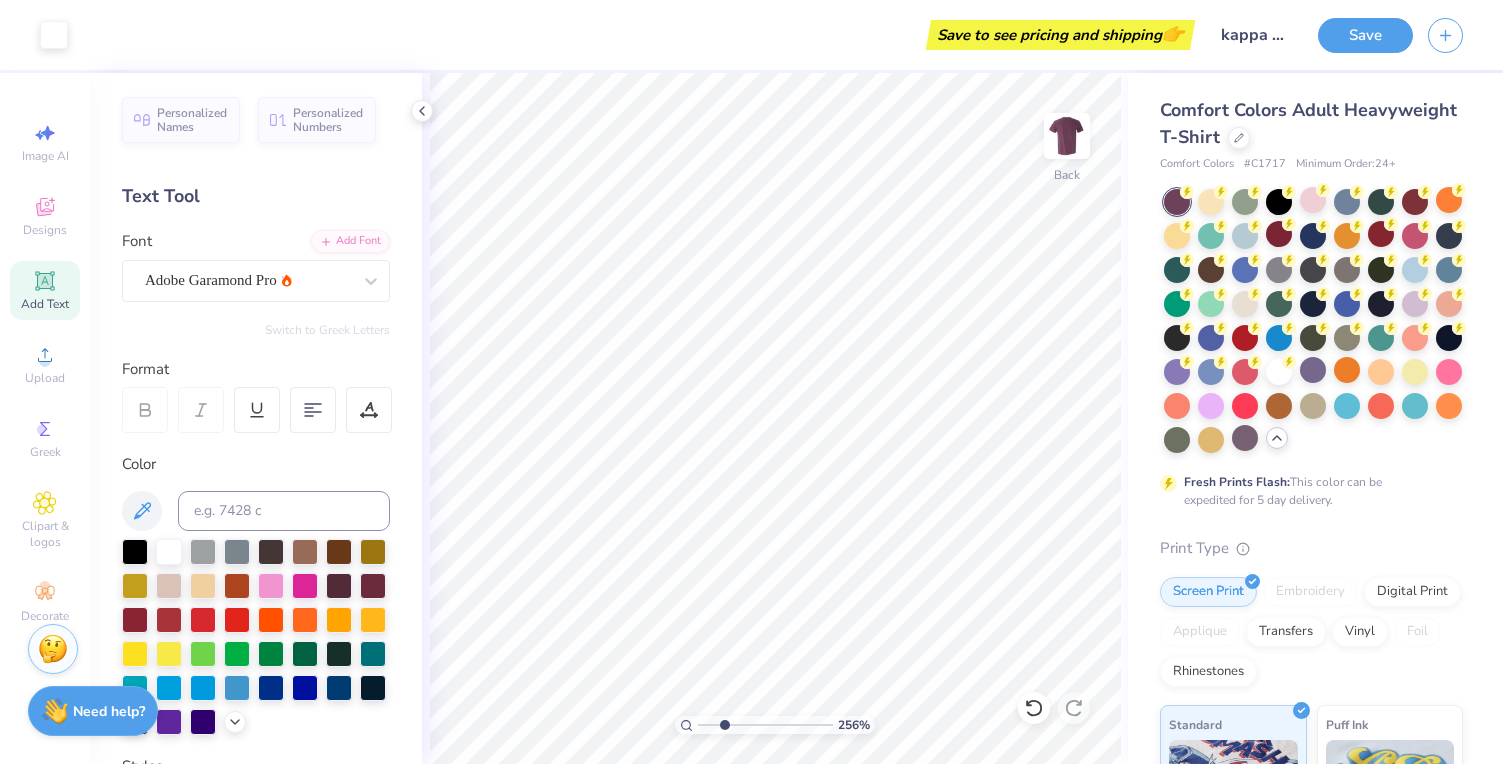 click at bounding box center [765, 725] 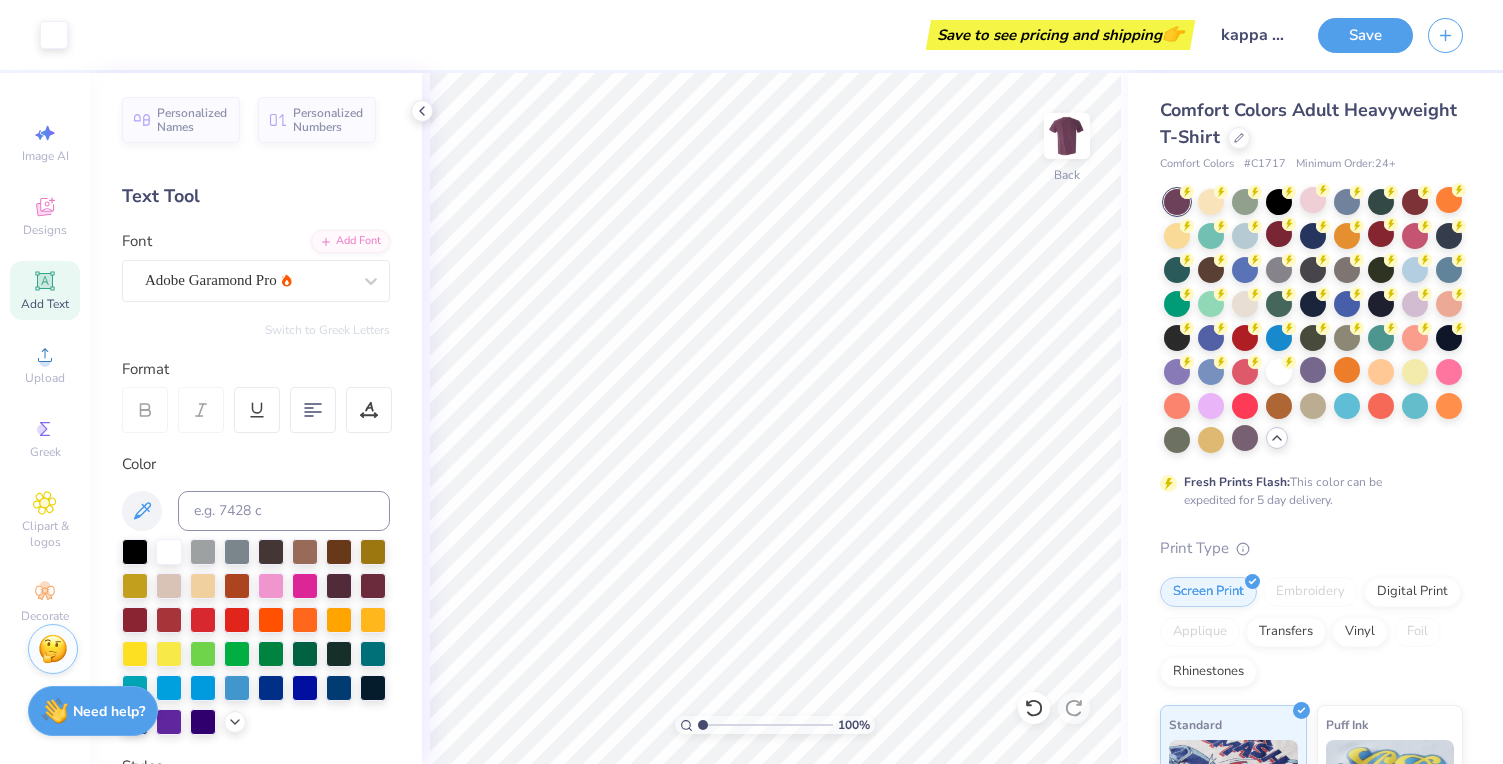 drag, startPoint x: 725, startPoint y: 725, endPoint x: 691, endPoint y: 725, distance: 34 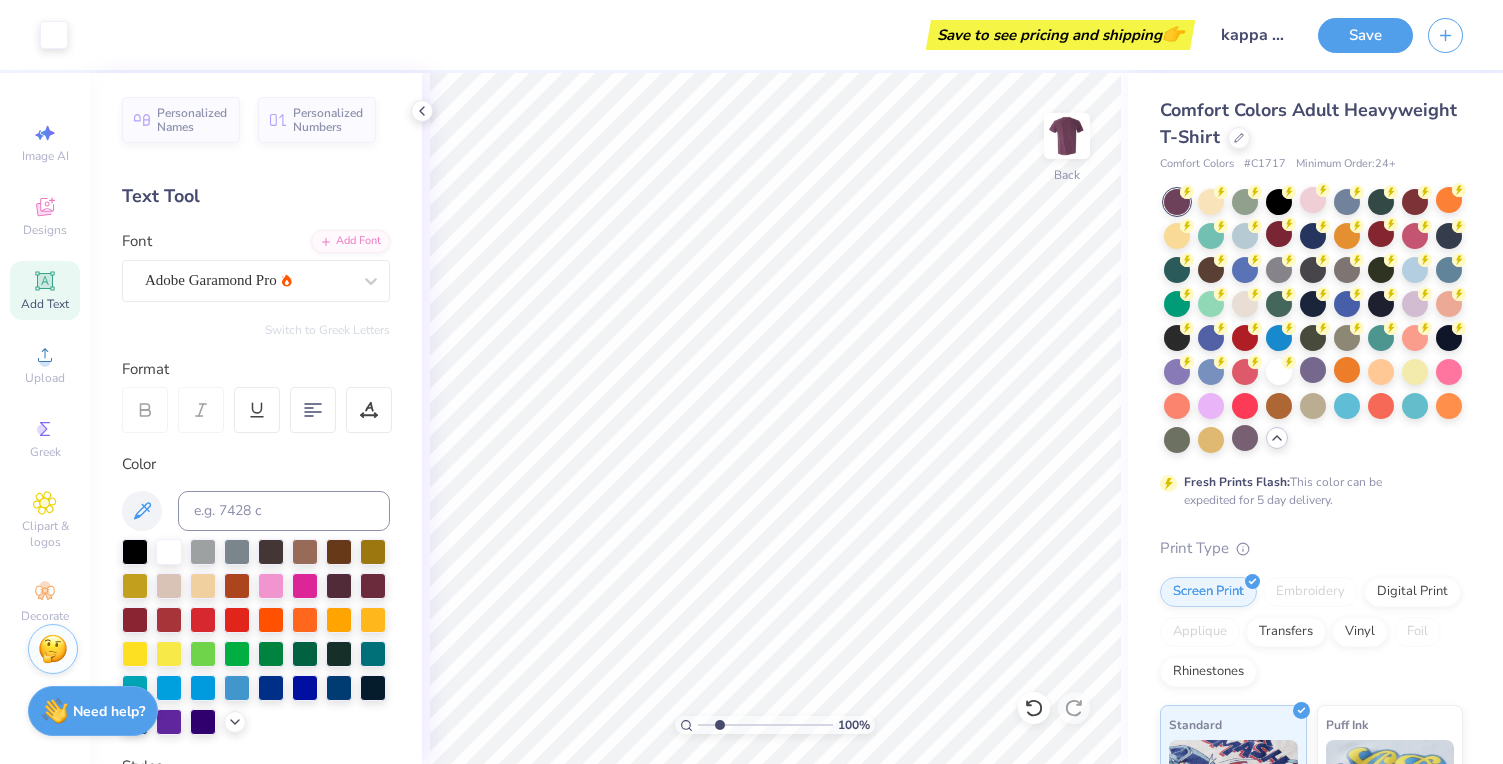 click at bounding box center (765, 725) 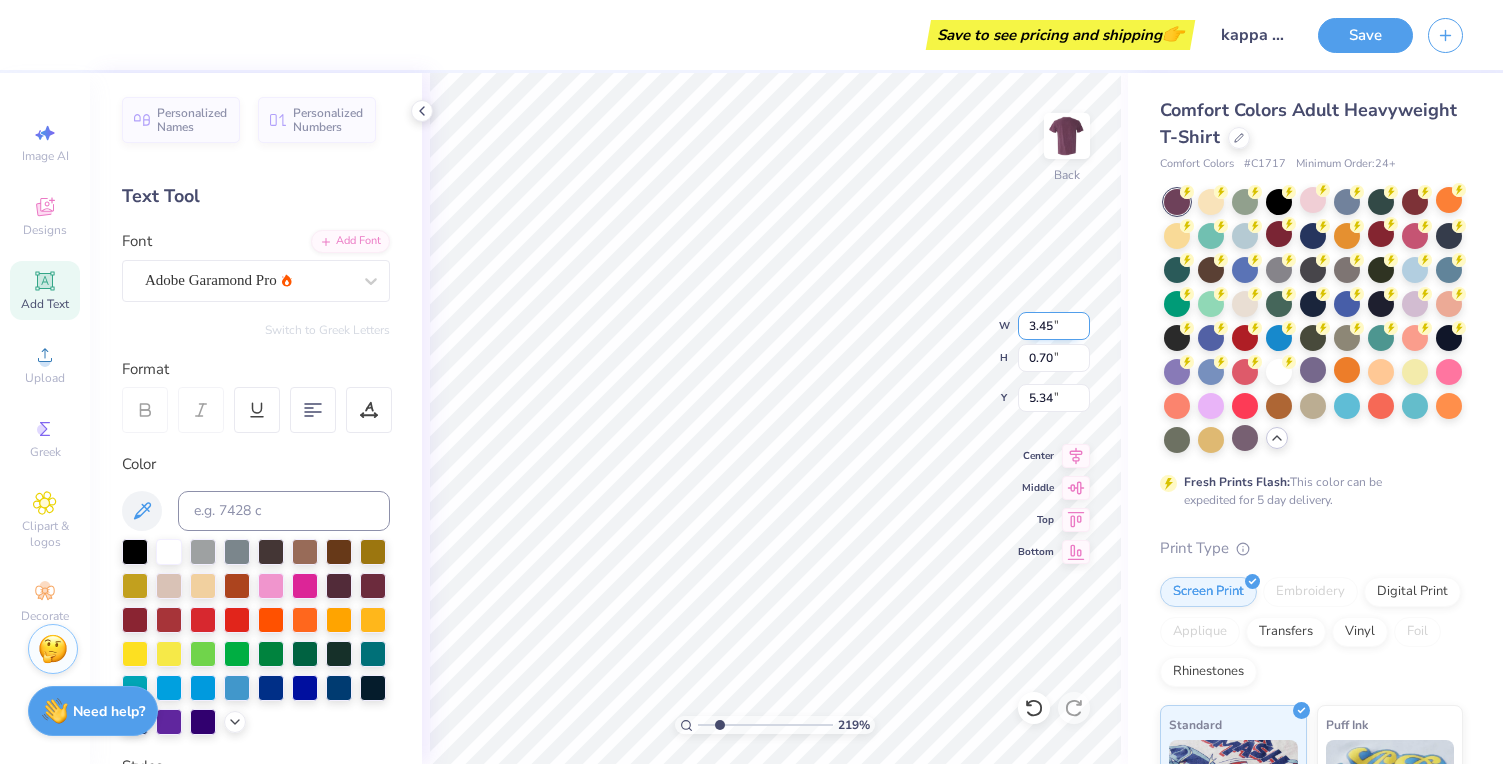 type on "3.44" 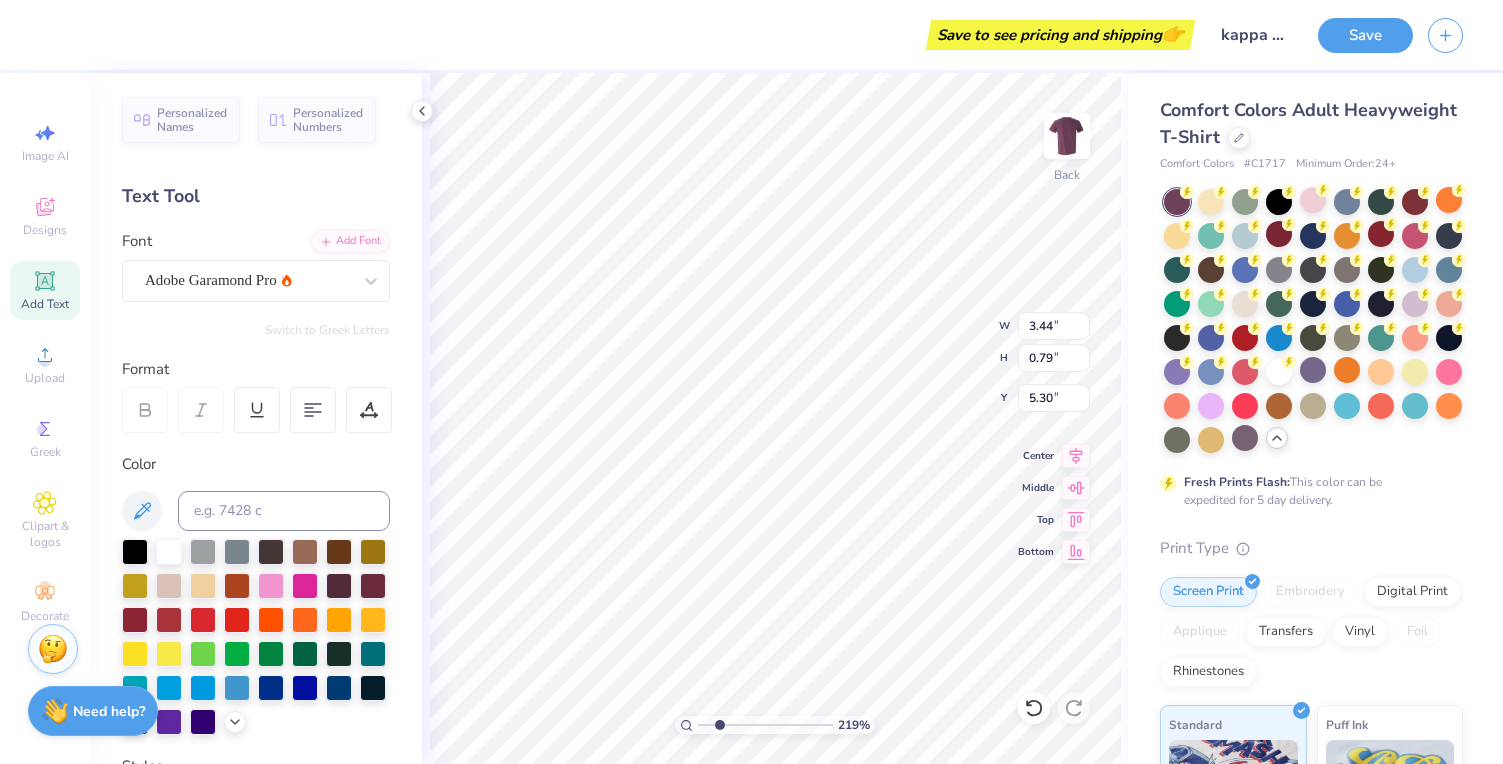 type on "3.45" 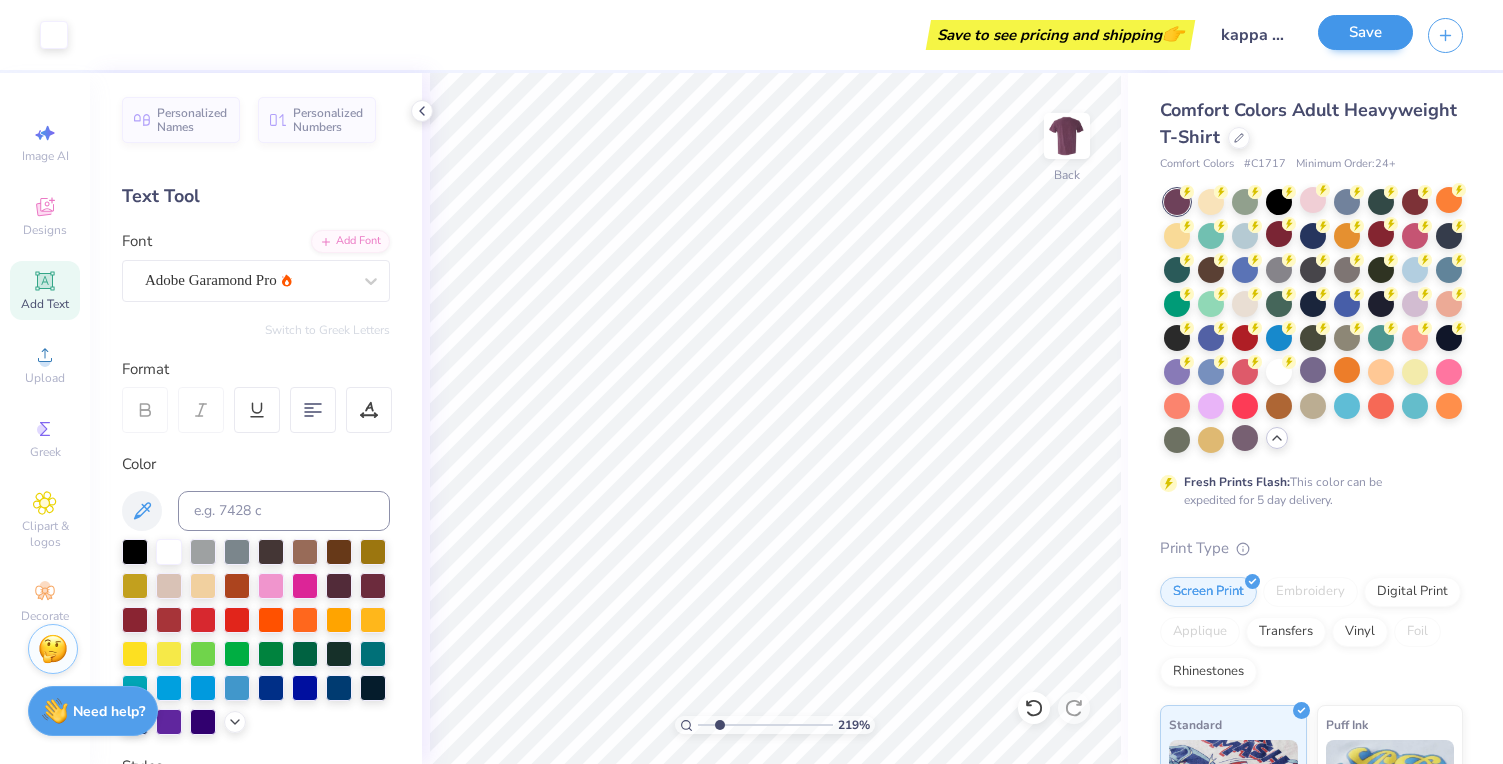 click on "Save" at bounding box center [1365, 32] 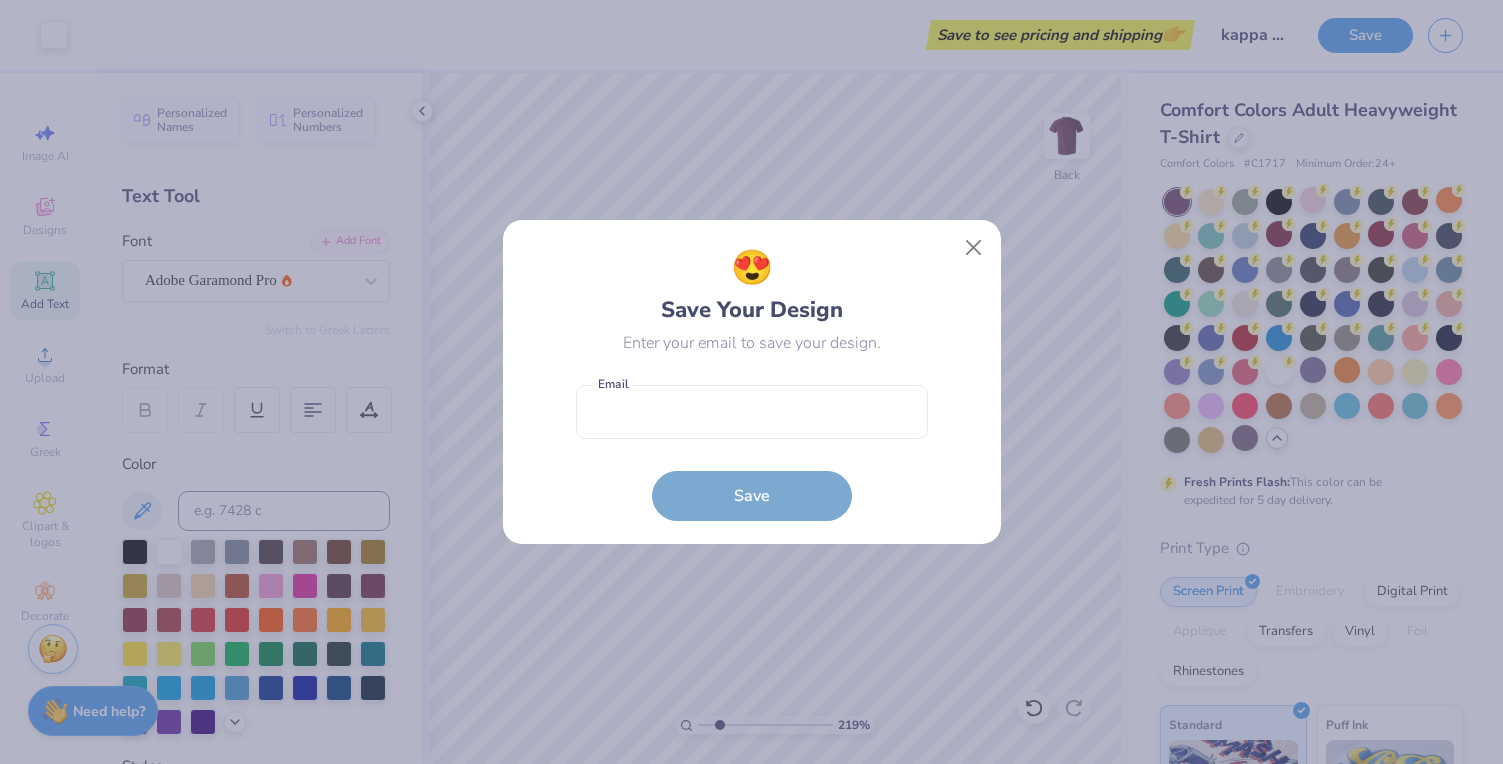click on "Email is a required field Email Save" at bounding box center (752, 448) 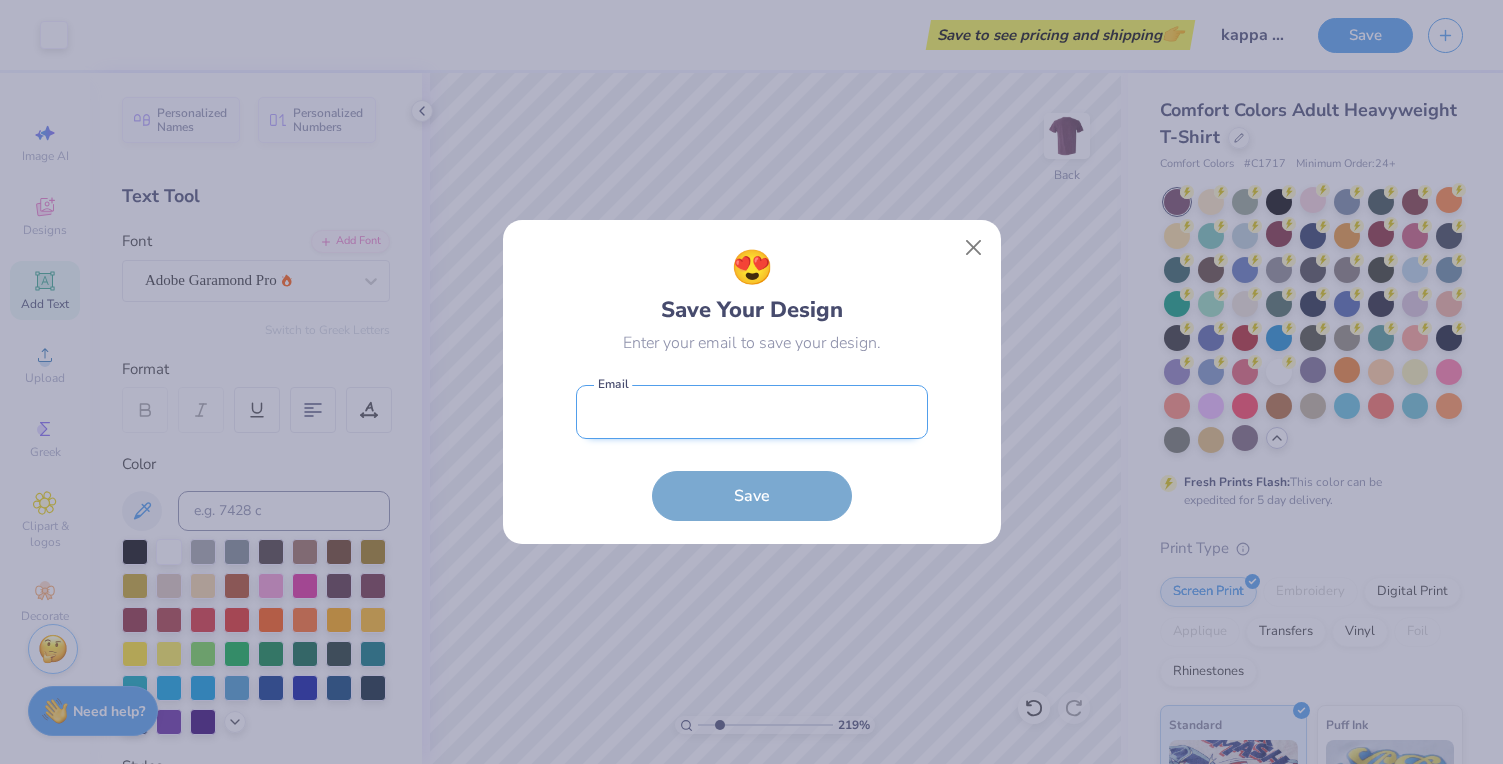 click at bounding box center [752, 412] 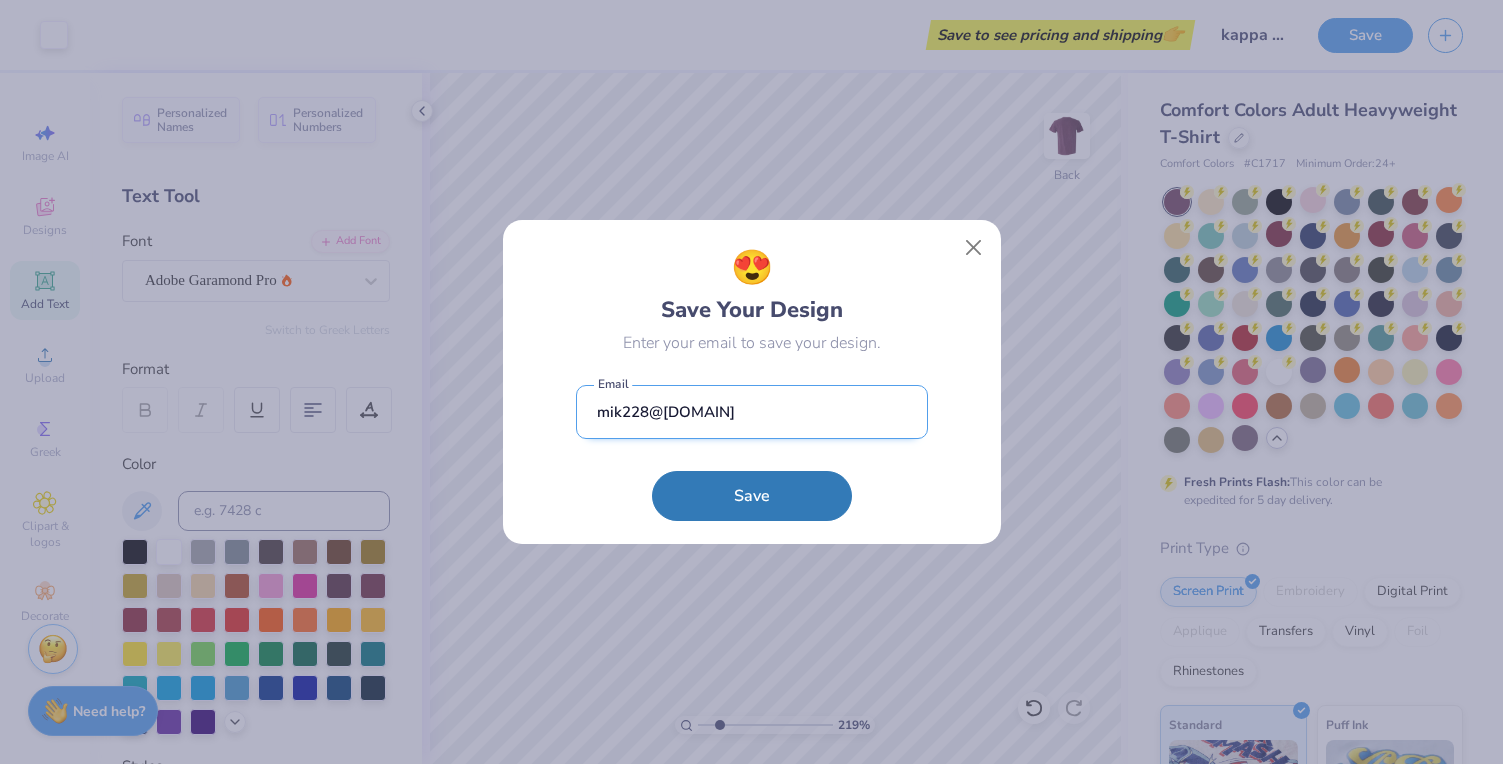 type on "mik228@lehigh.edu" 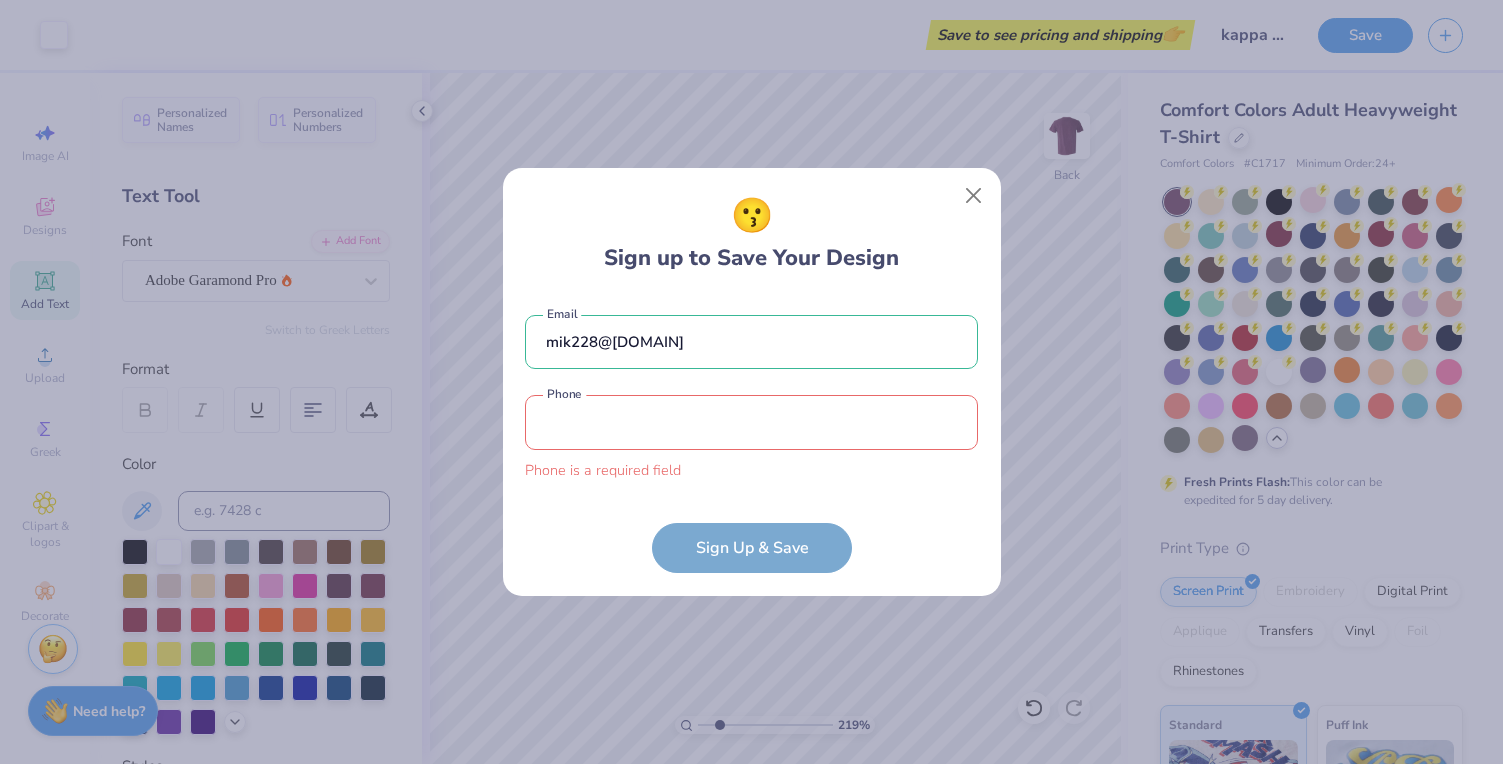 click on "mik228@lehigh.edu Email Phone is a required field Phone Sign Up & Save" at bounding box center [751, 434] 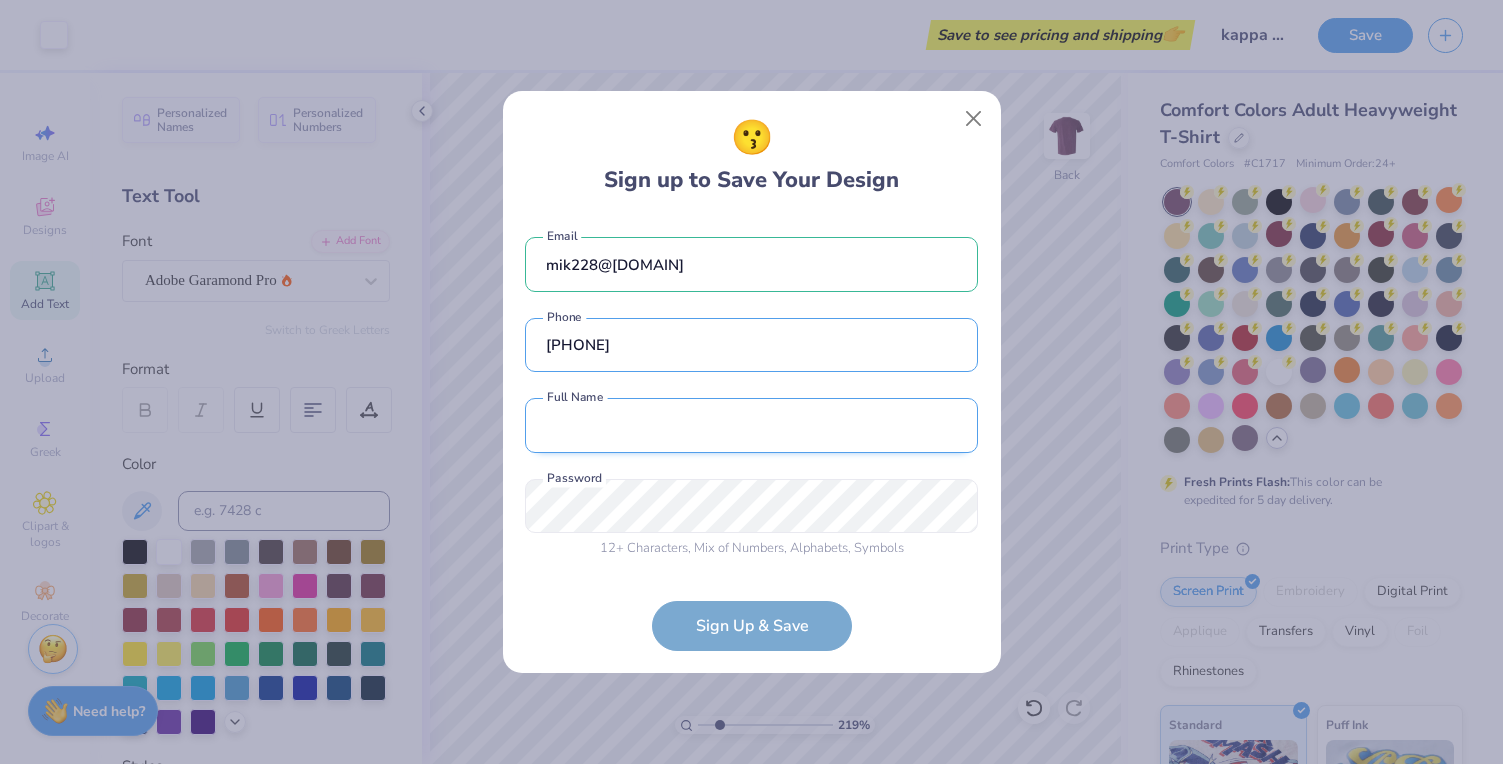 type on "(973) 459-8486" 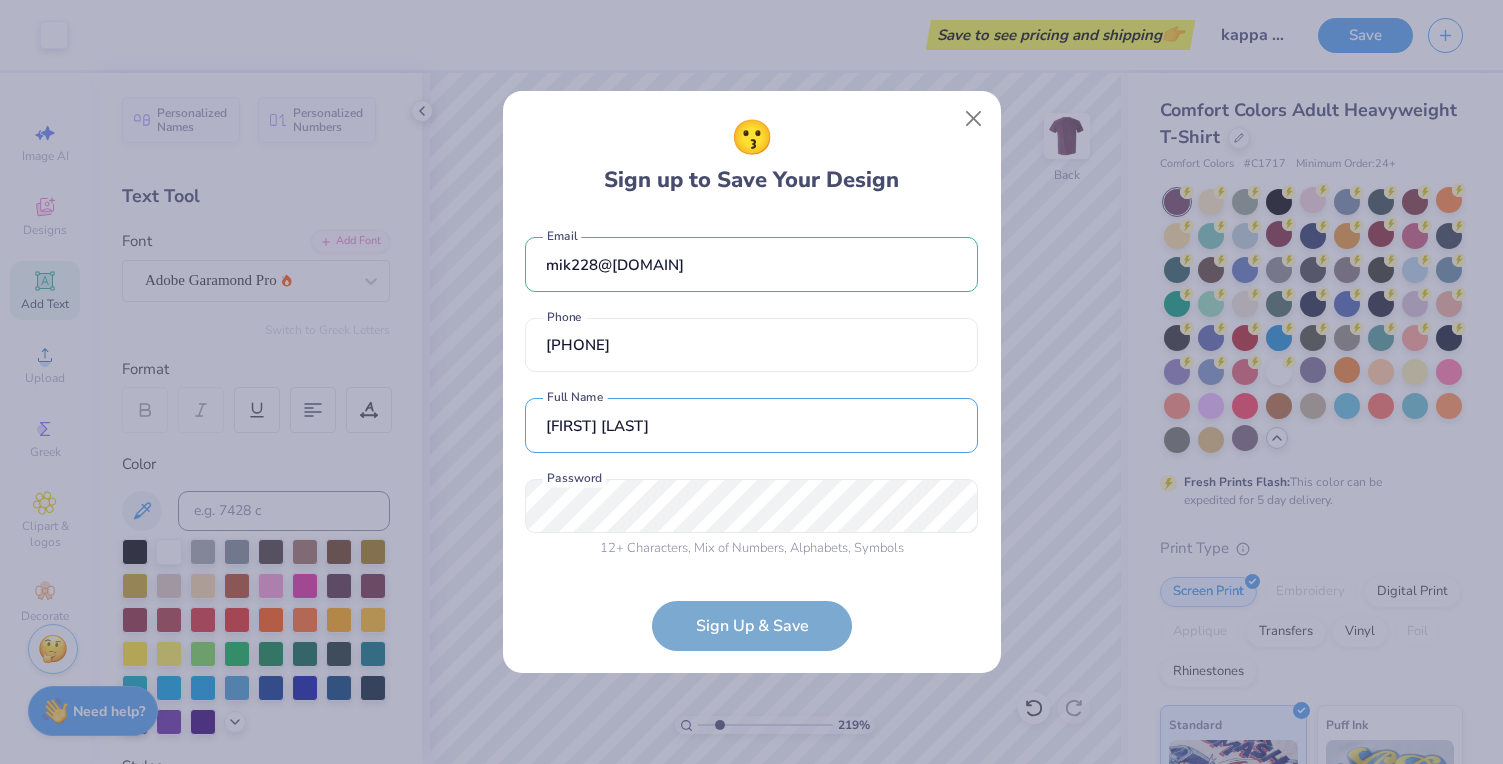 type on "Michelle Kujalowicz" 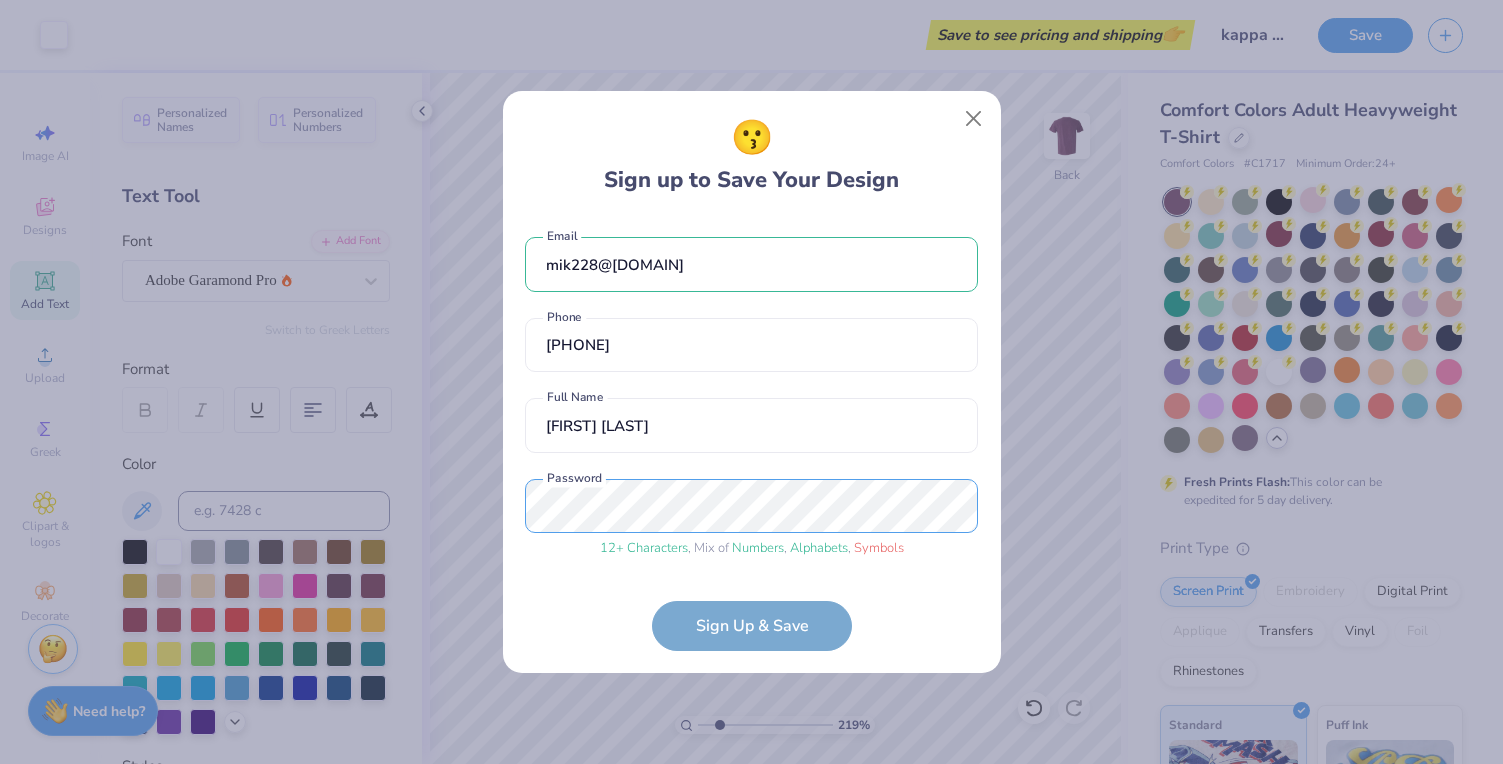scroll, scrollTop: 45, scrollLeft: 0, axis: vertical 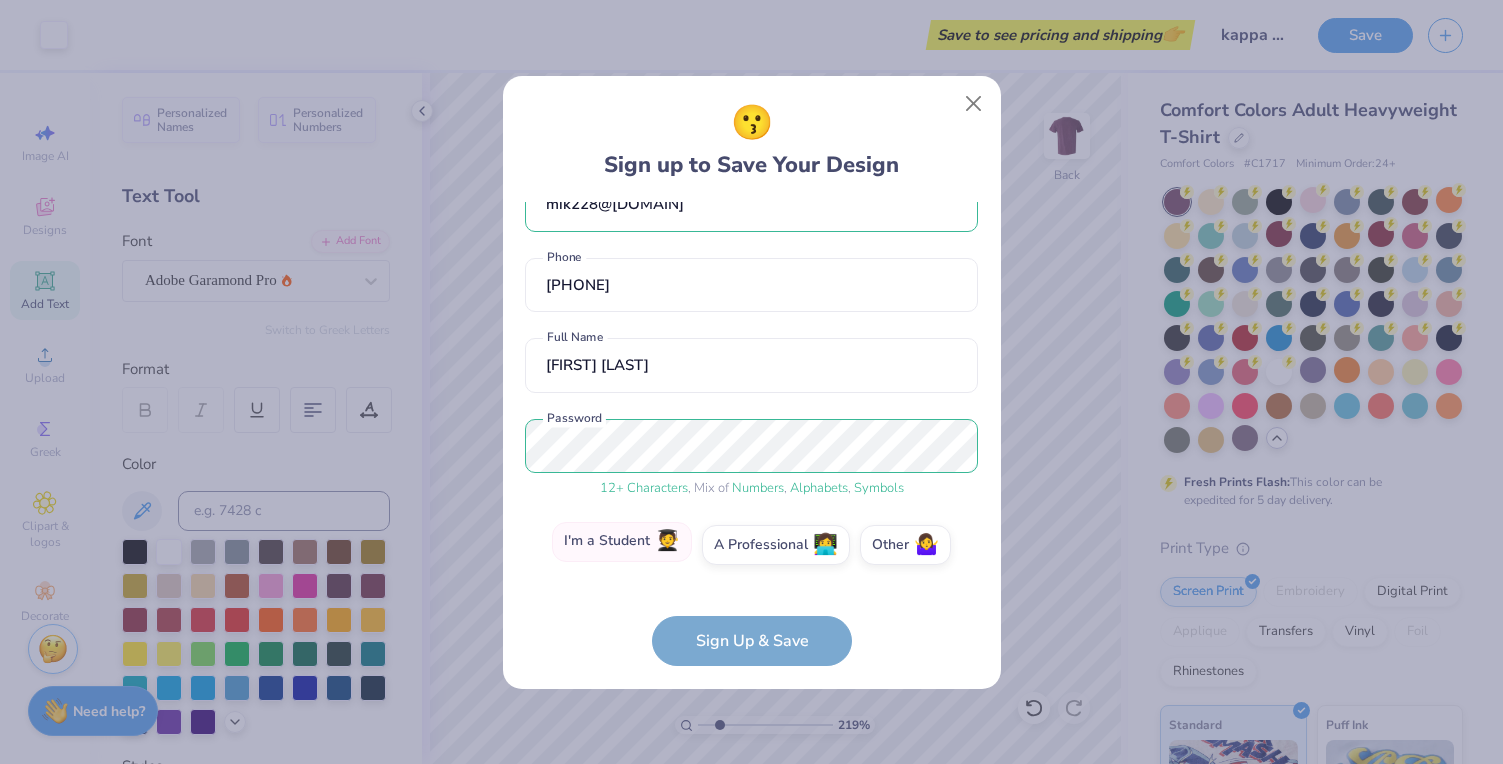 click on "🧑‍🎓" at bounding box center [667, 541] 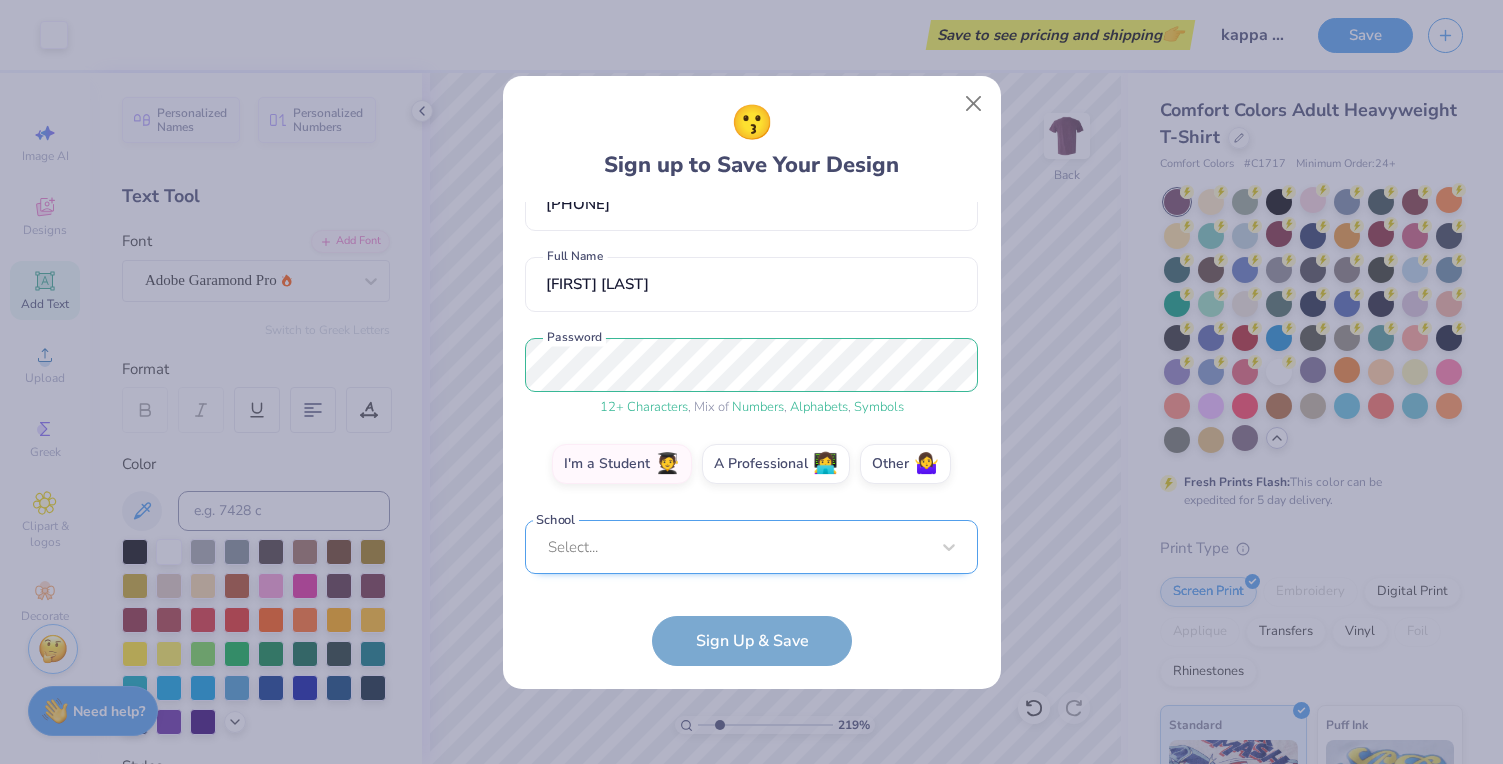 click on "Select..." at bounding box center [751, 547] 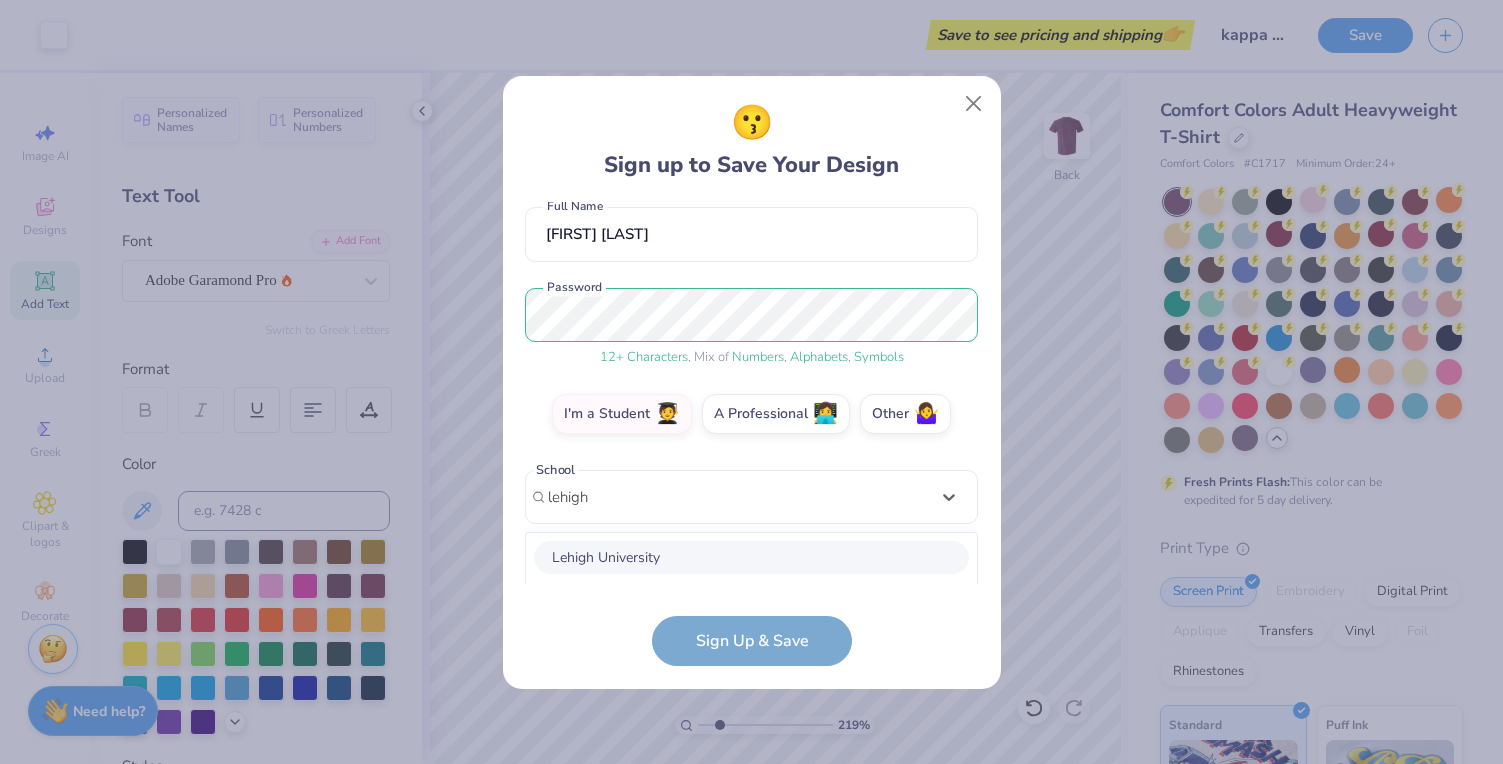 scroll, scrollTop: 426, scrollLeft: 0, axis: vertical 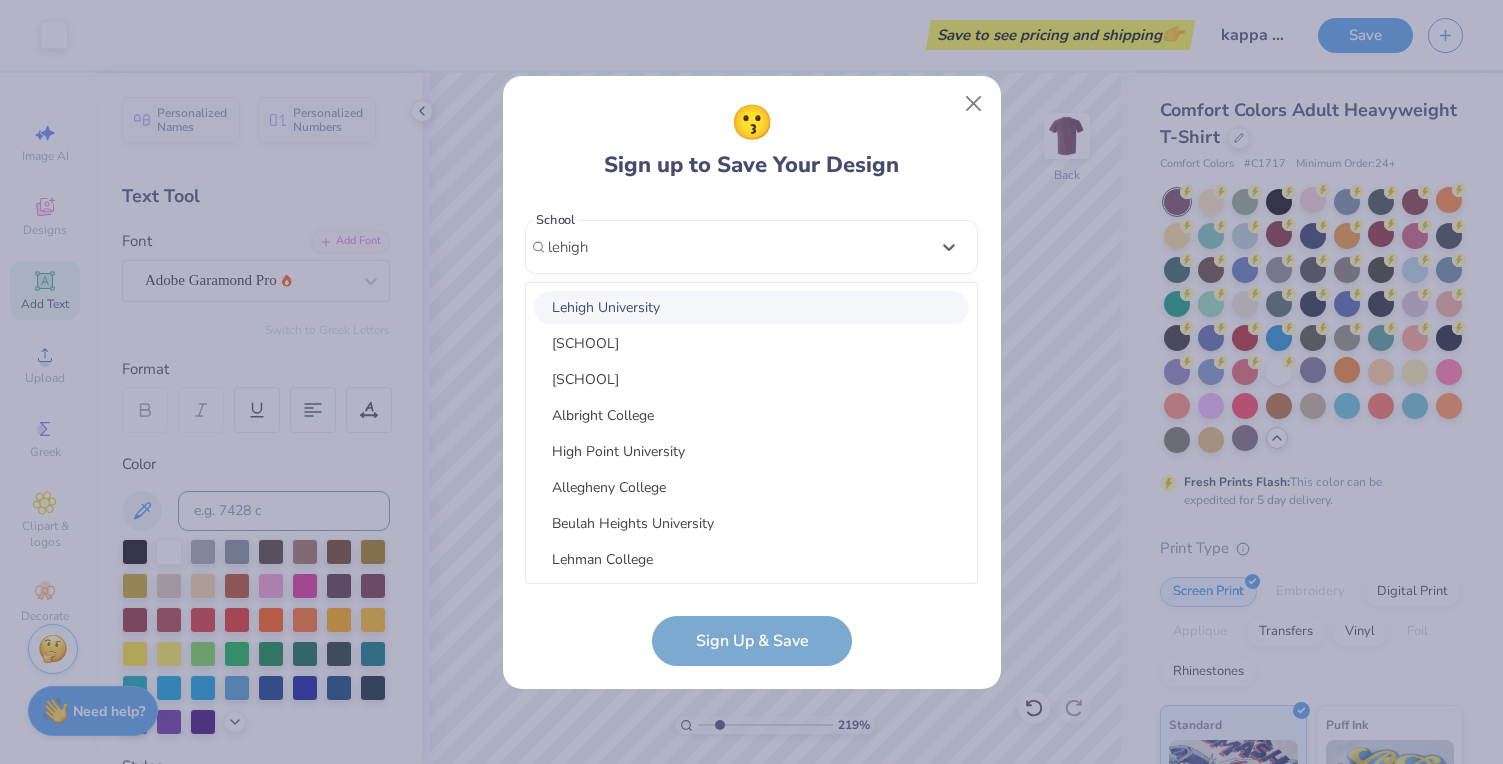 click on "Lehigh University" at bounding box center (751, 307) 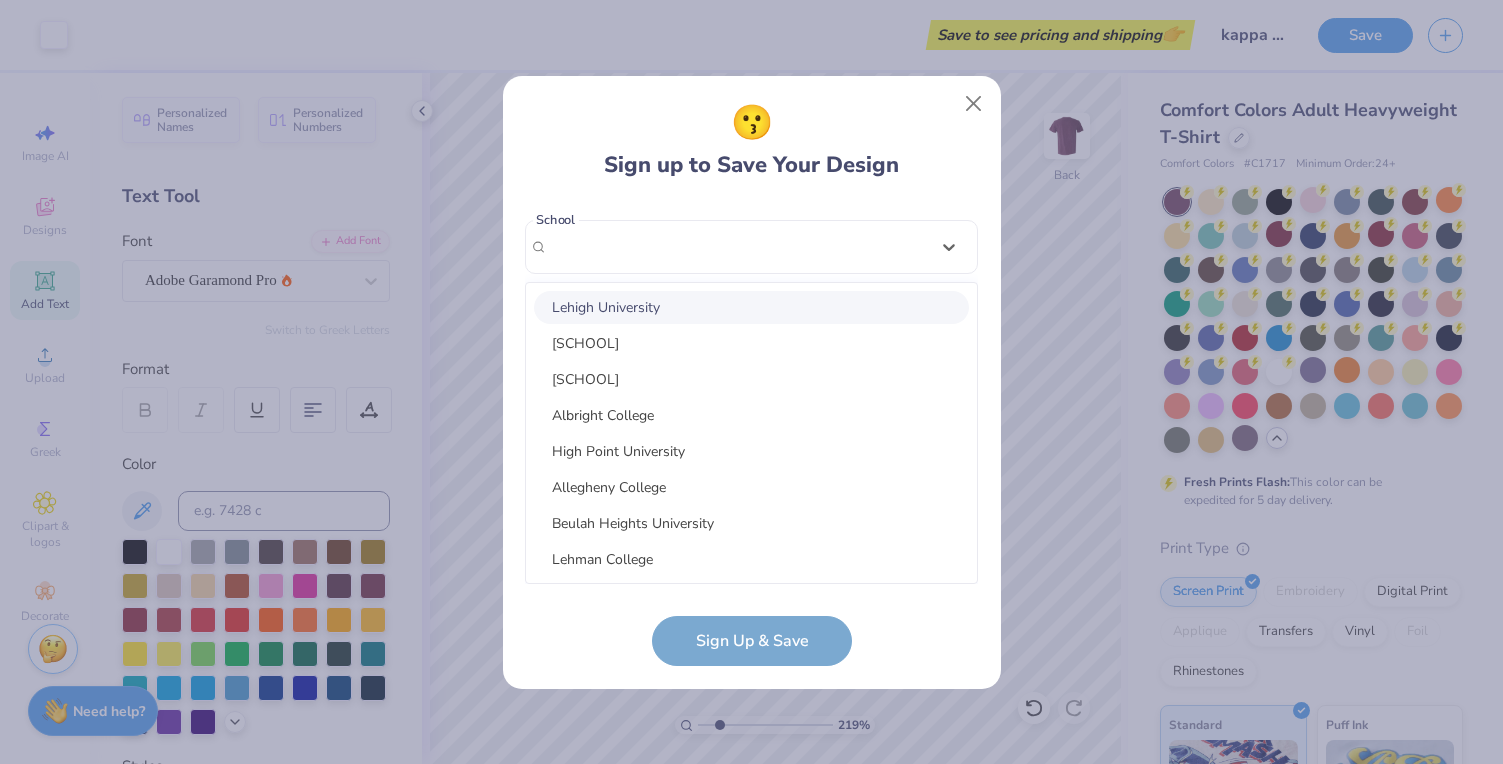 scroll, scrollTop: 206, scrollLeft: 0, axis: vertical 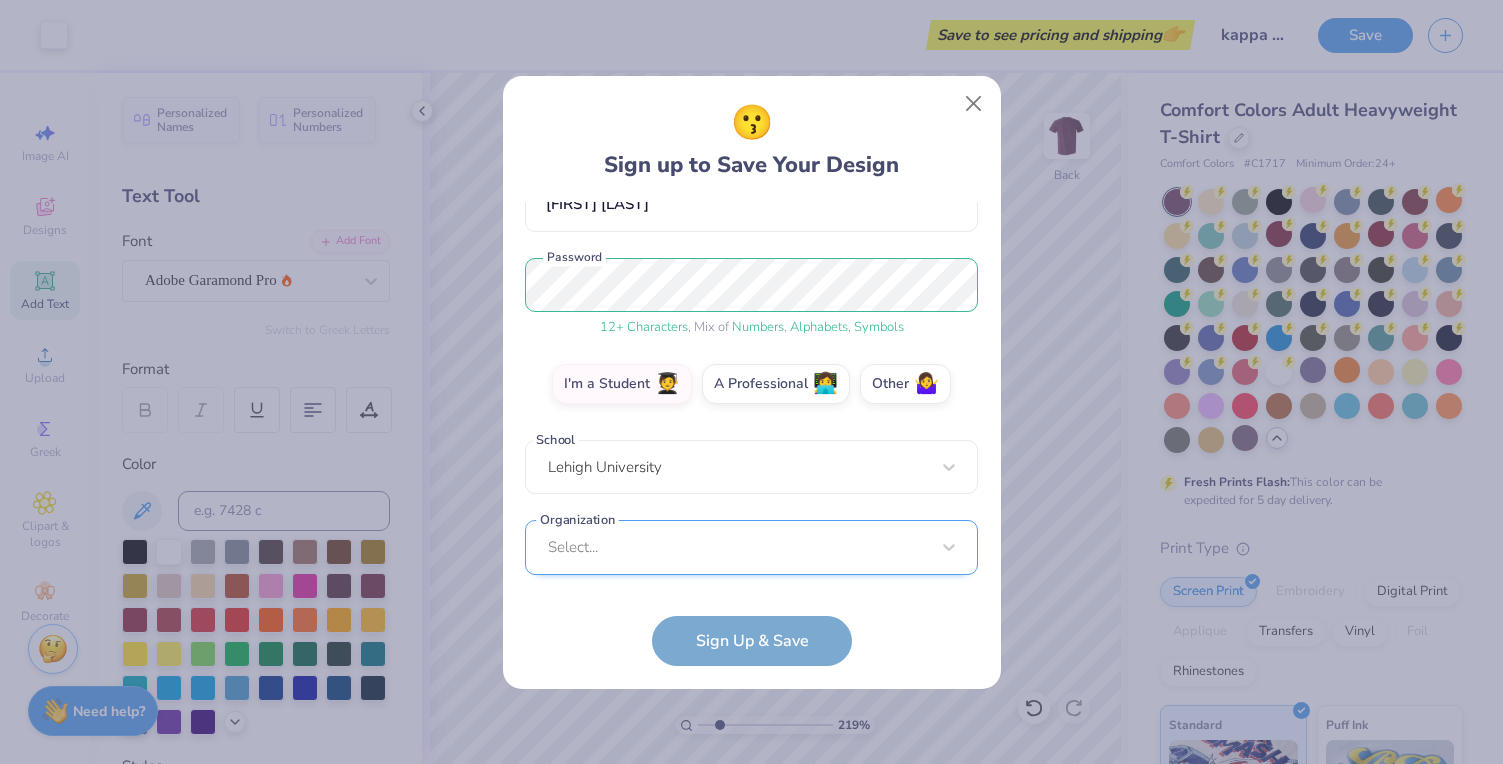 click on "Select..." at bounding box center (751, 547) 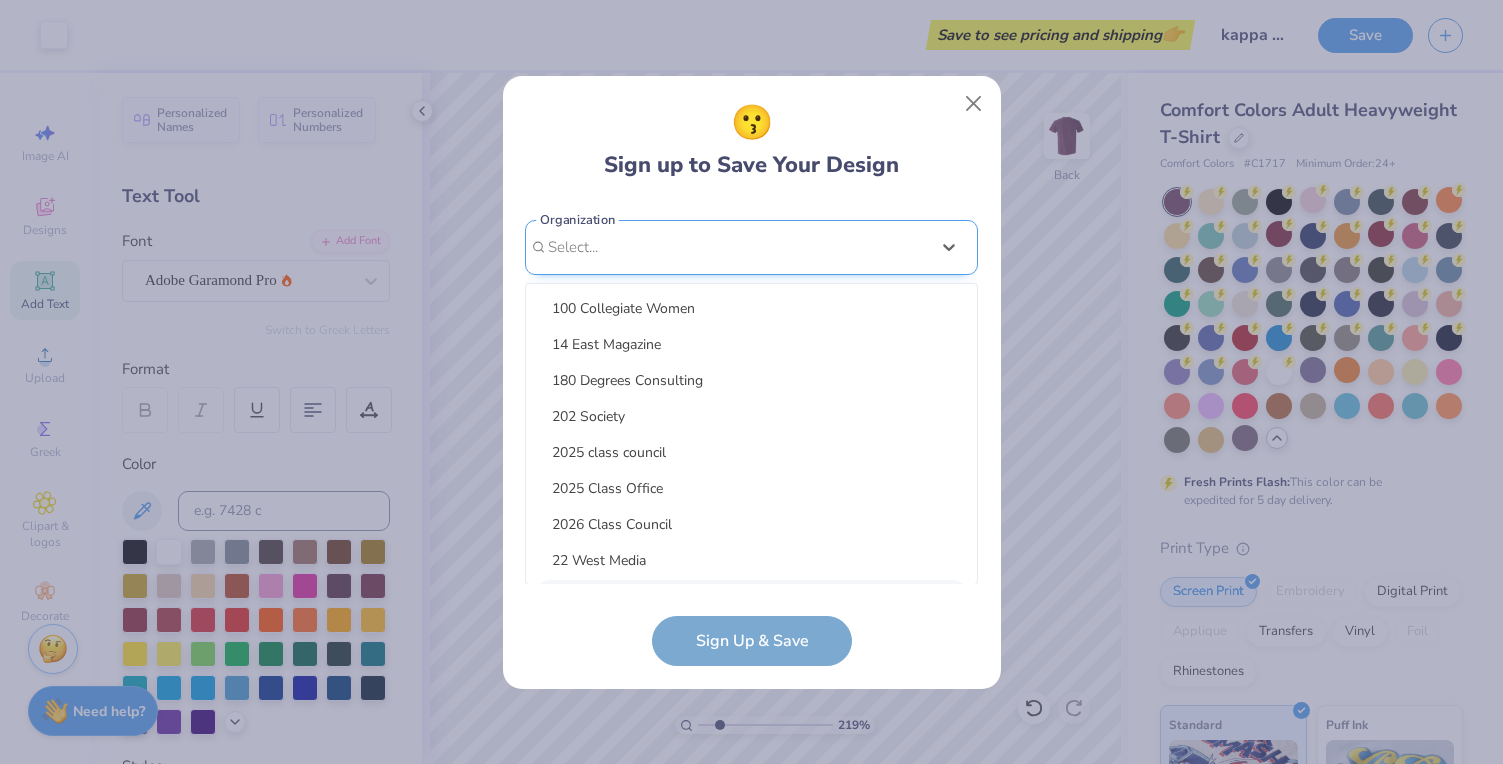 scroll, scrollTop: 506, scrollLeft: 0, axis: vertical 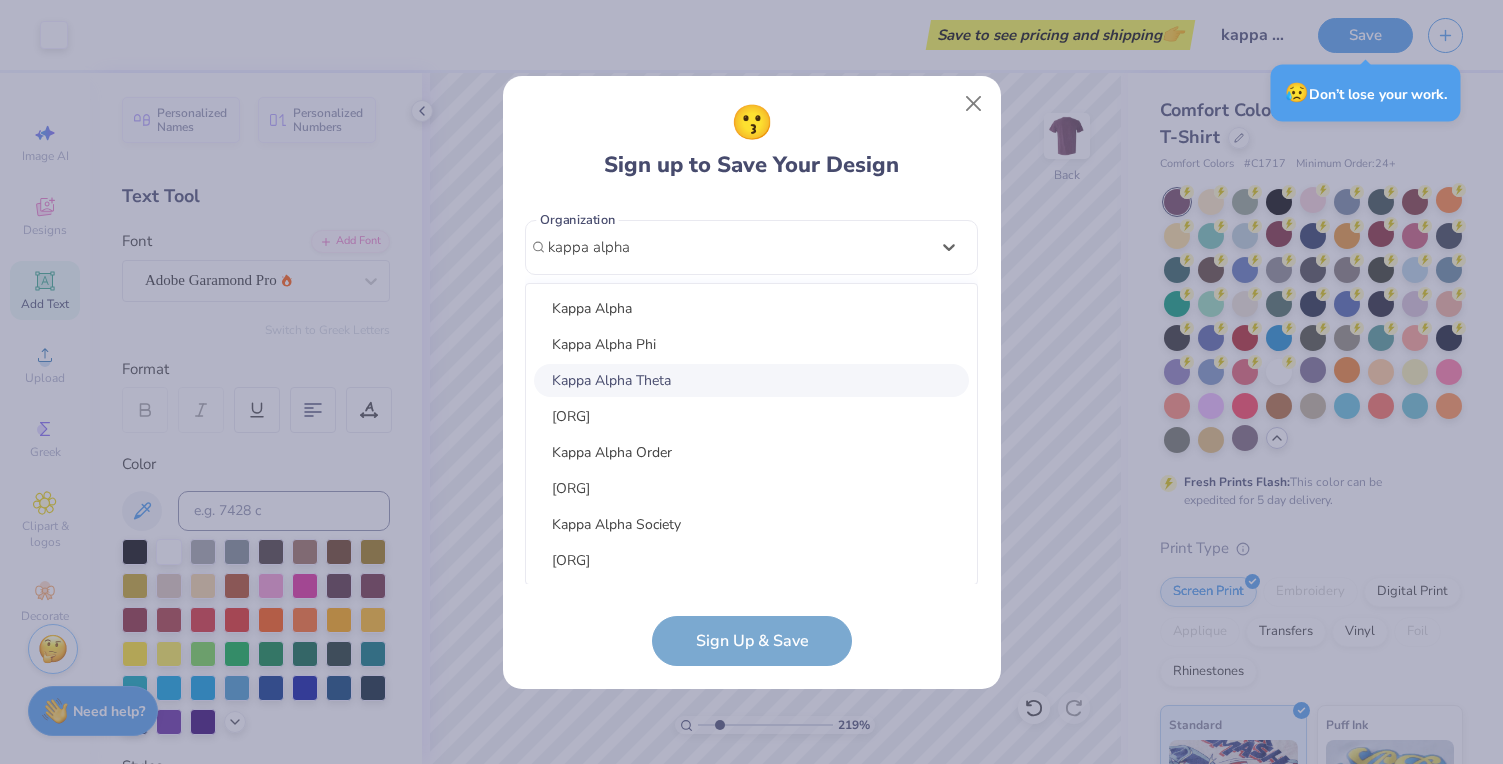 click on "Kappa Alpha Theta" at bounding box center [751, 380] 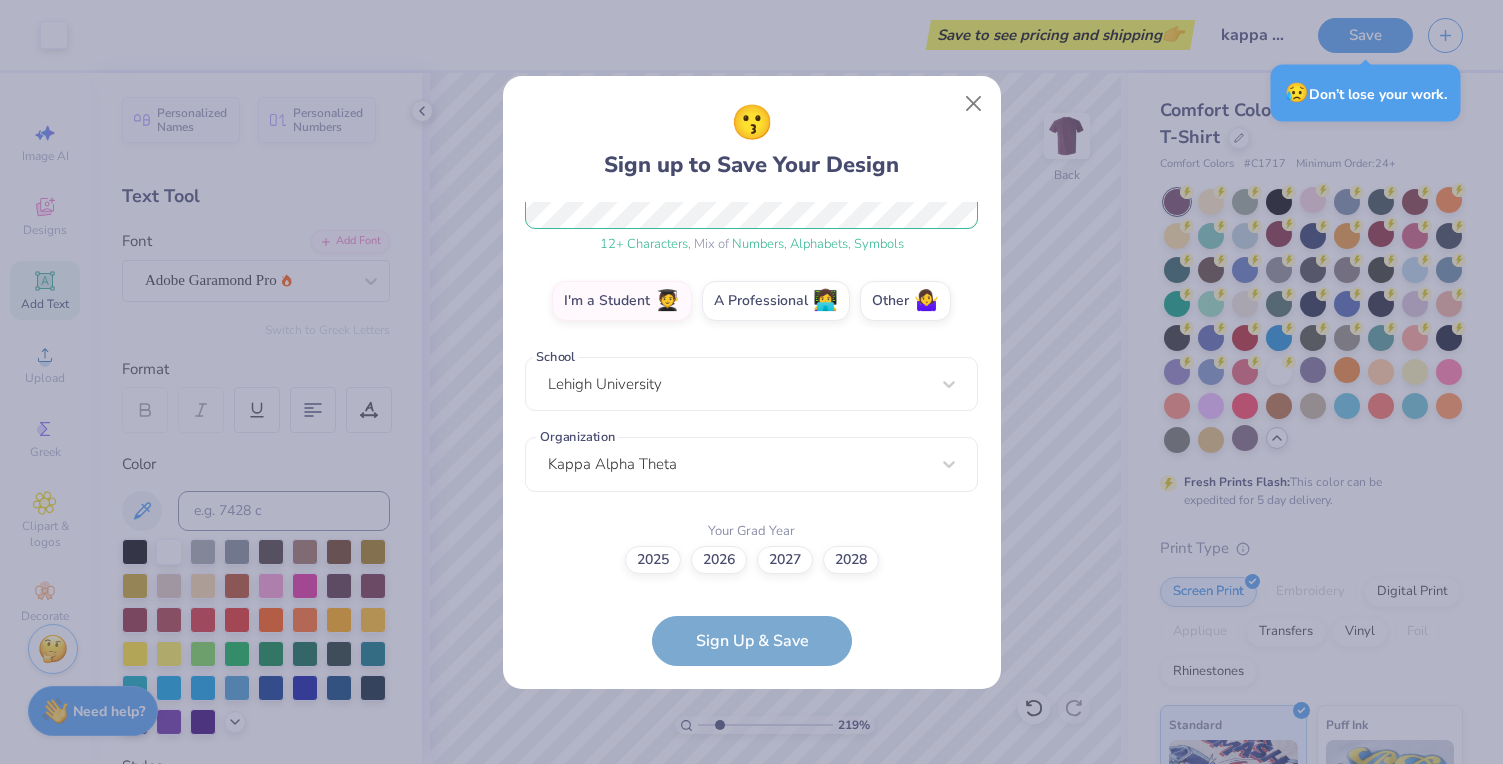 type 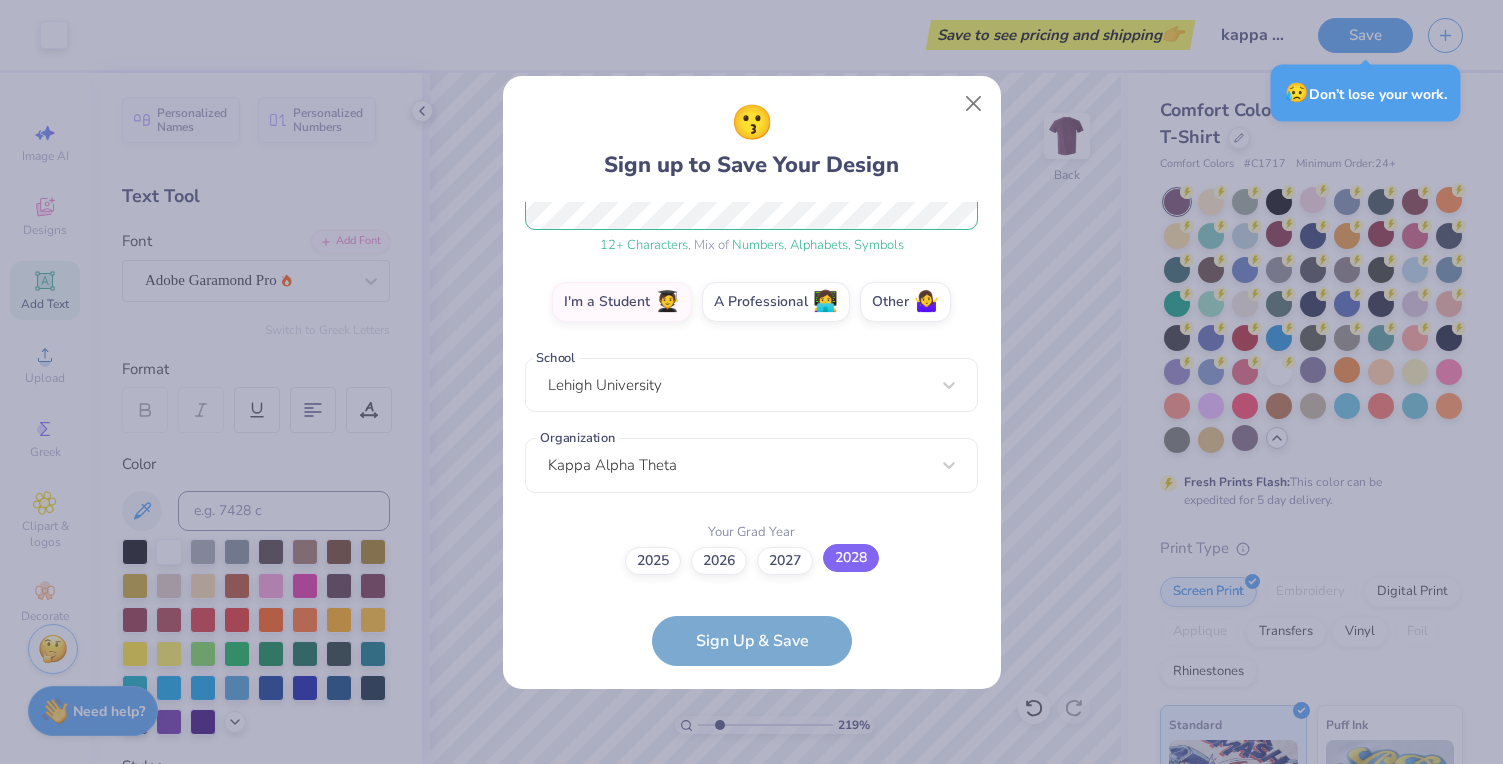 click on "2028" at bounding box center [851, 558] 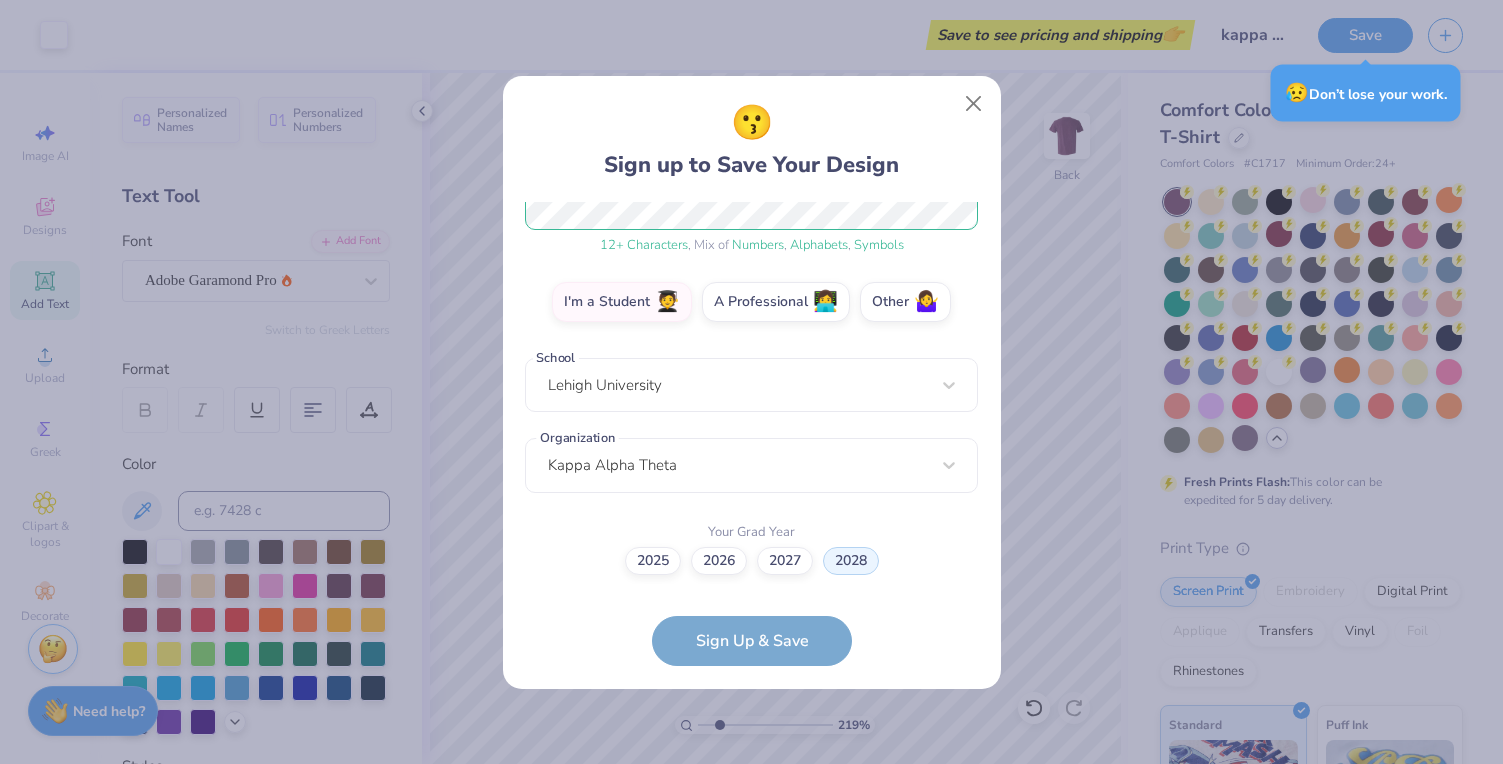 scroll, scrollTop: 408, scrollLeft: 0, axis: vertical 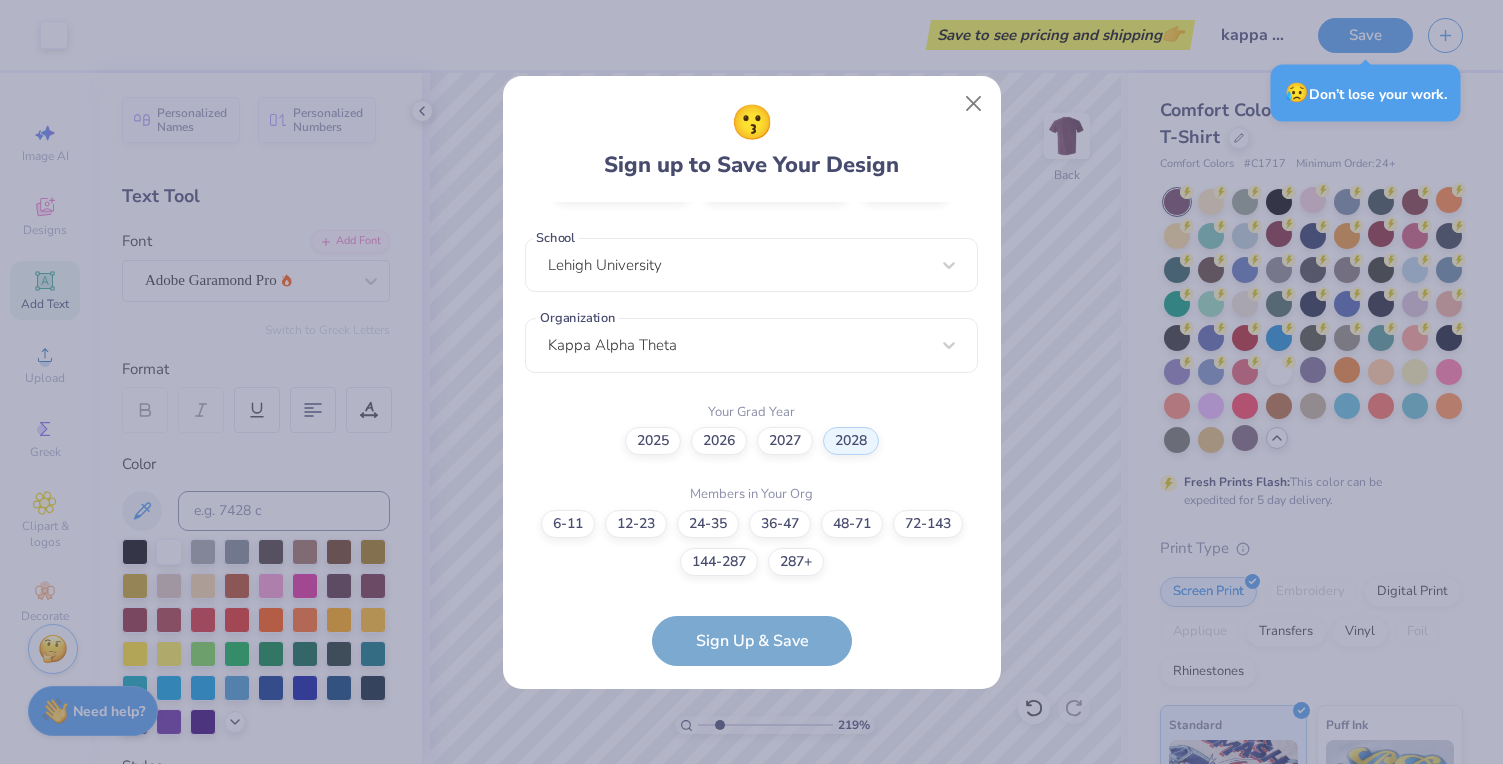 click on "mik228@lehigh.edu Email (973) 459-8486 Phone Michelle Kujalowicz Full Name 12 + Characters , Mix of   Numbers ,   Alphabets ,   Symbols Password I'm a Student 🧑‍🎓 A Professional 👩‍💻 Other 🤷‍♀️ School Lehigh University Organization Kappa Alpha Theta Your Grad Year 2025 2026 2027 2028 Members in Your Org 6-11 12-23 24-35 36-47 48-71 72-143 144-287 287+ Sign Up & Save" at bounding box center [751, 434] 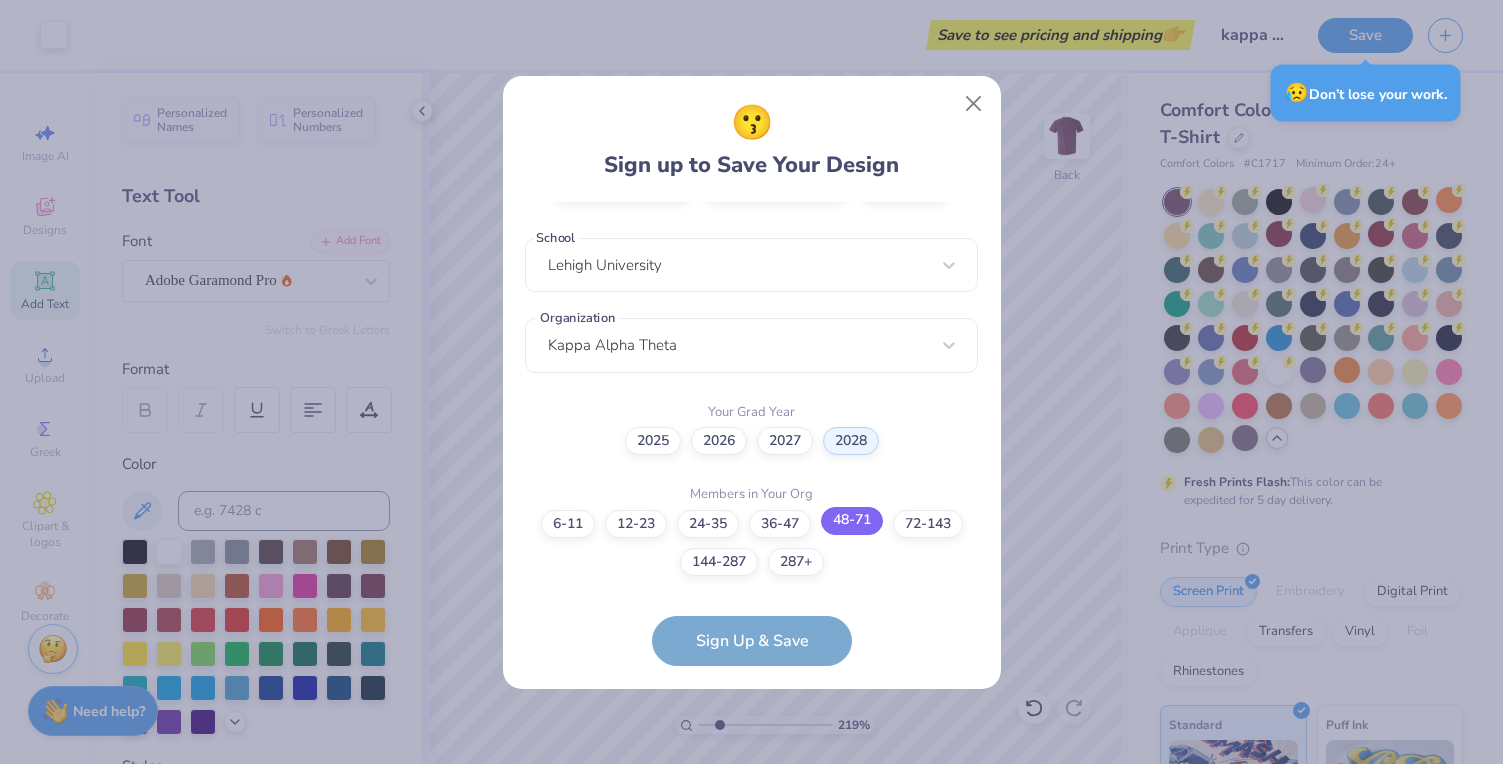 click on "48-71" at bounding box center [852, 521] 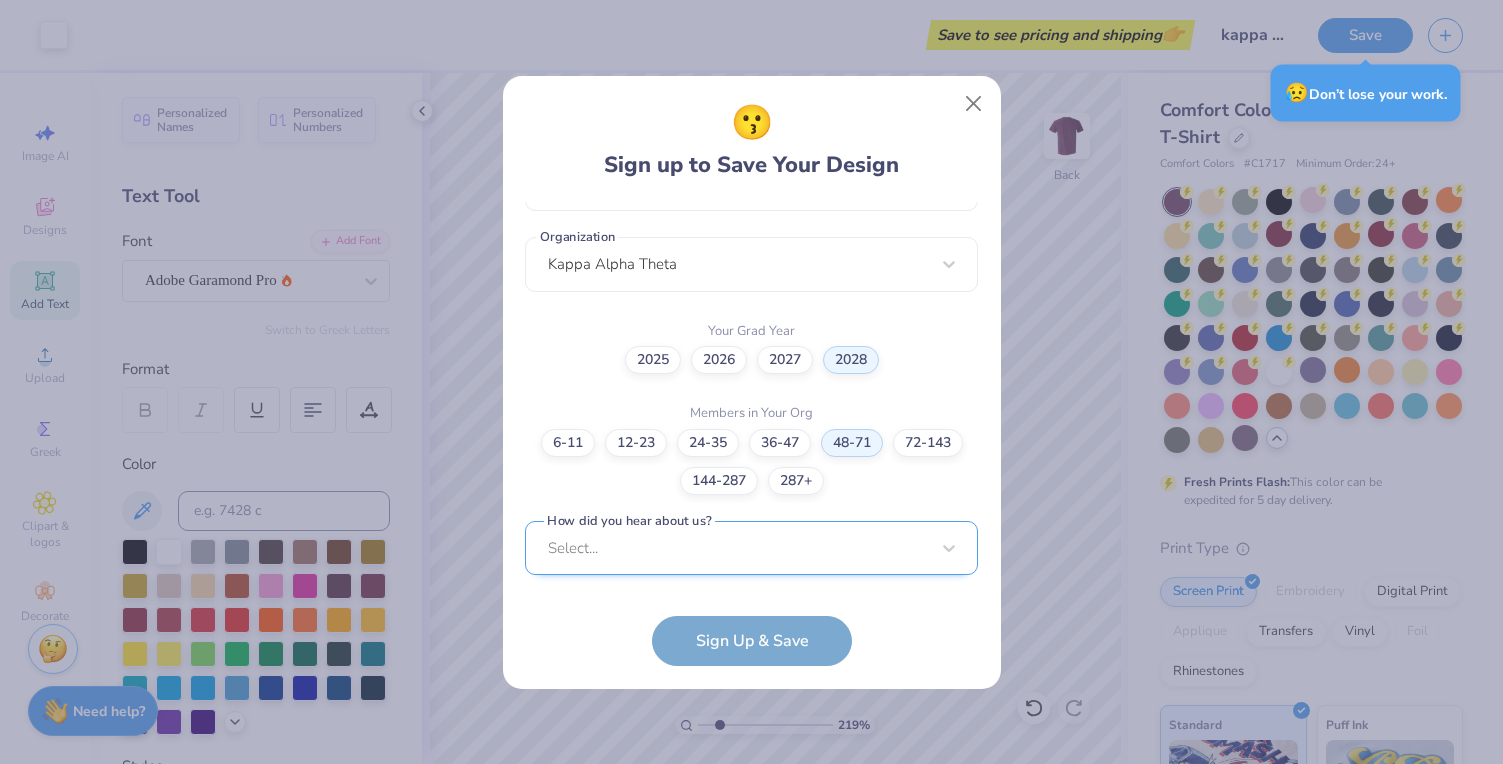 click on "Select..." at bounding box center [751, 548] 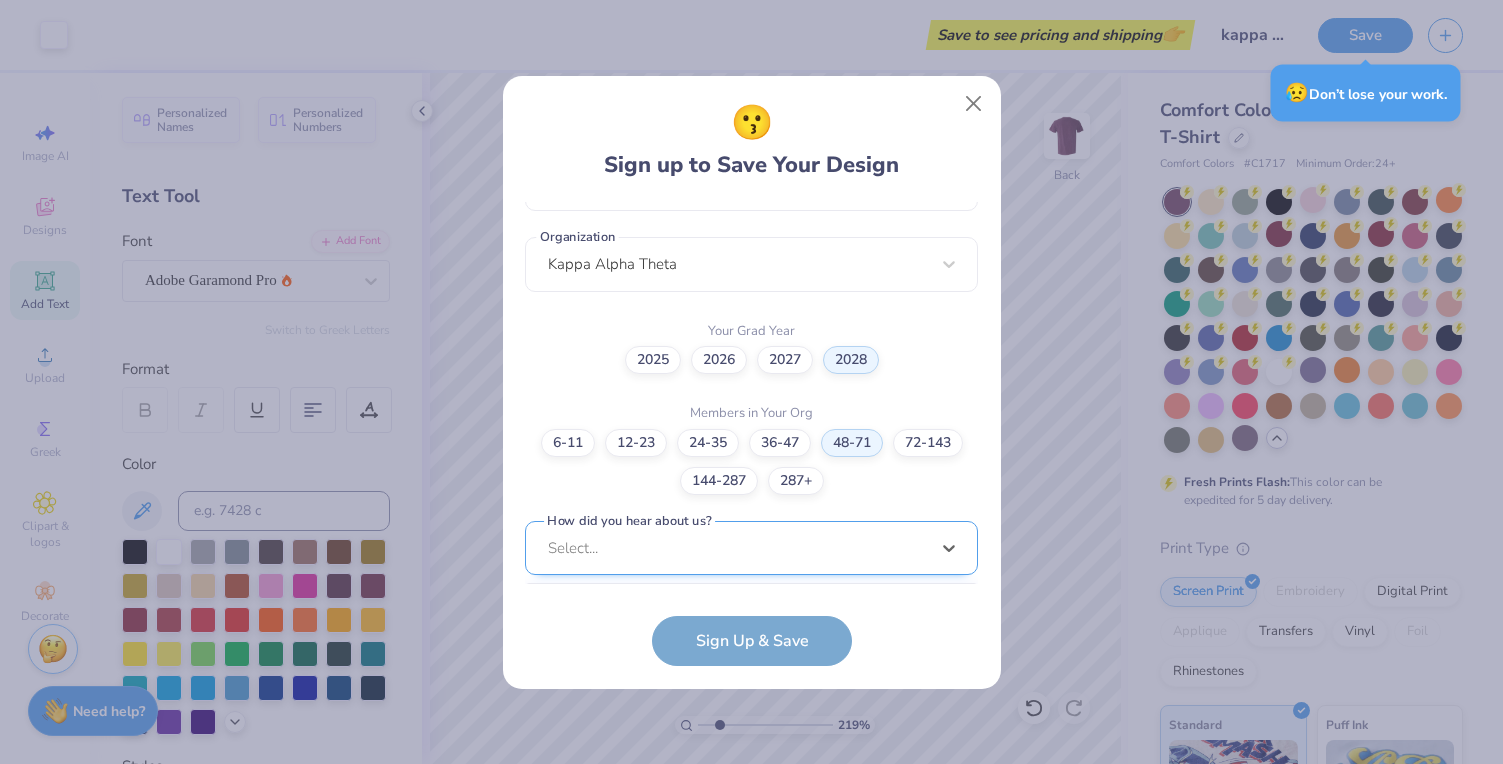 scroll, scrollTop: 788, scrollLeft: 0, axis: vertical 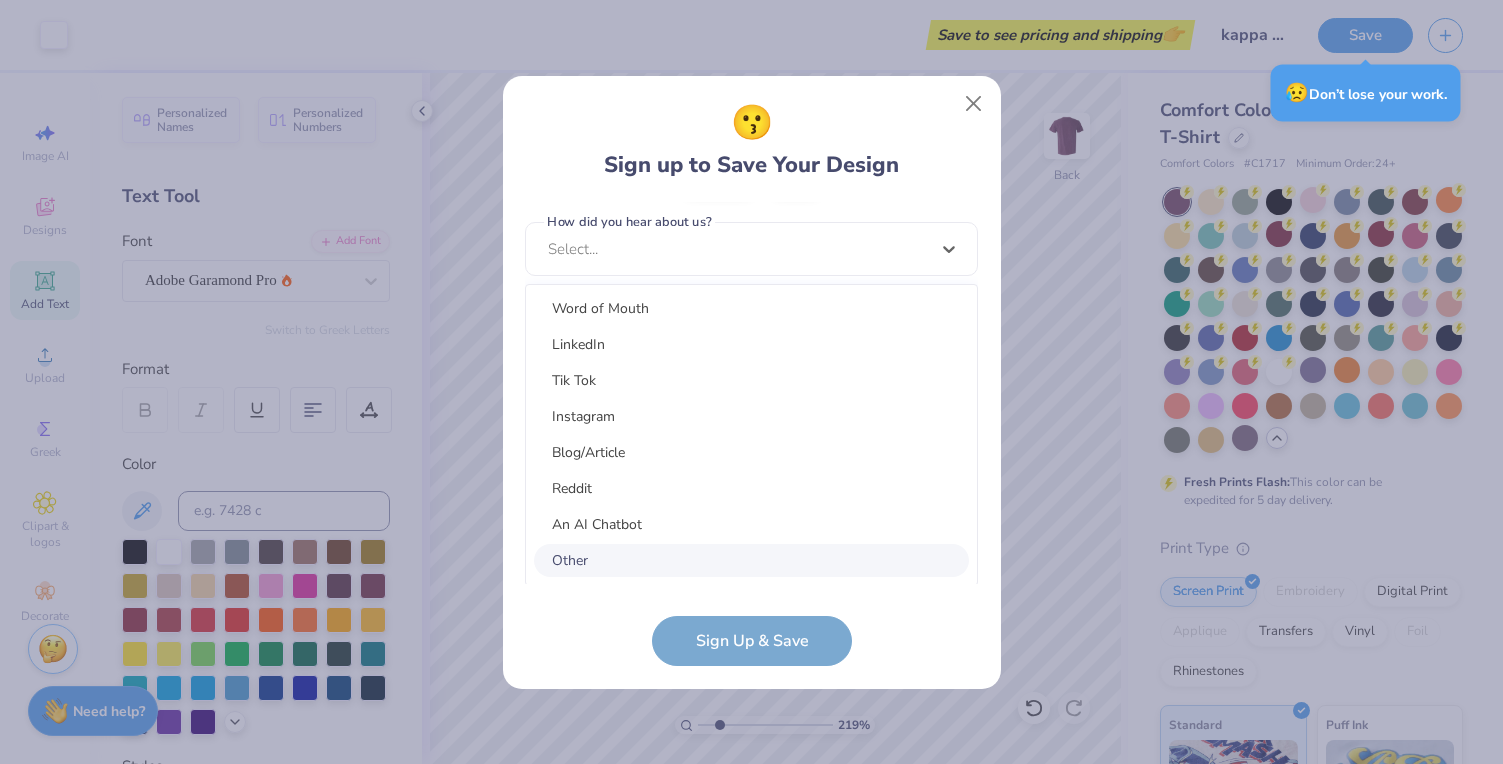 click on "Other" at bounding box center (751, 560) 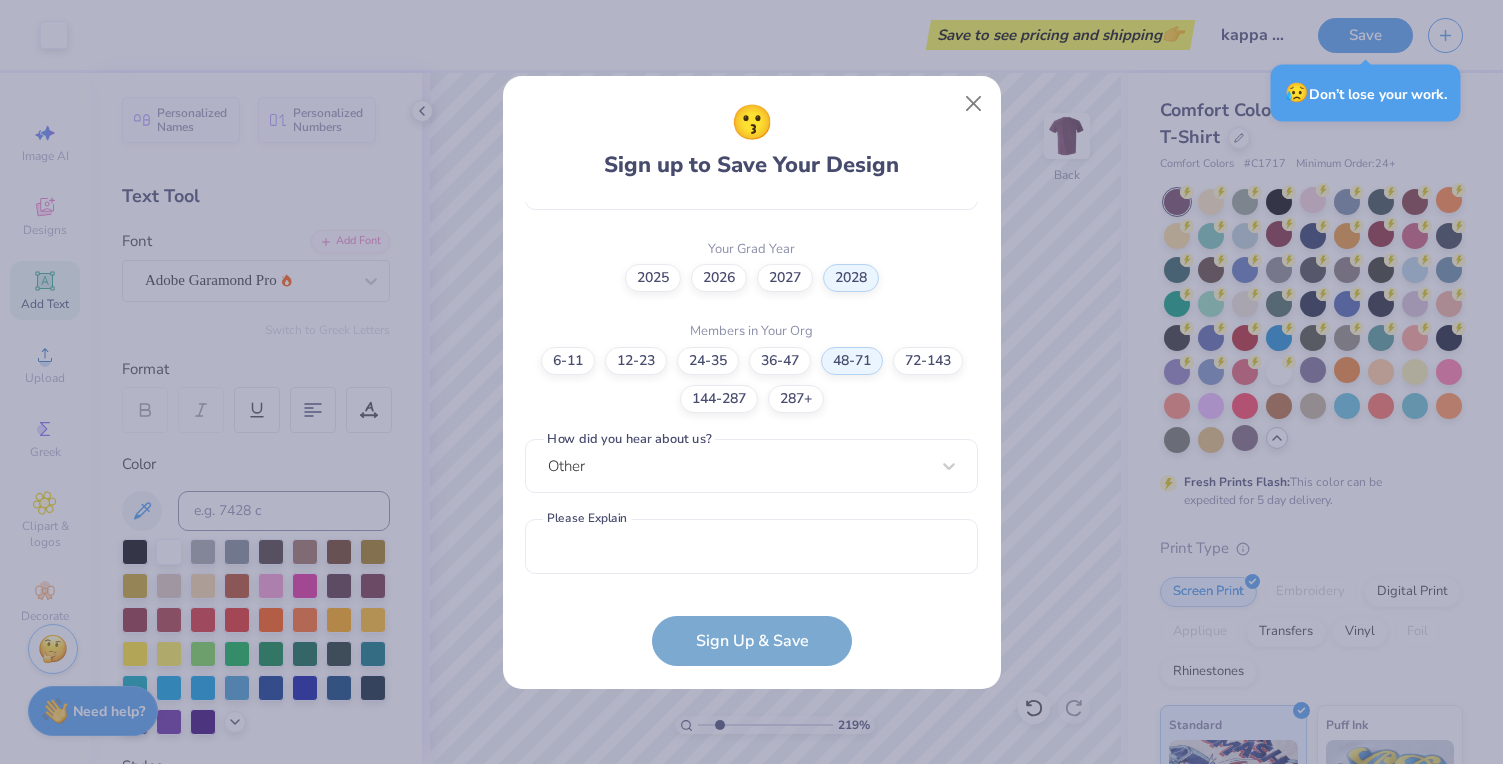 scroll, scrollTop: 569, scrollLeft: 0, axis: vertical 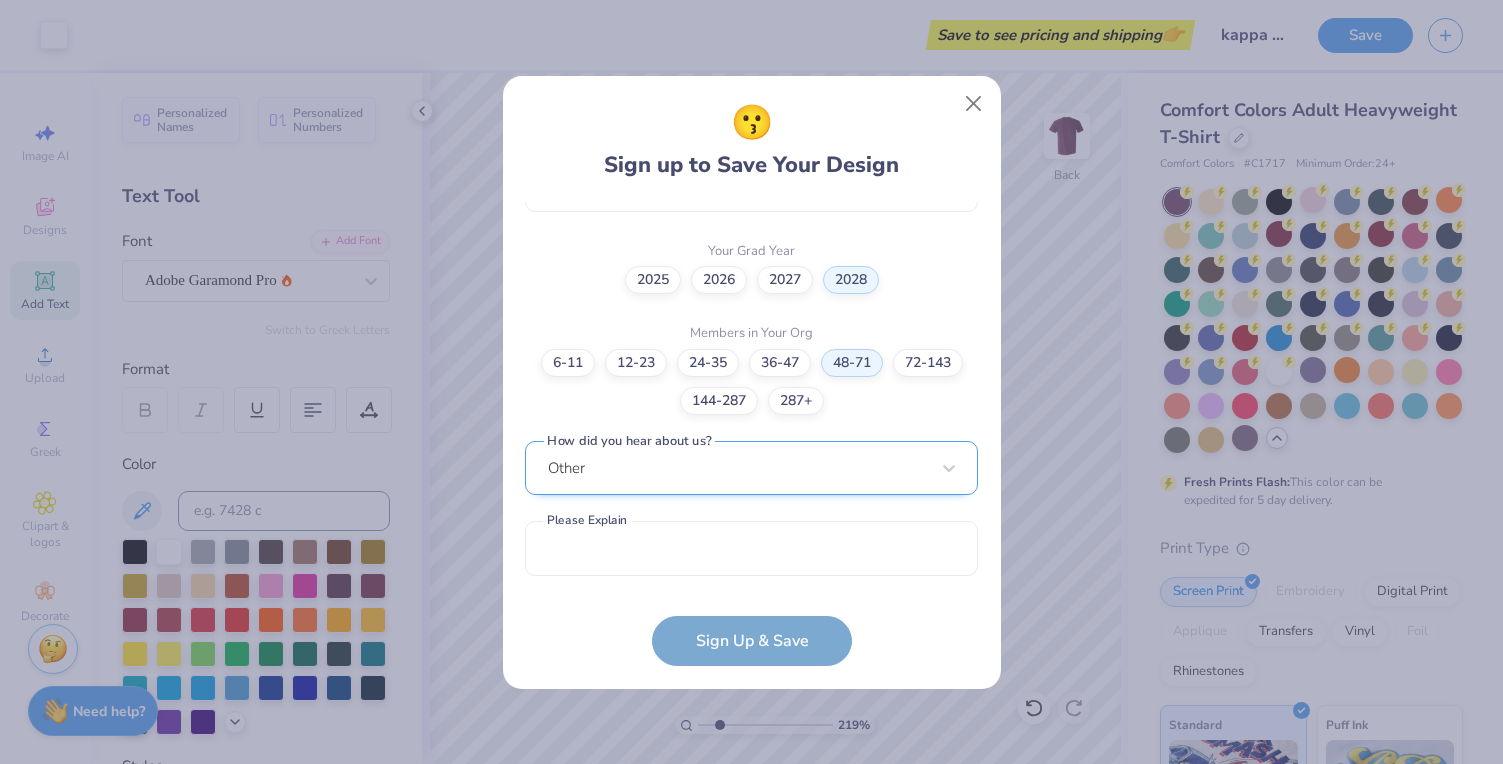 click on "Other" at bounding box center (751, 468) 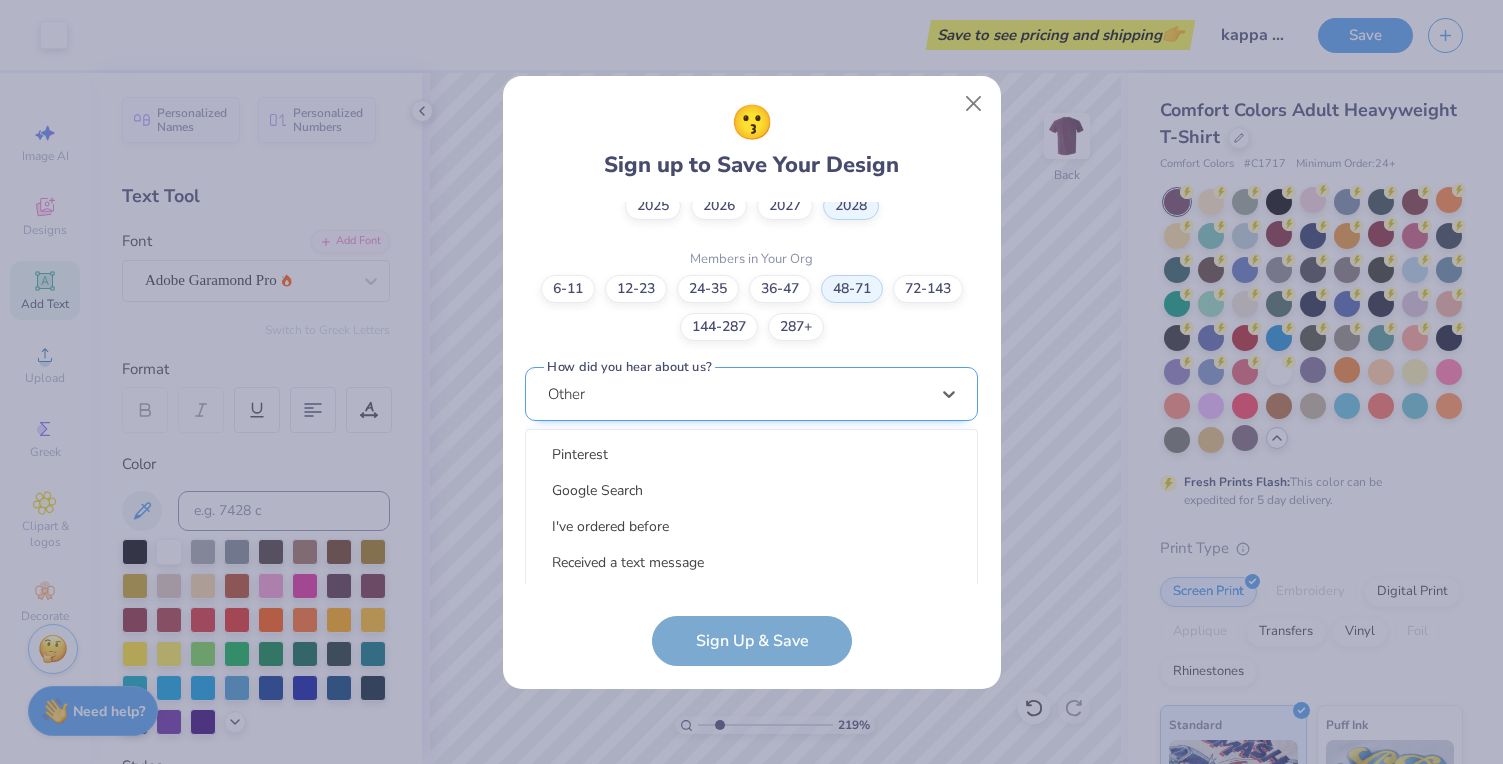 scroll, scrollTop: 789, scrollLeft: 0, axis: vertical 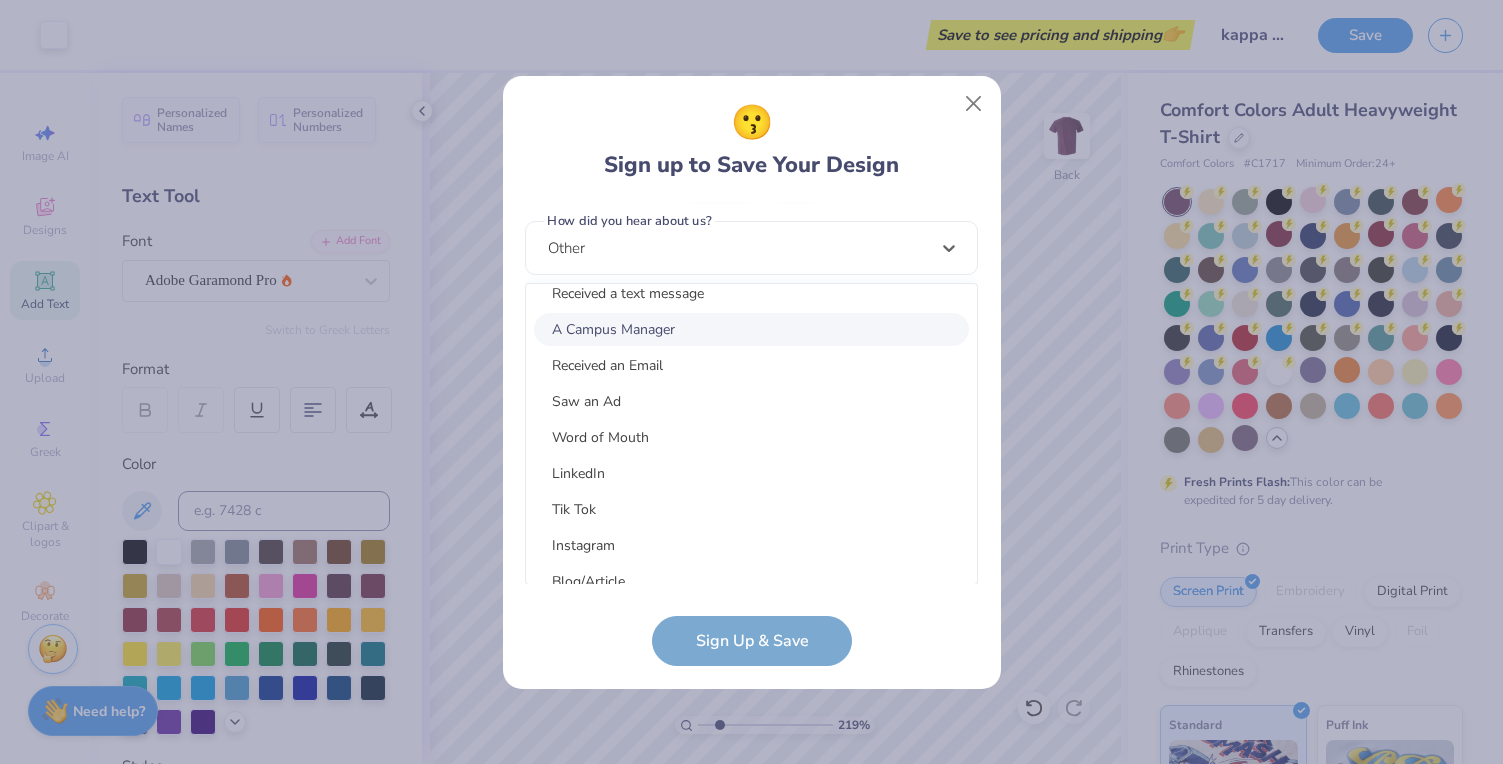 click on "A Campus Manager" at bounding box center (751, 329) 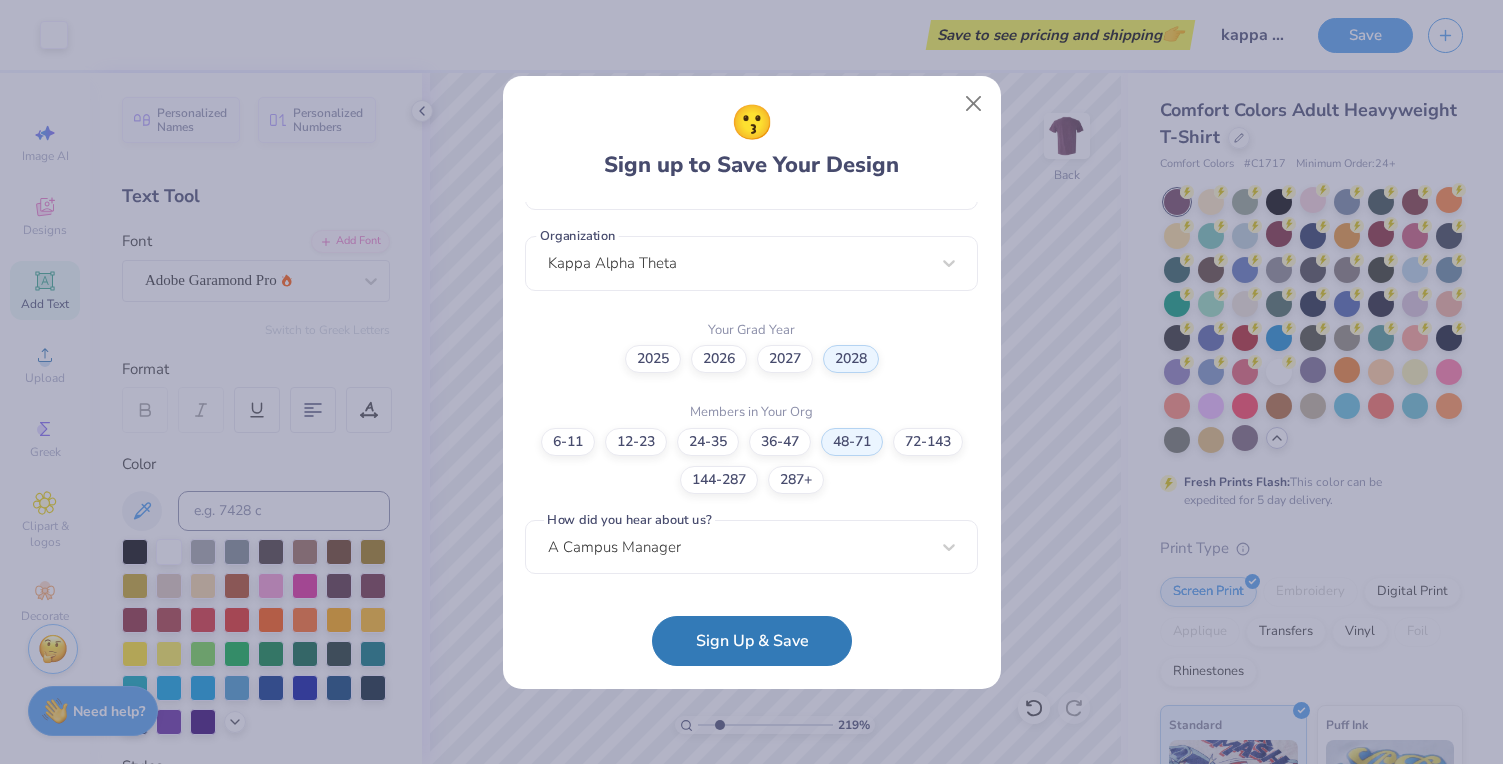 scroll, scrollTop: 489, scrollLeft: 0, axis: vertical 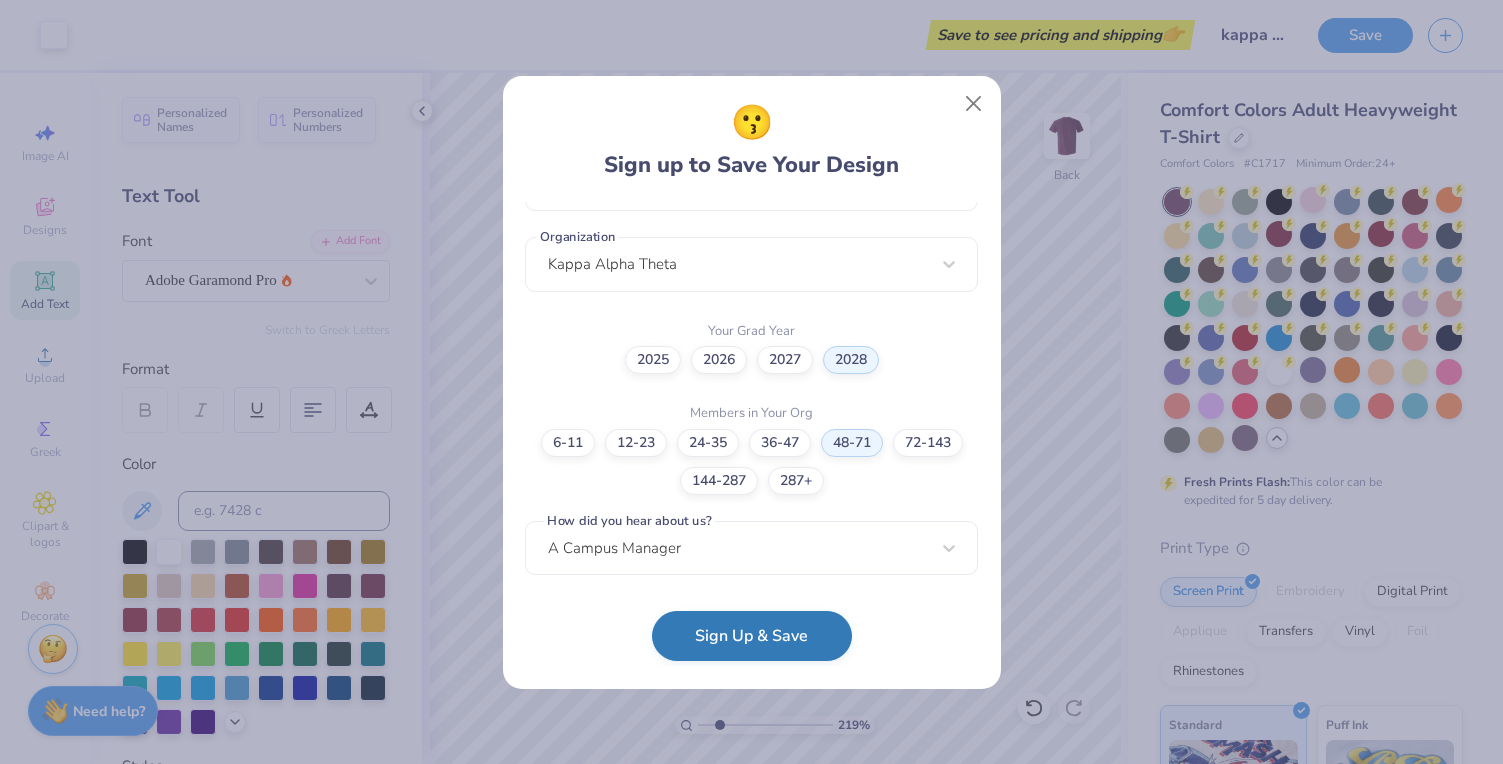 click on "Sign Up & Save" at bounding box center (752, 636) 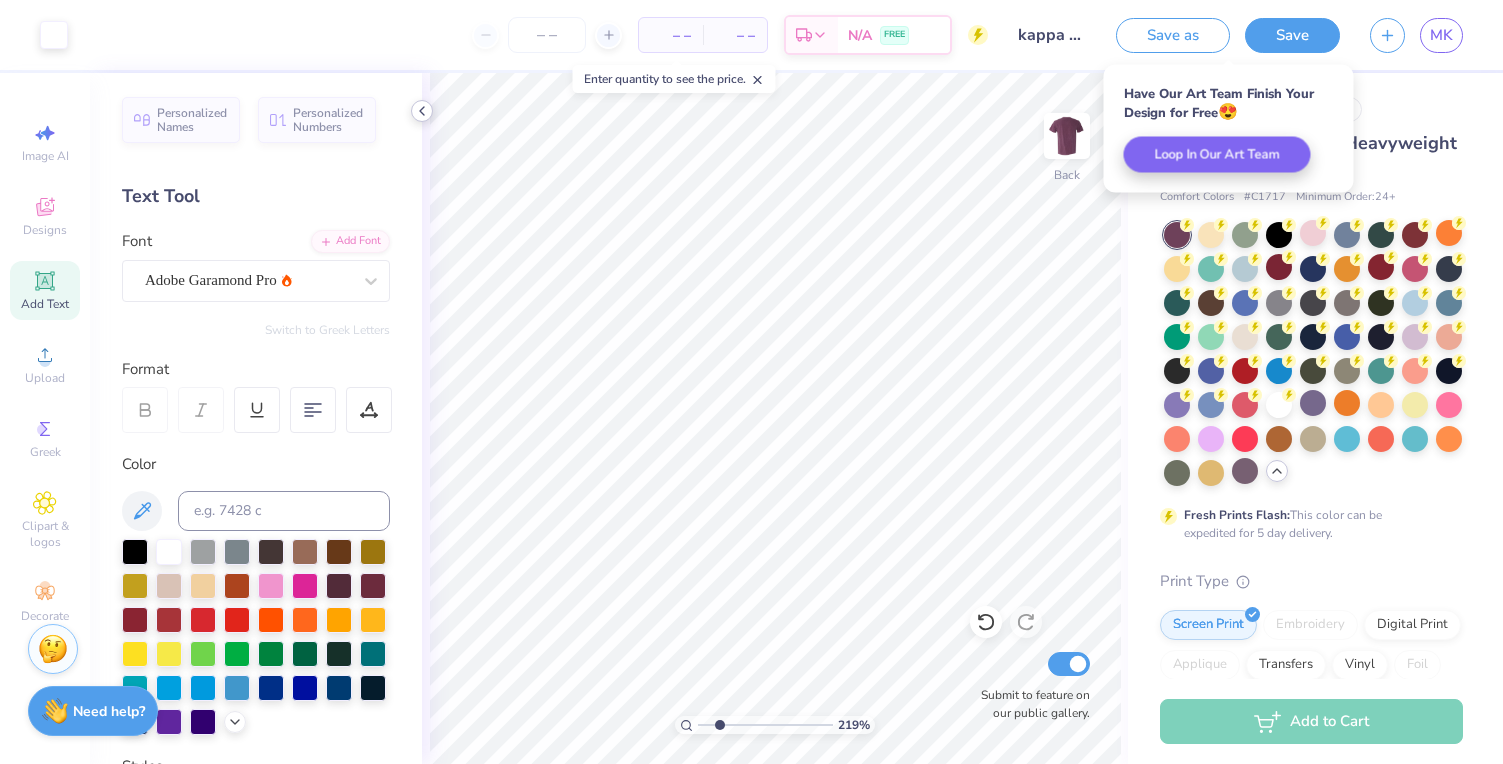 click 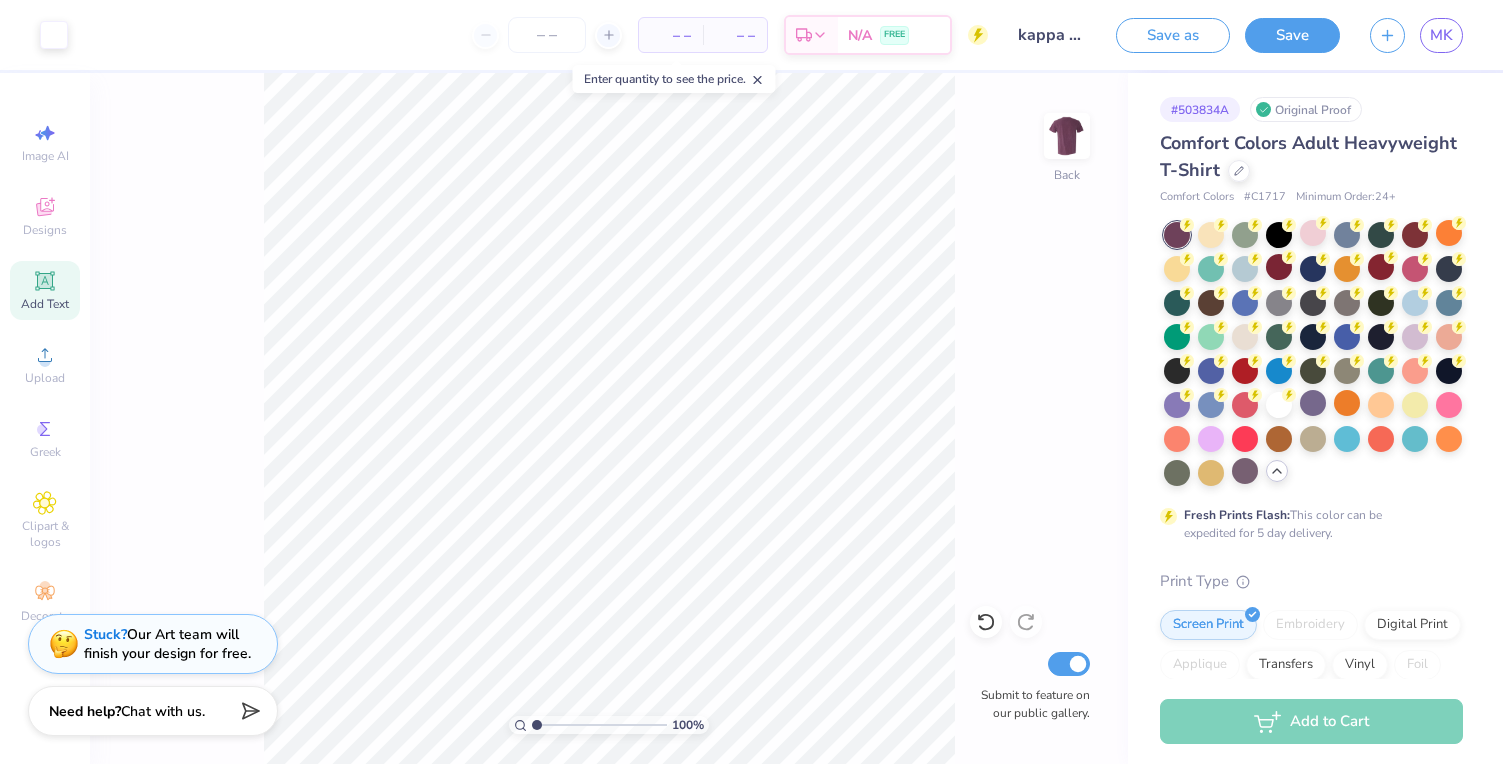 drag, startPoint x: 553, startPoint y: 726, endPoint x: 536, endPoint y: 727, distance: 17.029387 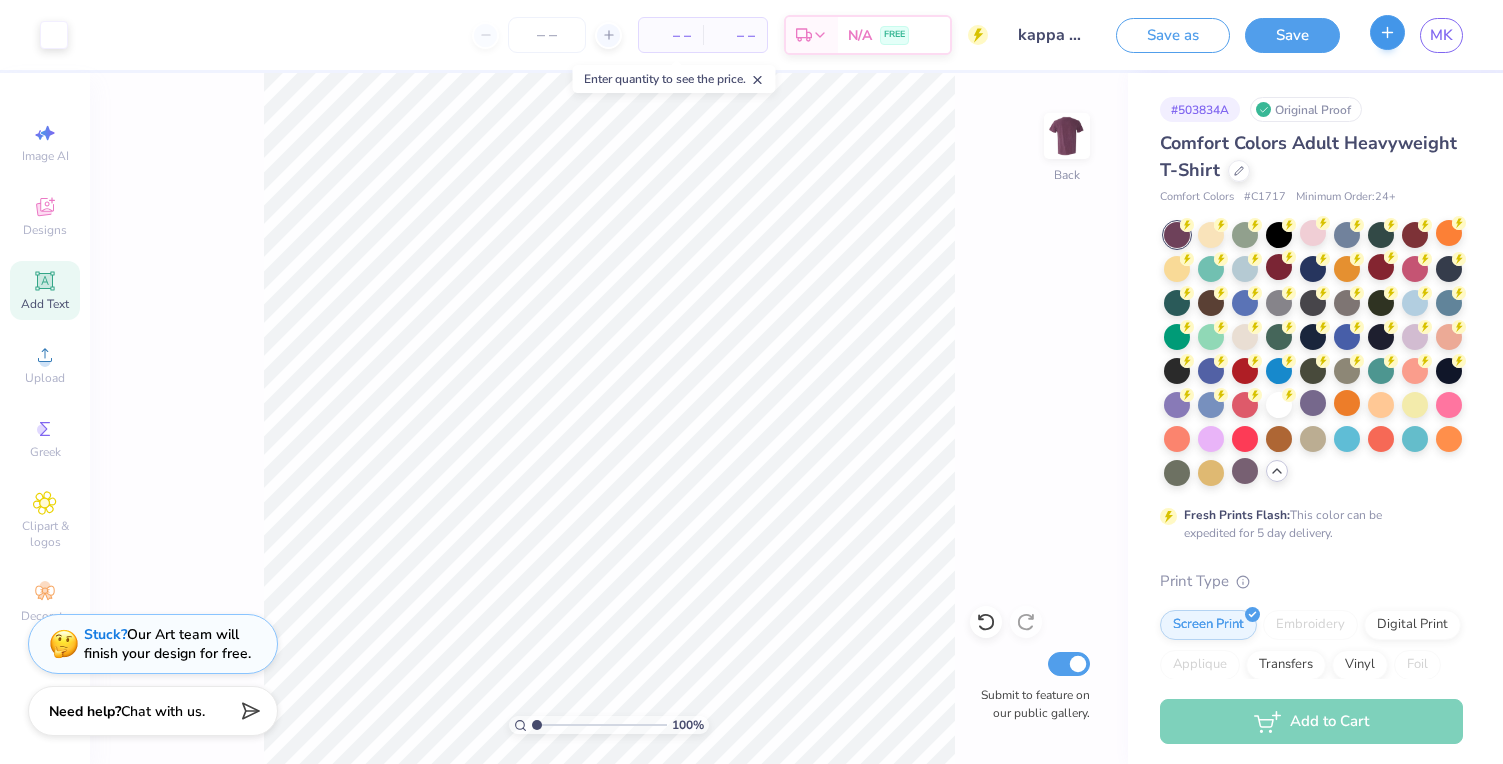 click 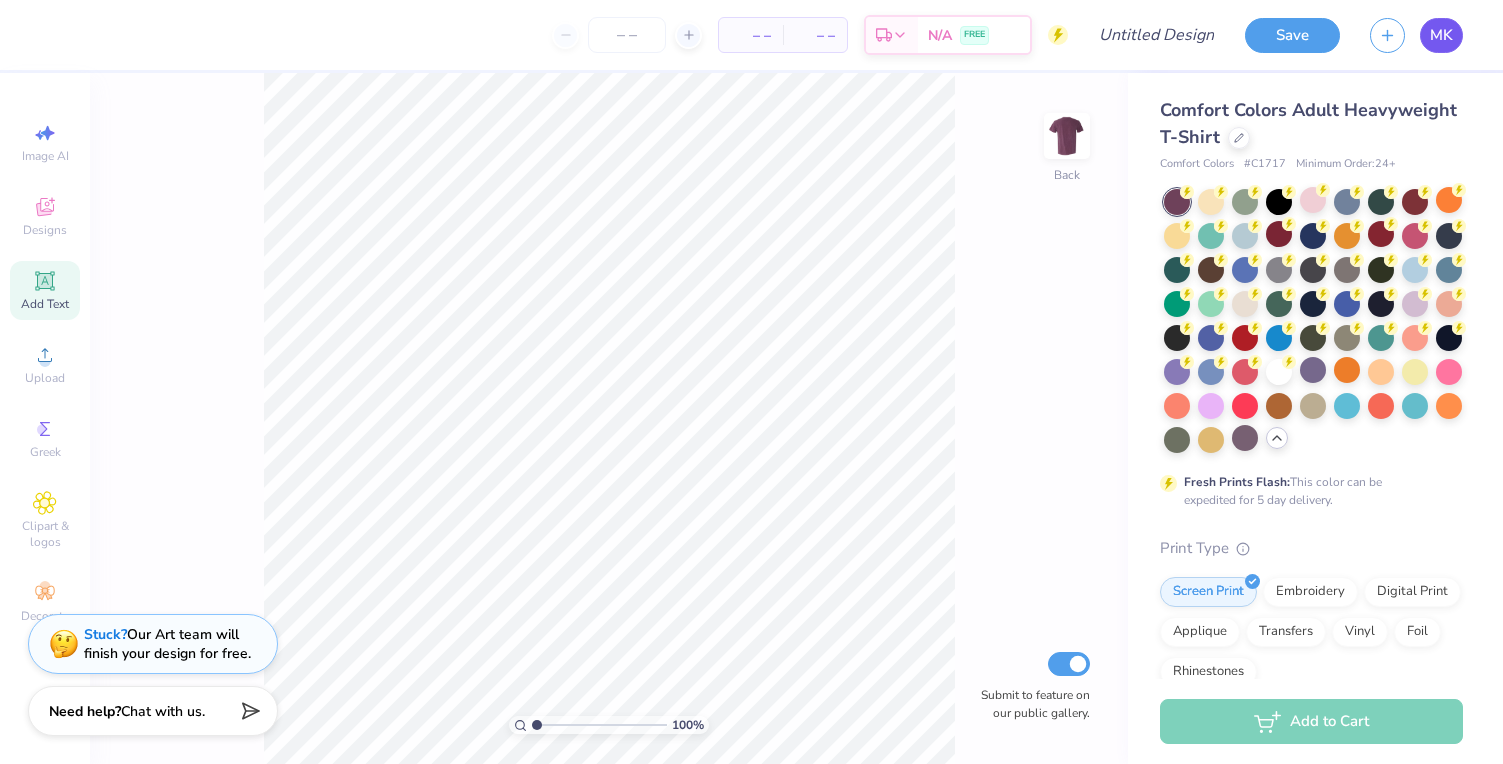 click on "MK" at bounding box center [1441, 35] 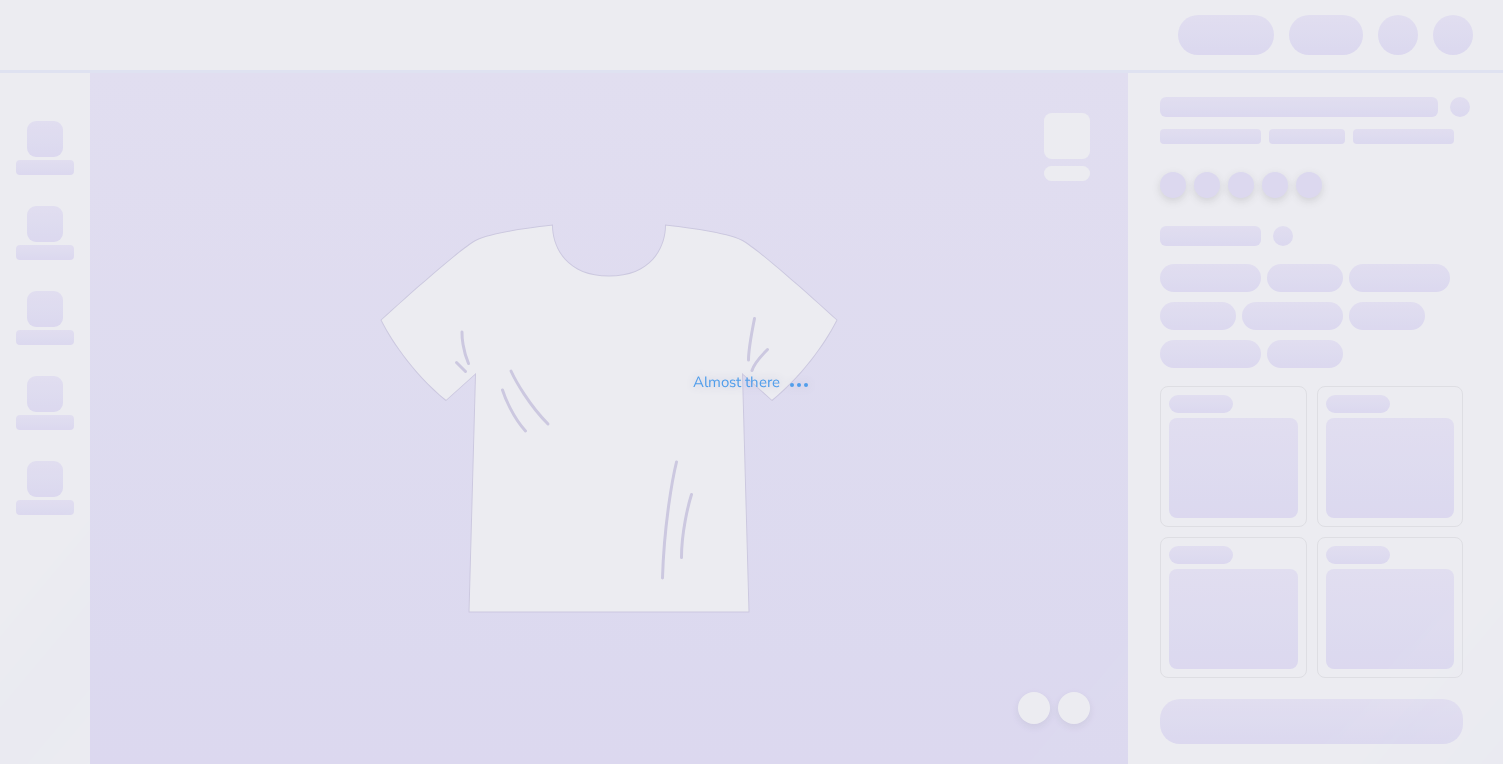 scroll, scrollTop: 0, scrollLeft: 0, axis: both 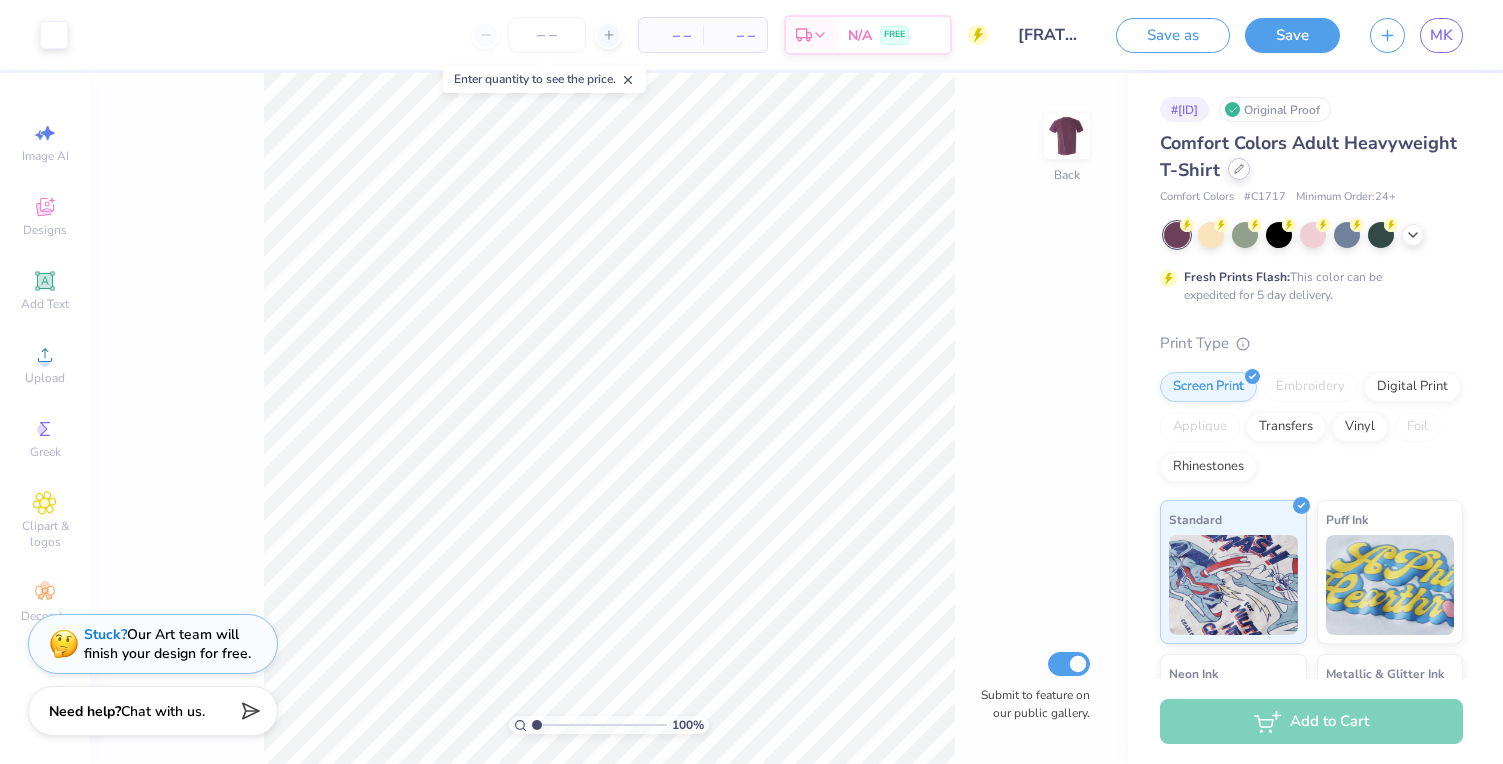 click at bounding box center [1239, 169] 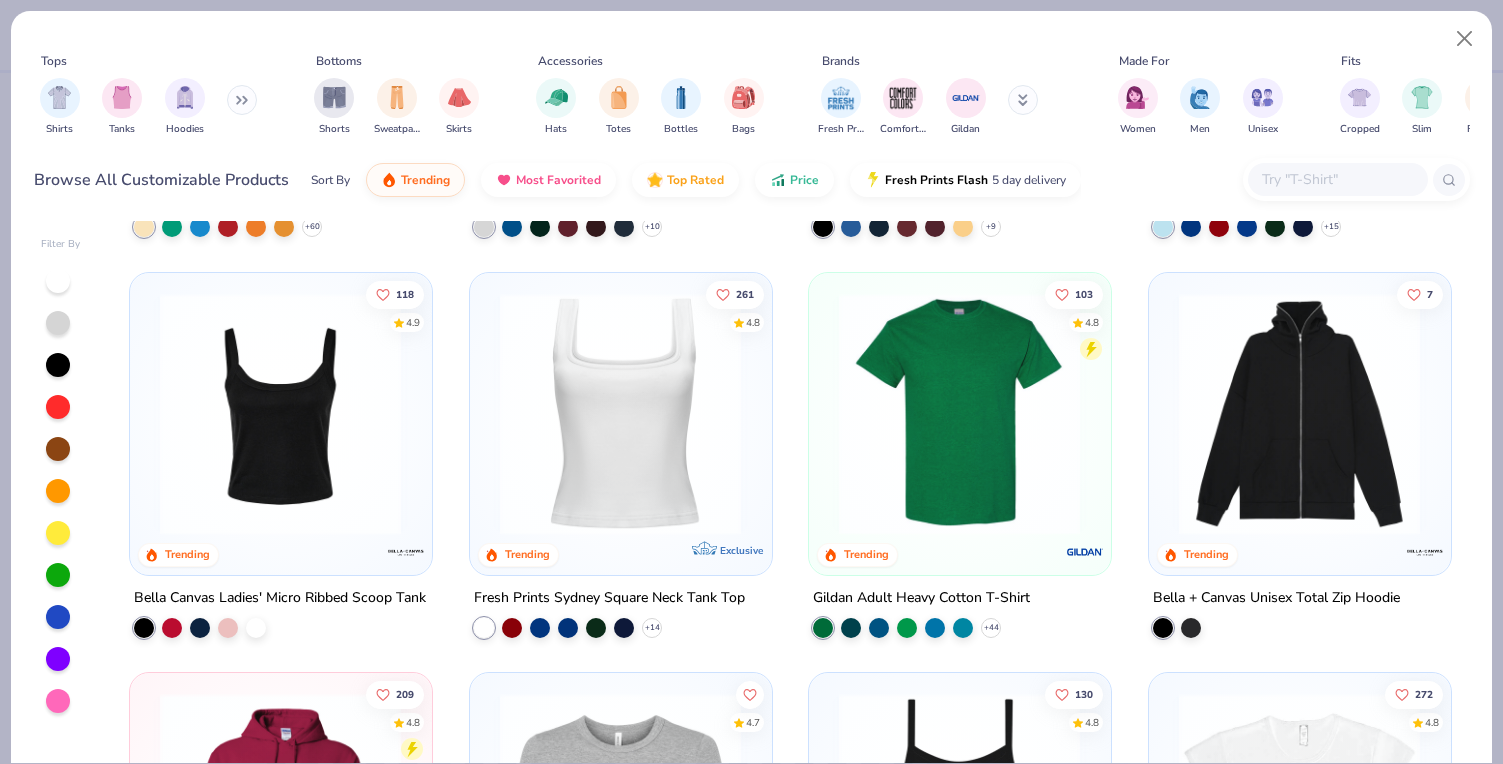 scroll, scrollTop: 361, scrollLeft: 0, axis: vertical 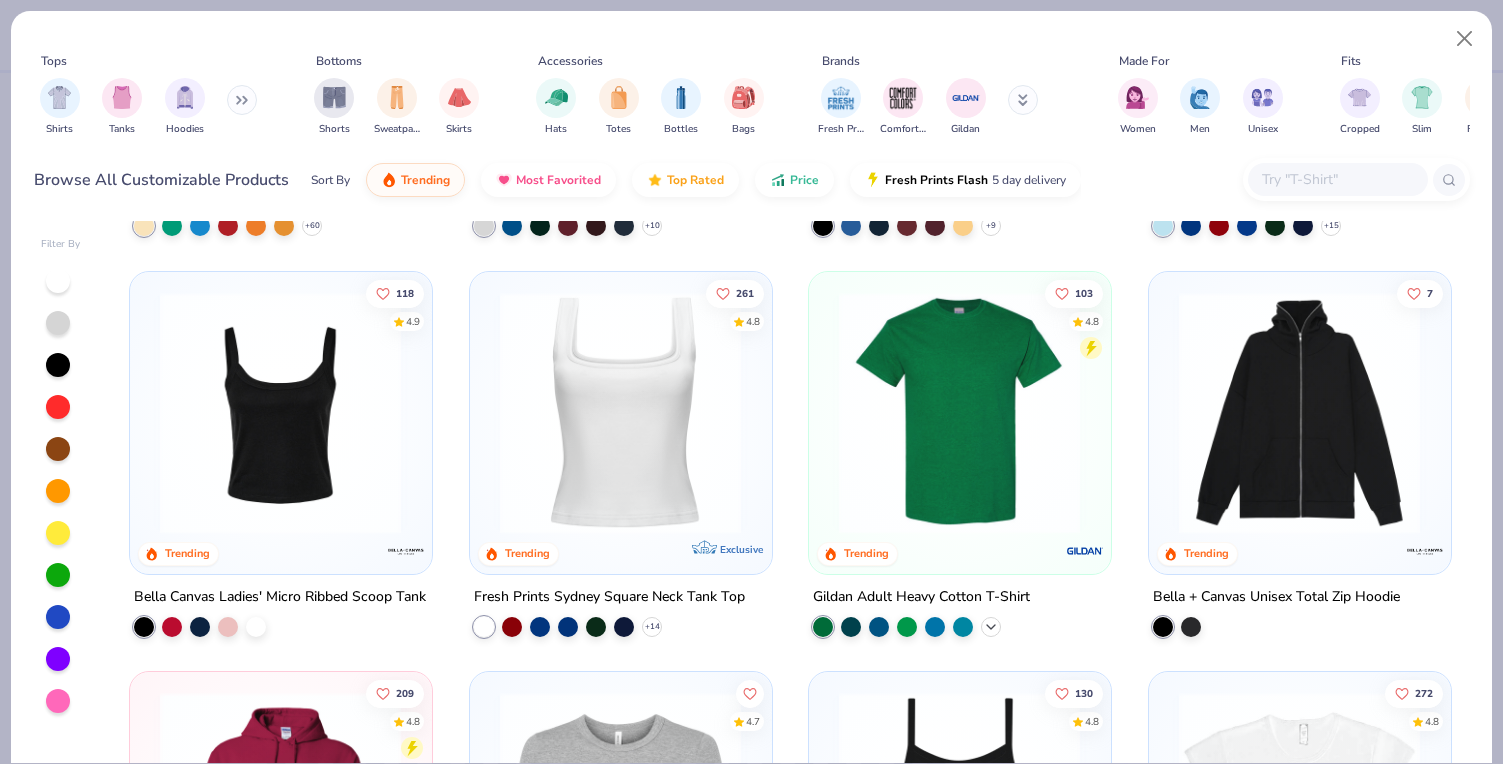 click 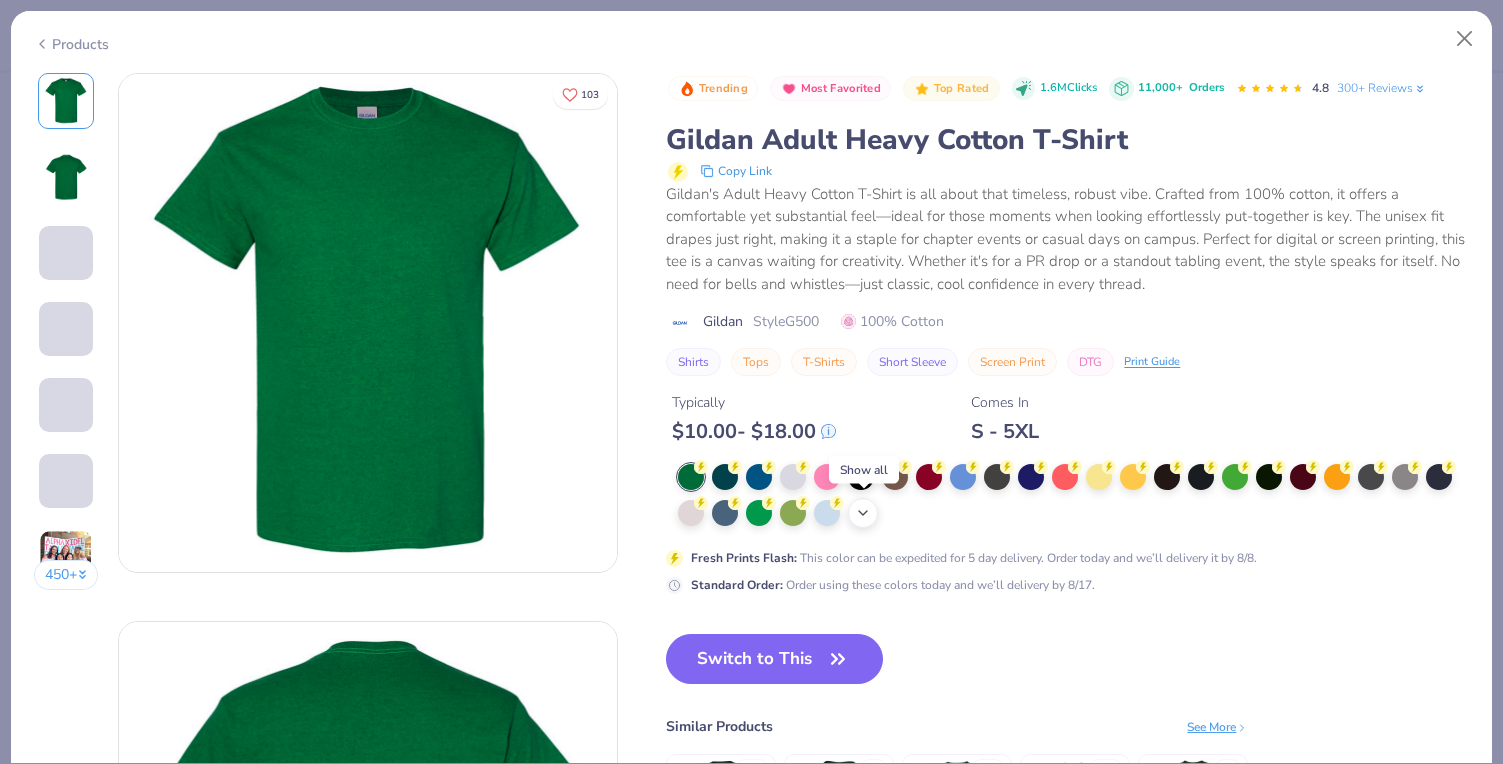 click 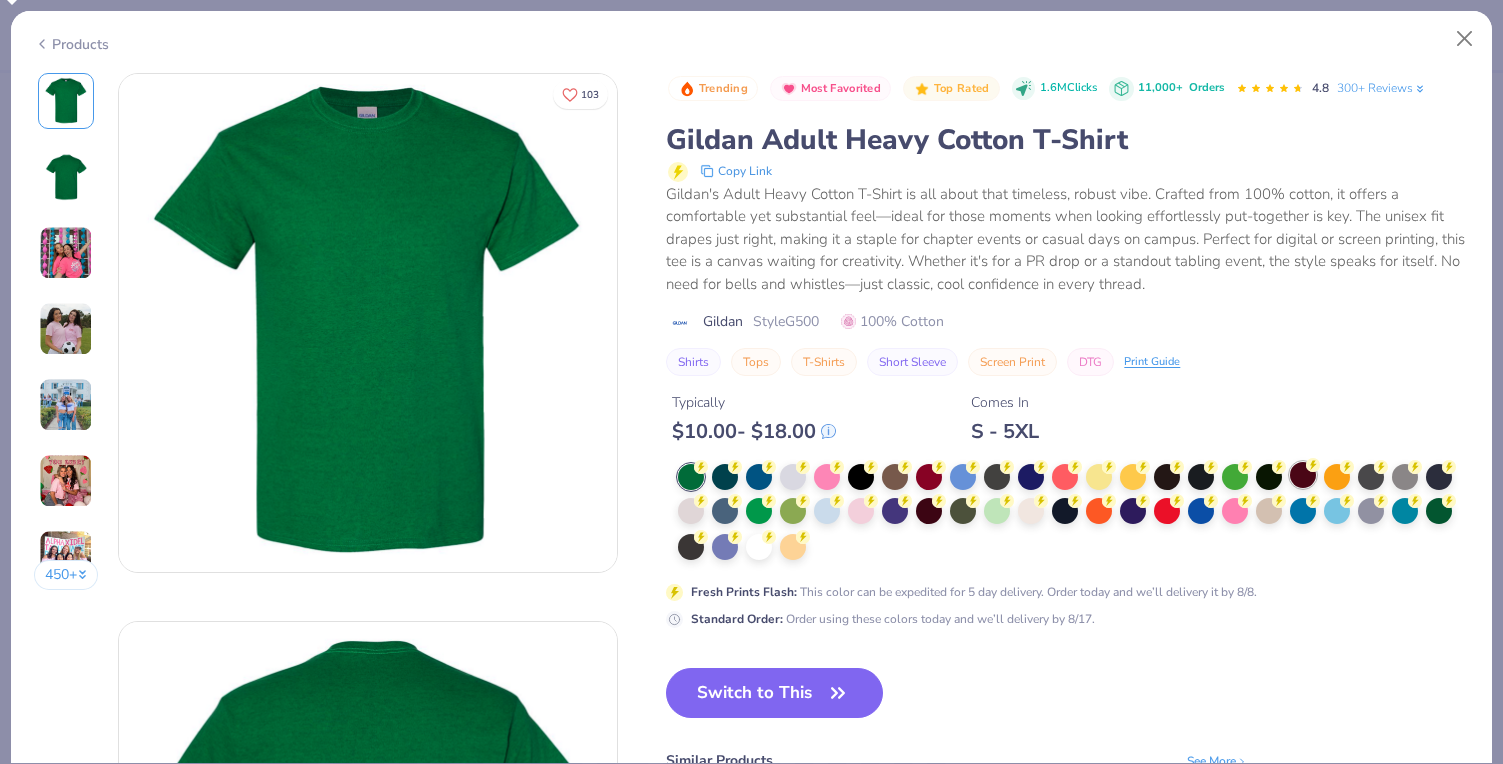 click at bounding box center [1303, 475] 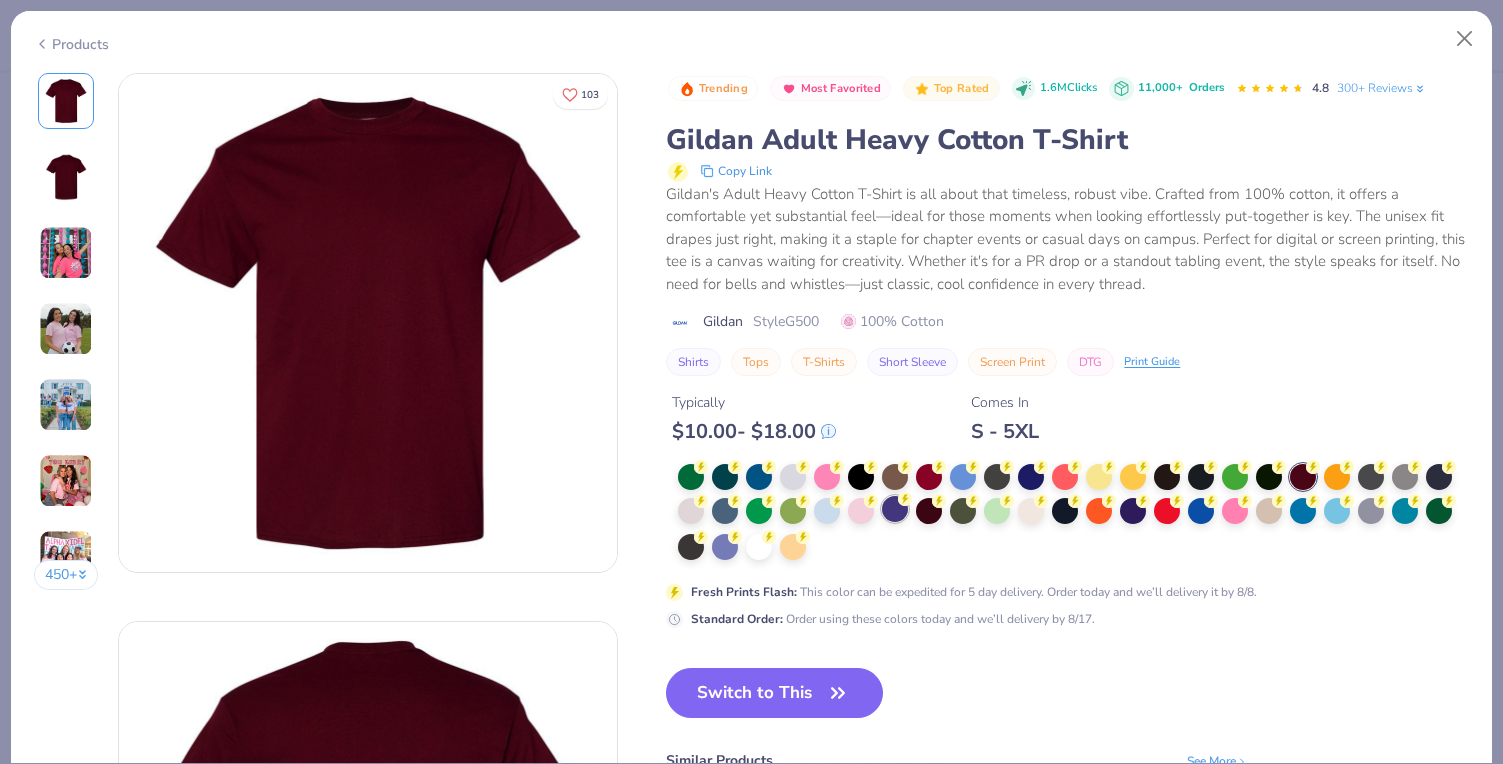 click at bounding box center [895, 509] 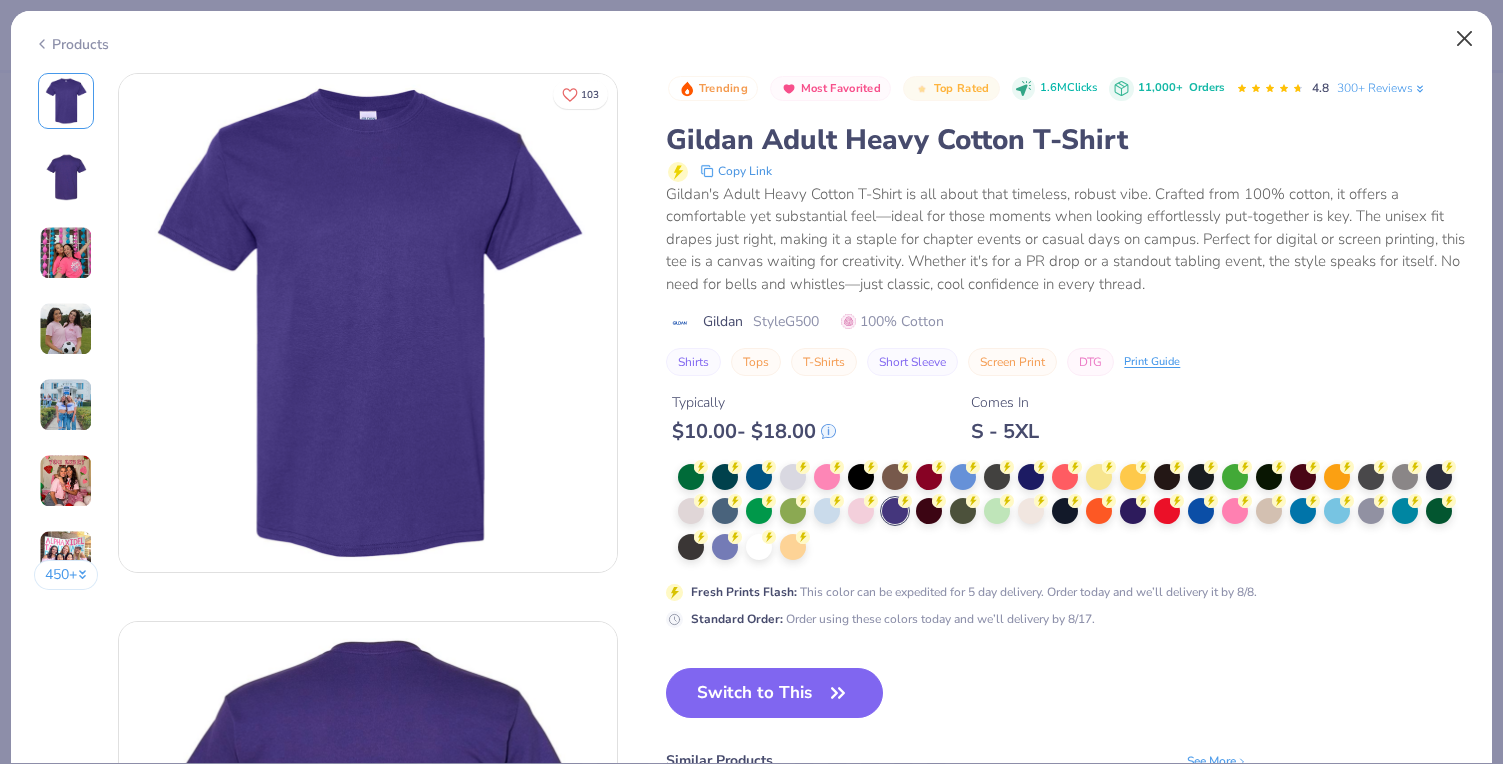 click at bounding box center (1465, 39) 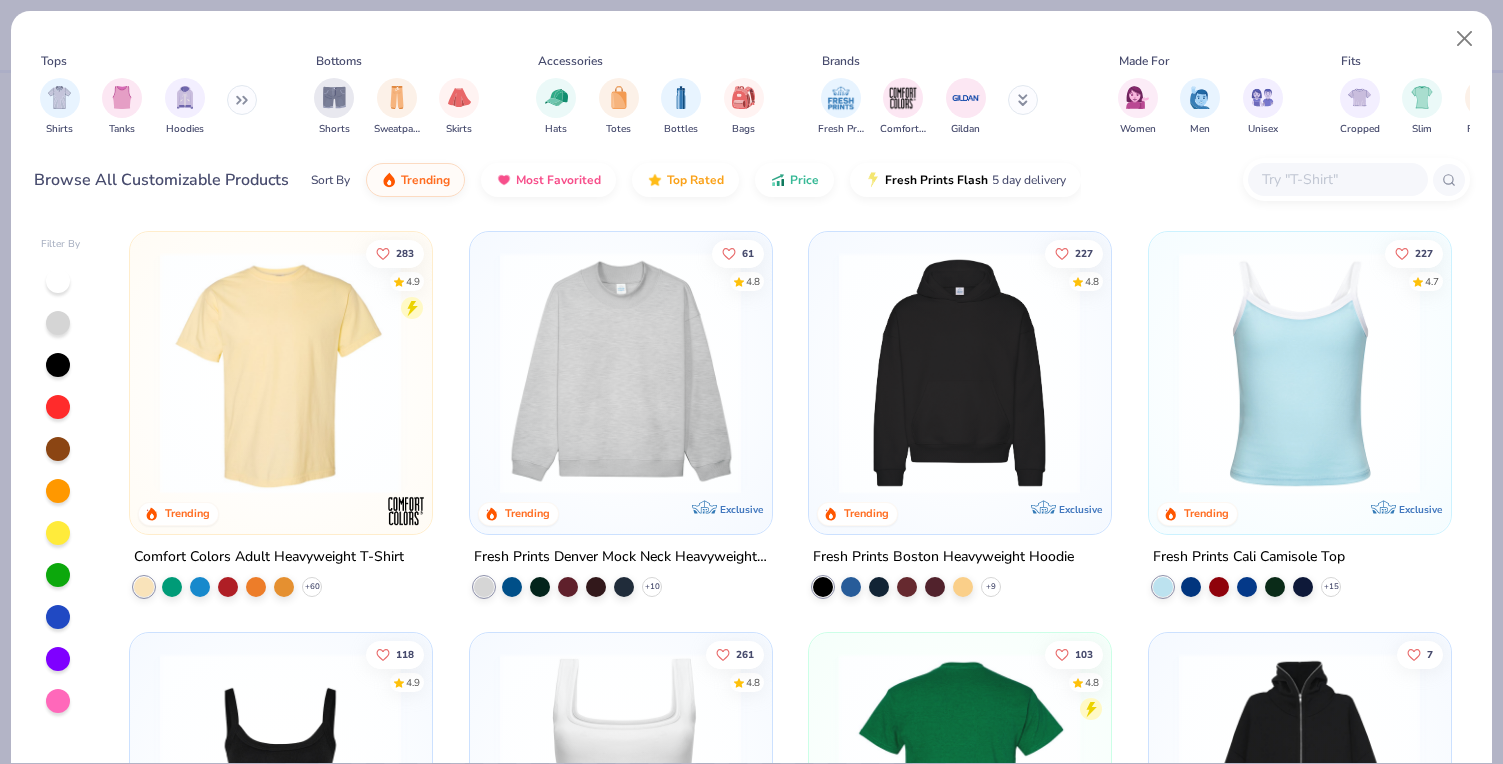 scroll, scrollTop: 355, scrollLeft: 0, axis: vertical 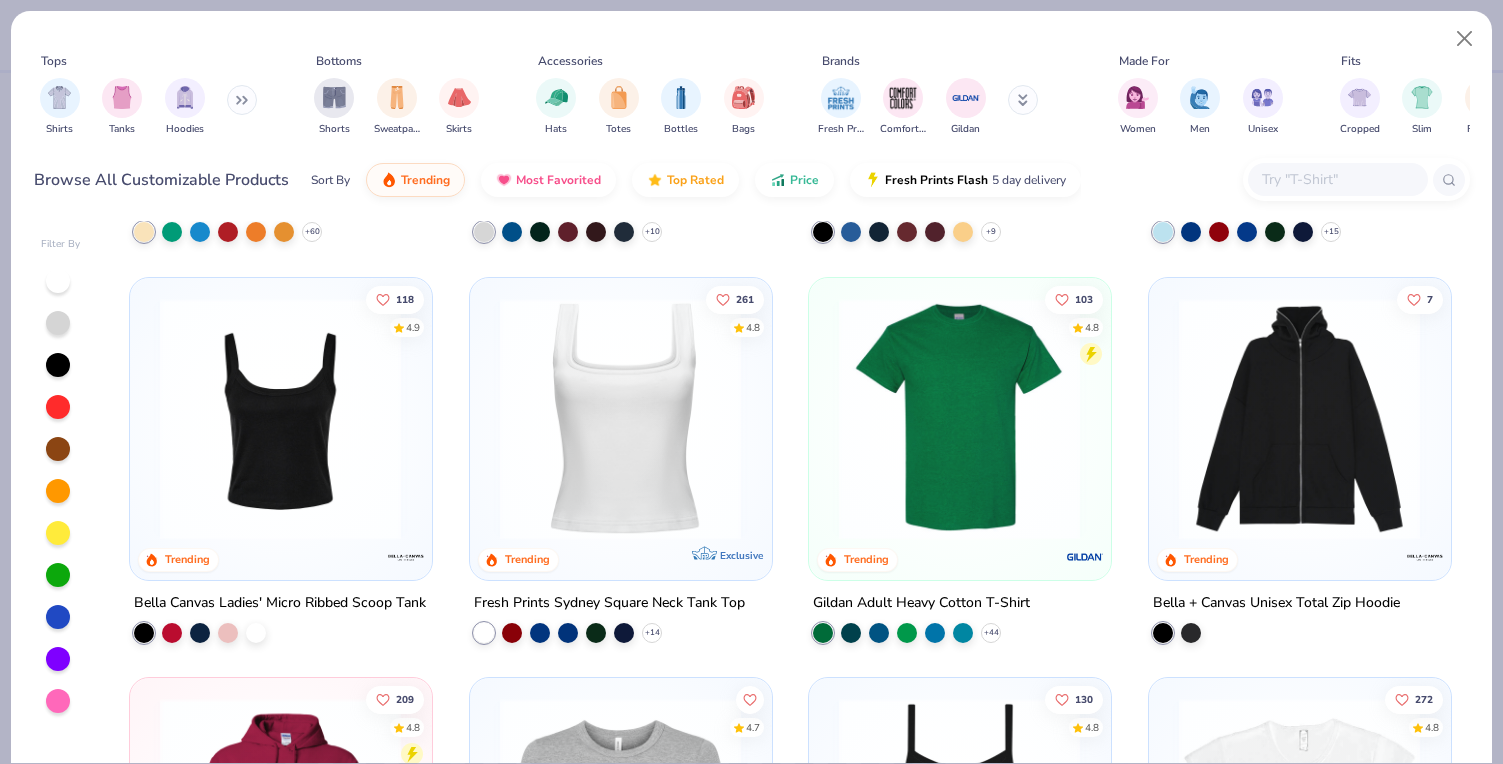 click at bounding box center [959, 418] 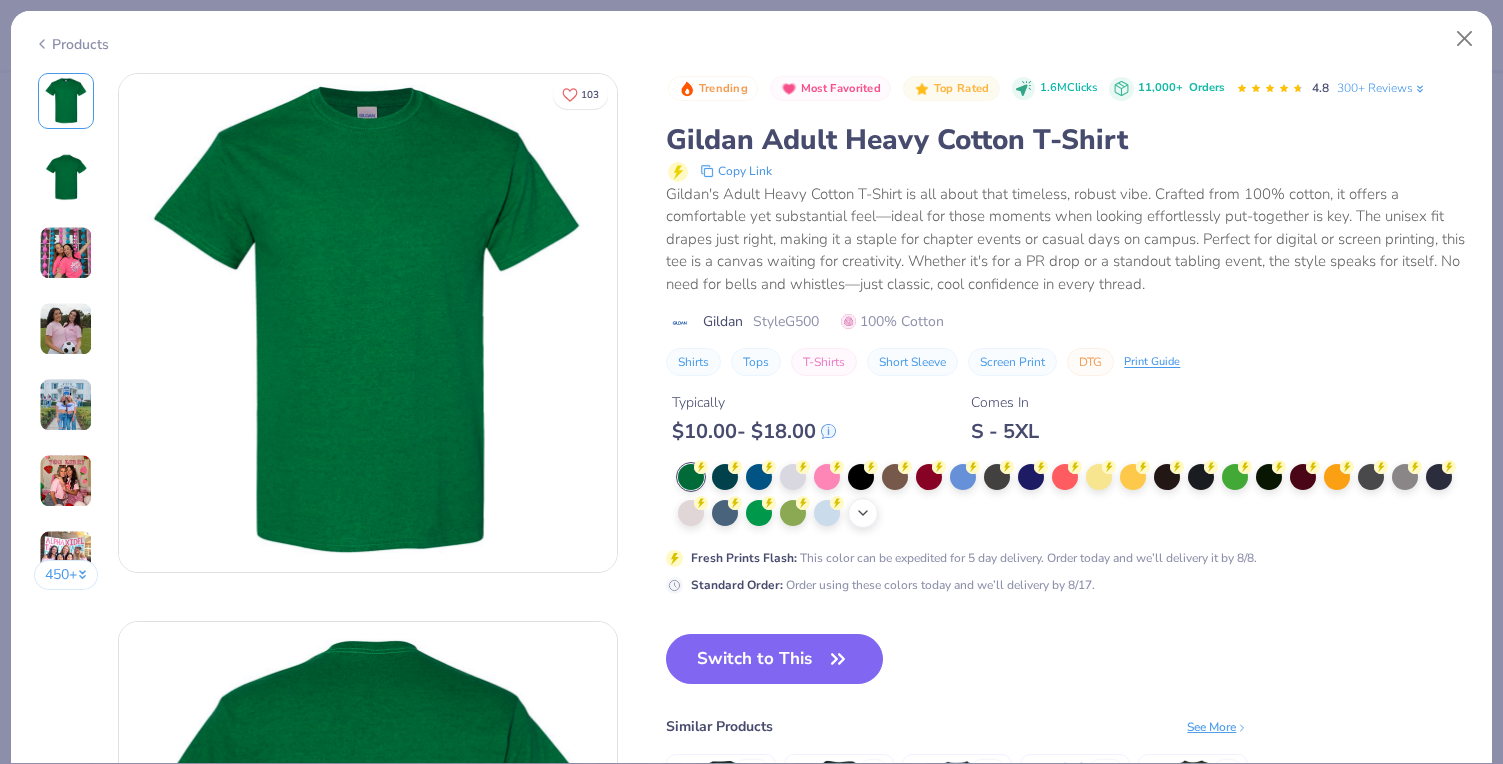 click 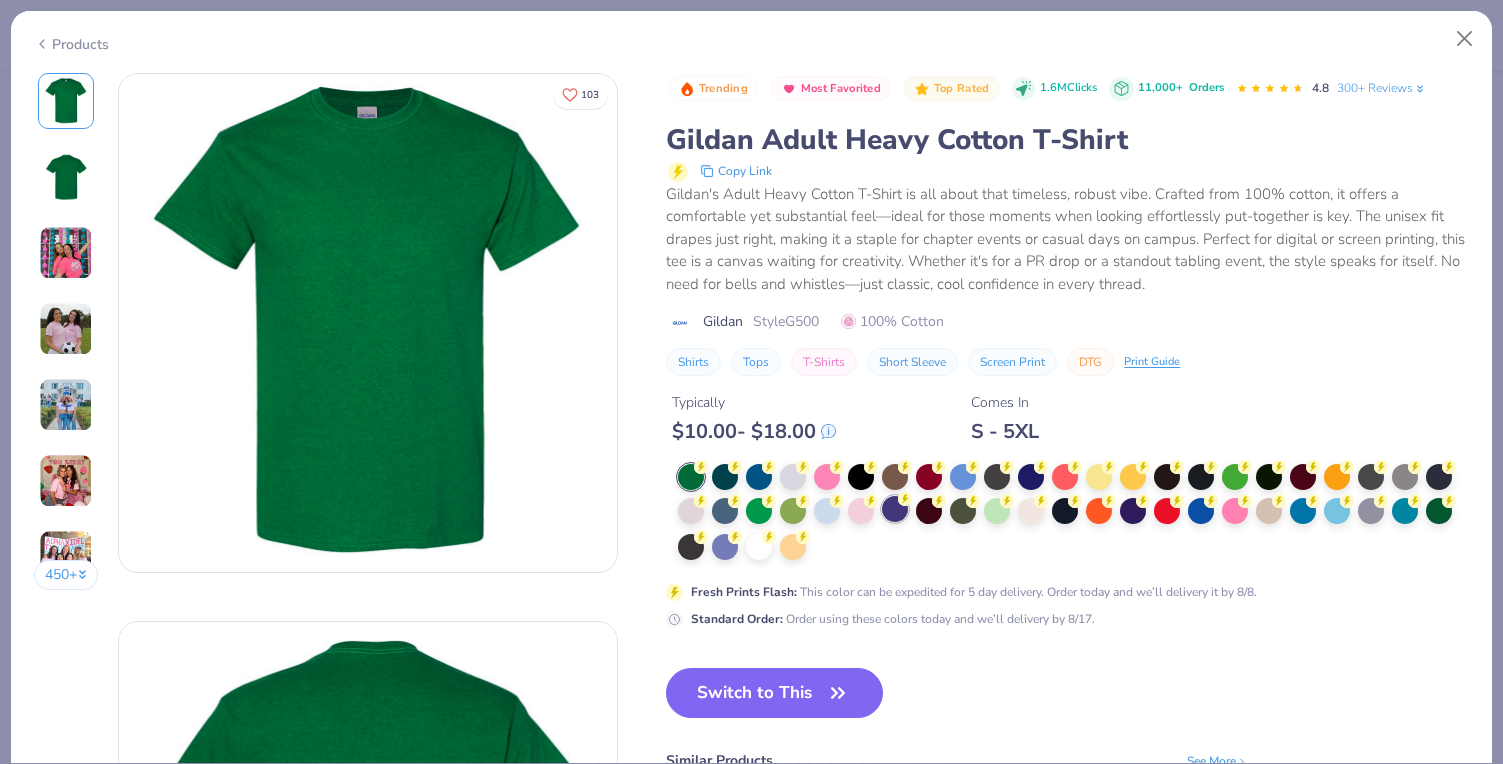 click at bounding box center [895, 509] 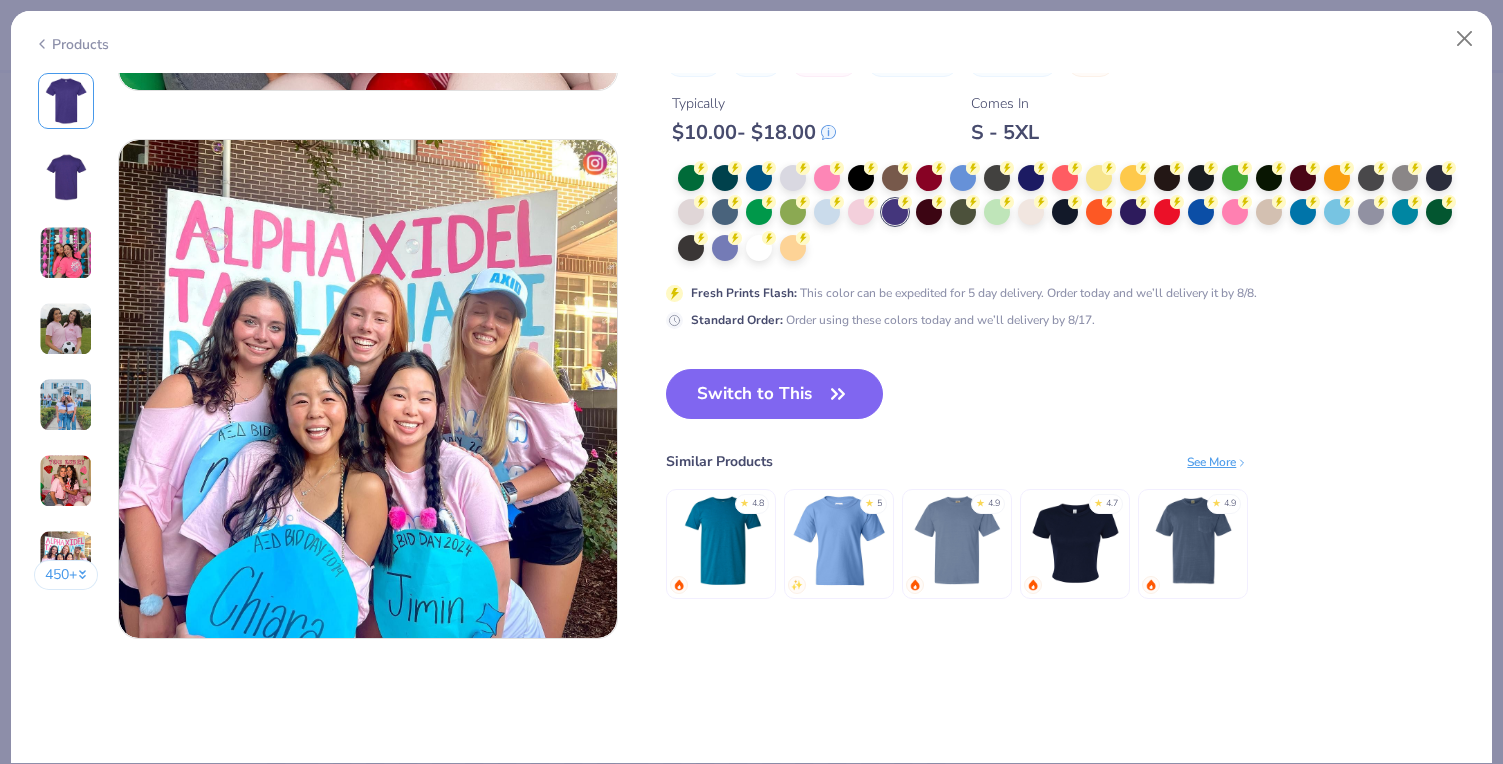 scroll, scrollTop: 3181, scrollLeft: 0, axis: vertical 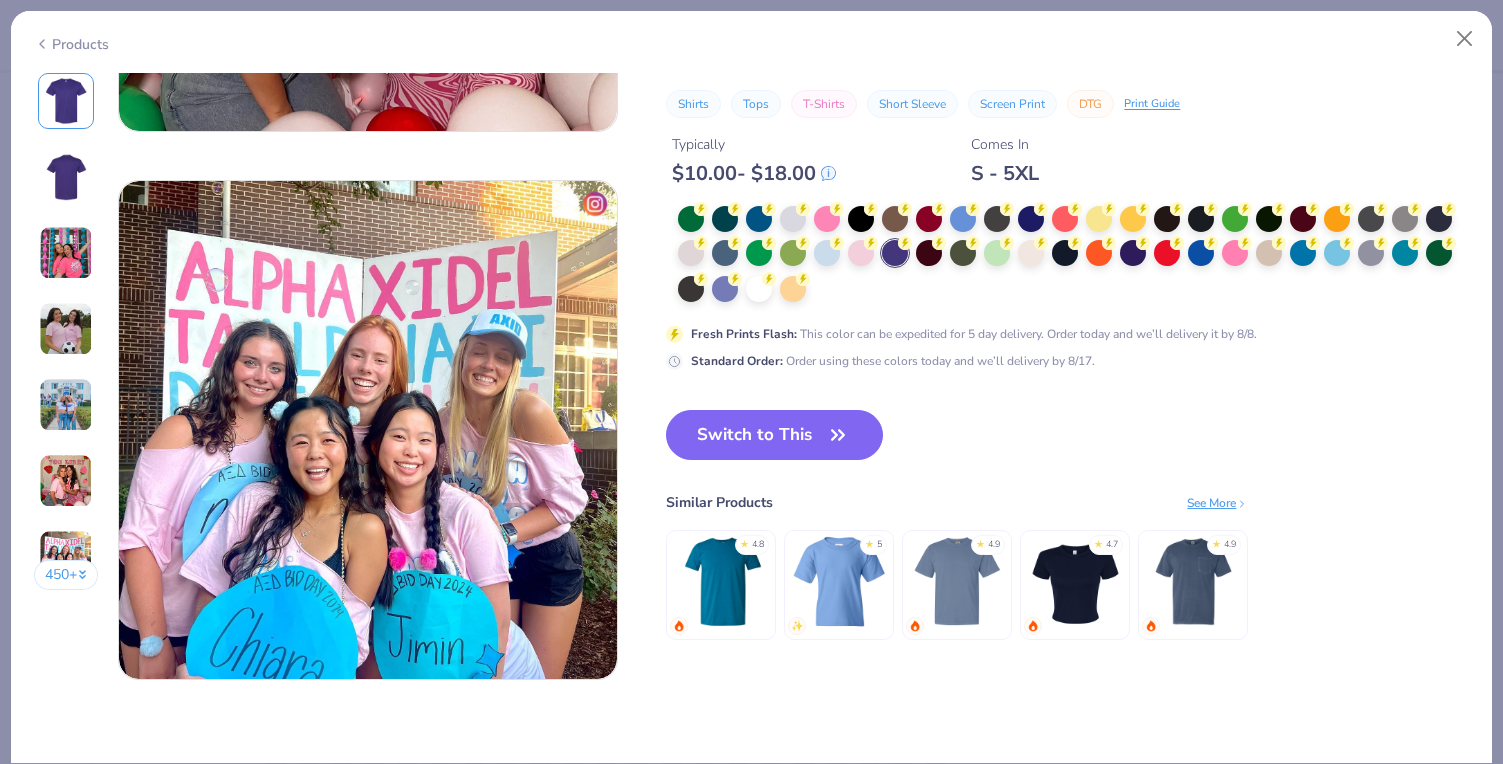 click on "See More" at bounding box center [1217, 502] 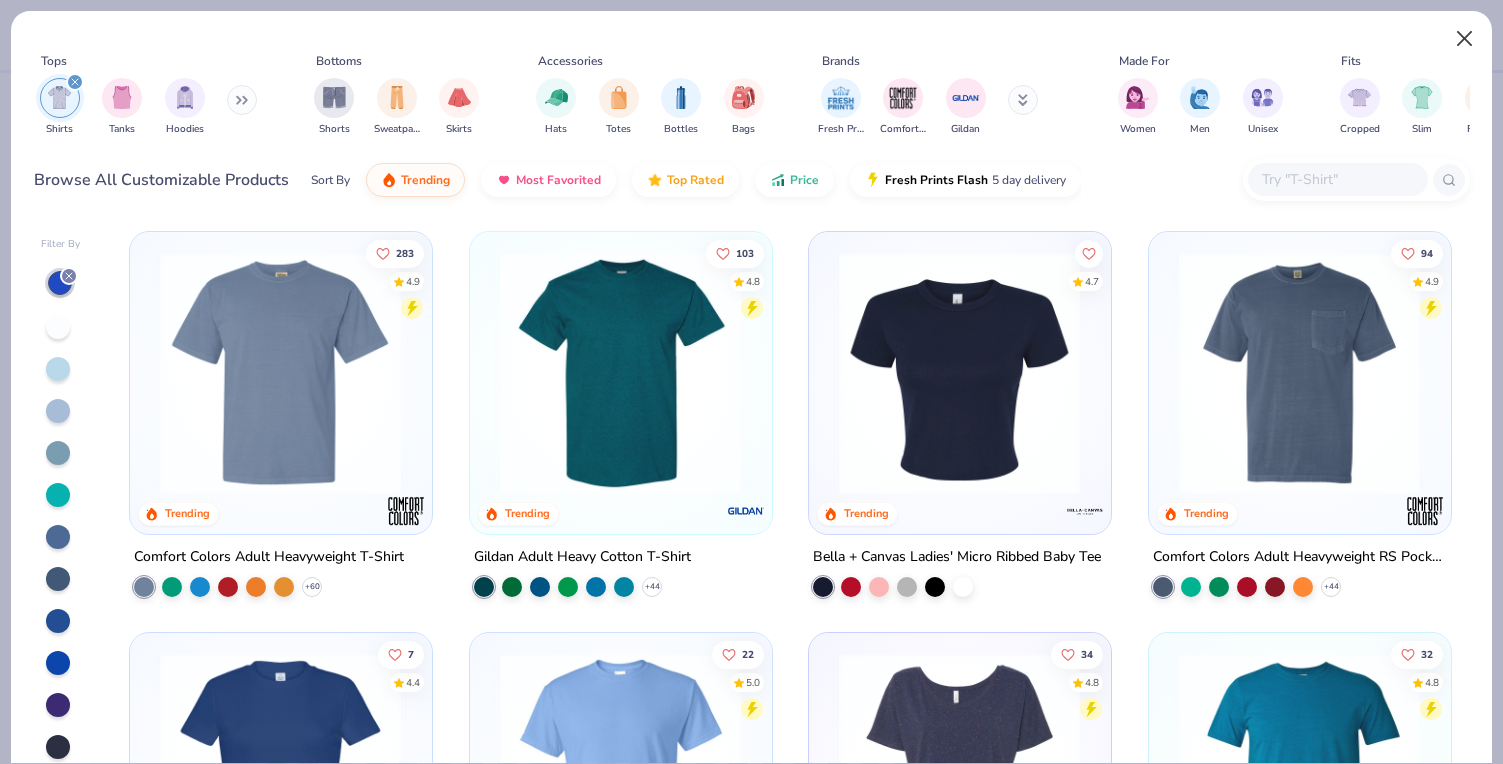 click at bounding box center [1465, 39] 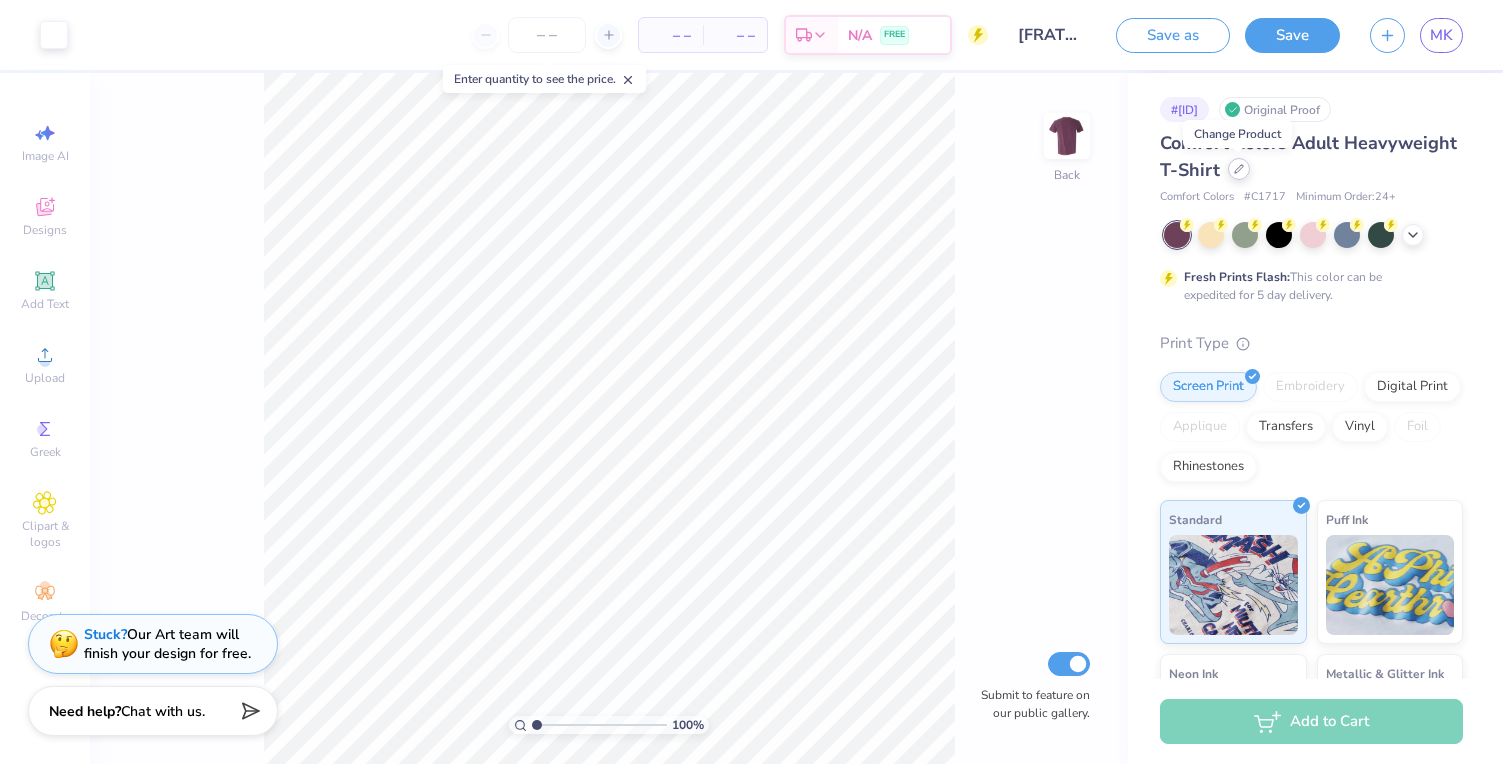 click at bounding box center [1239, 169] 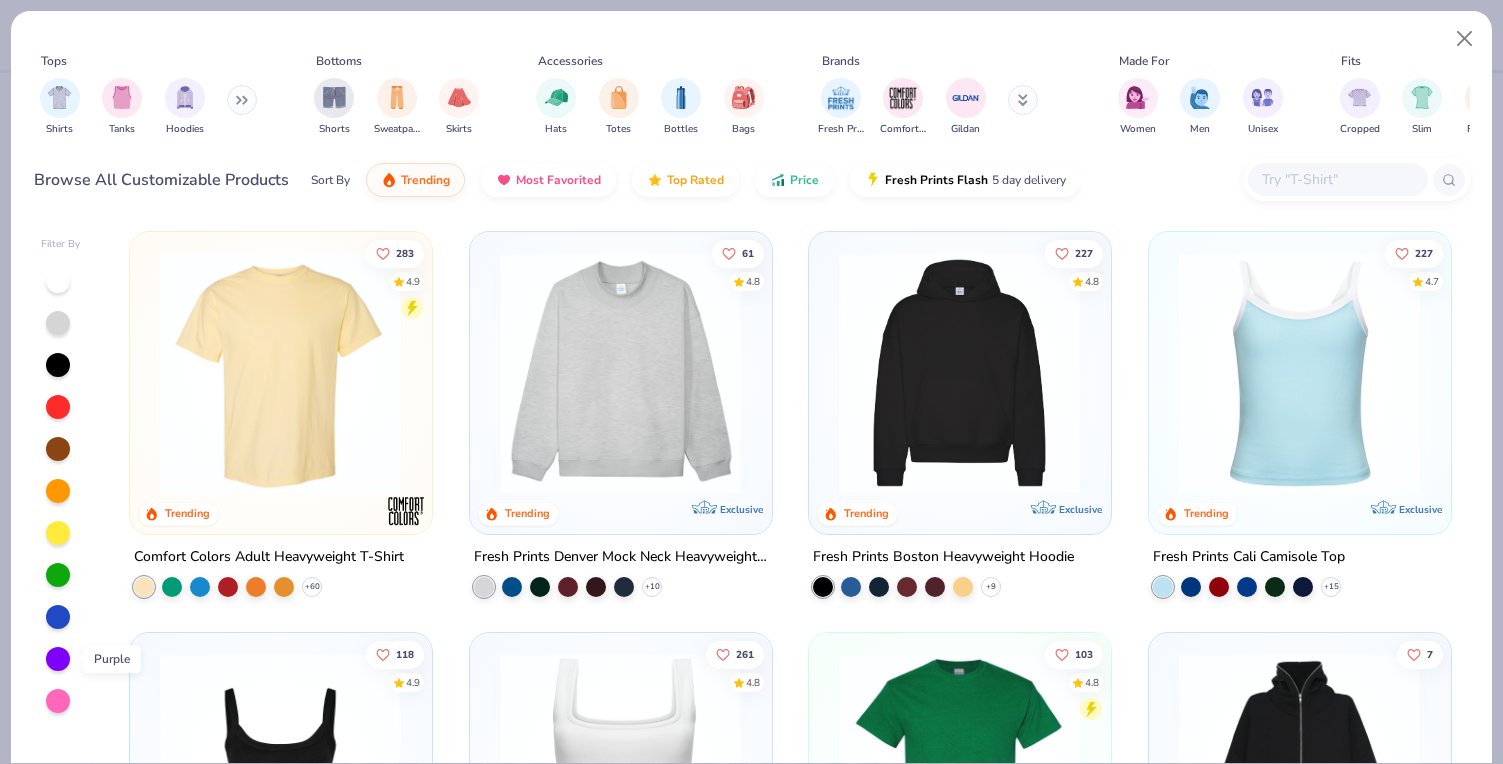 click at bounding box center [58, 659] 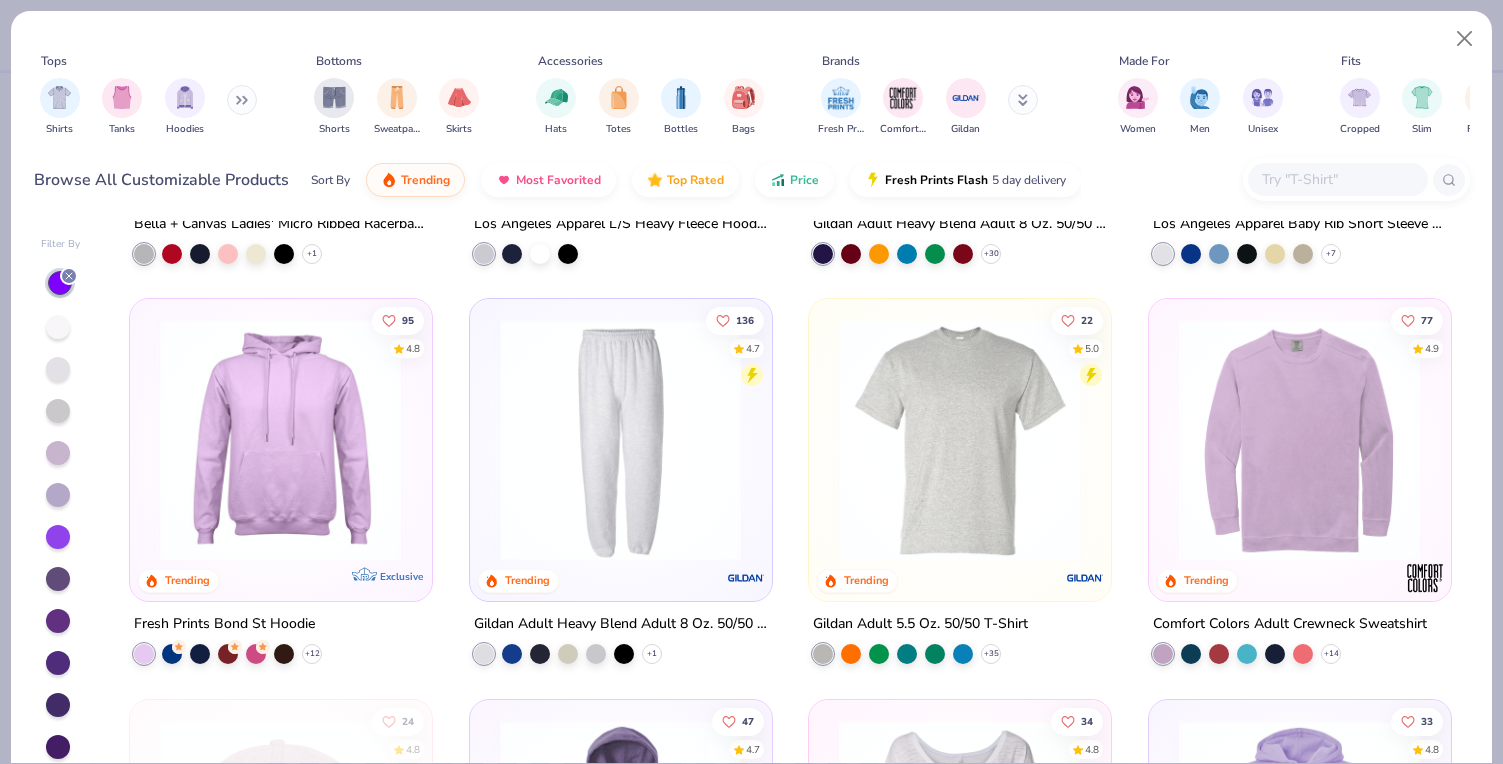 scroll, scrollTop: 1594, scrollLeft: 0, axis: vertical 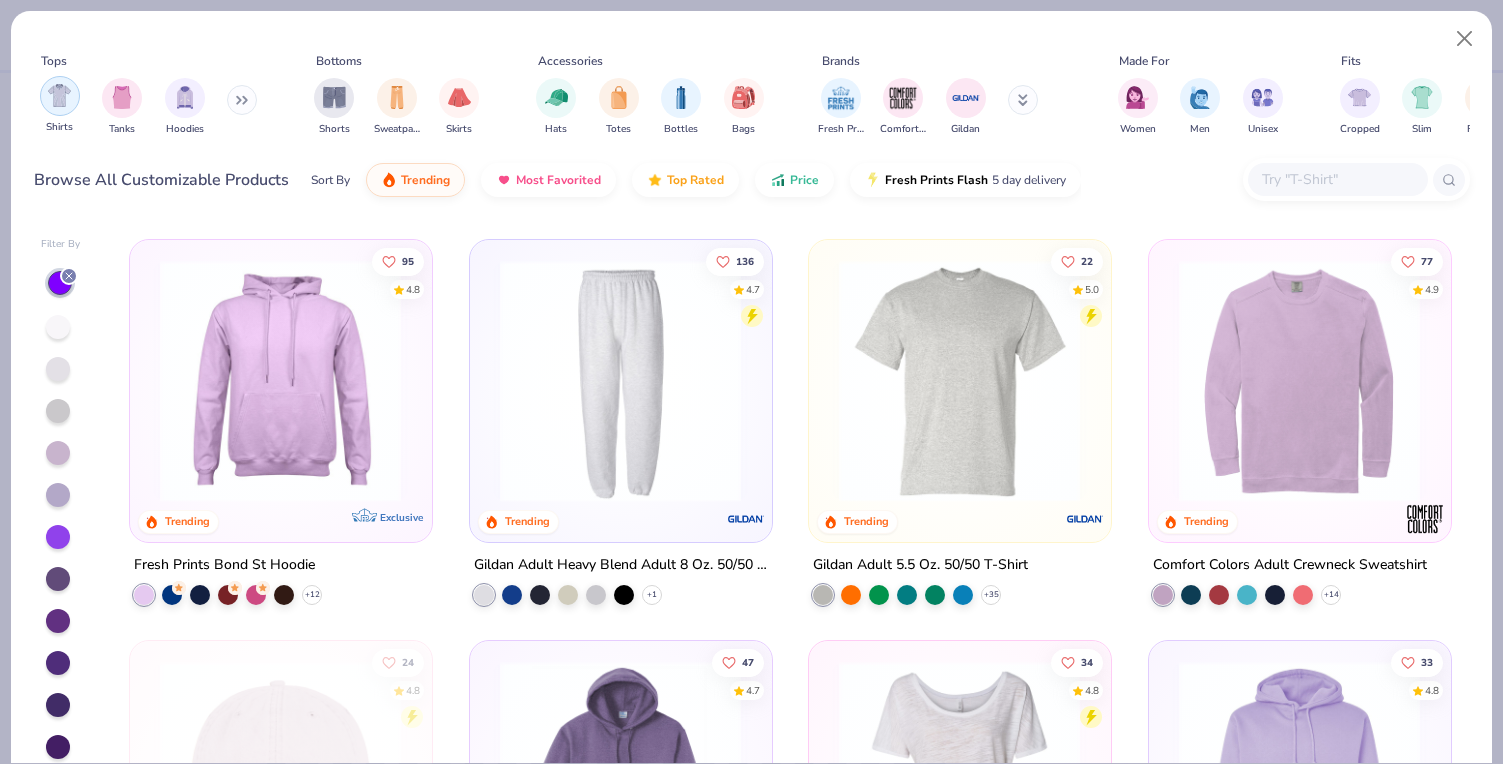 click at bounding box center [60, 96] 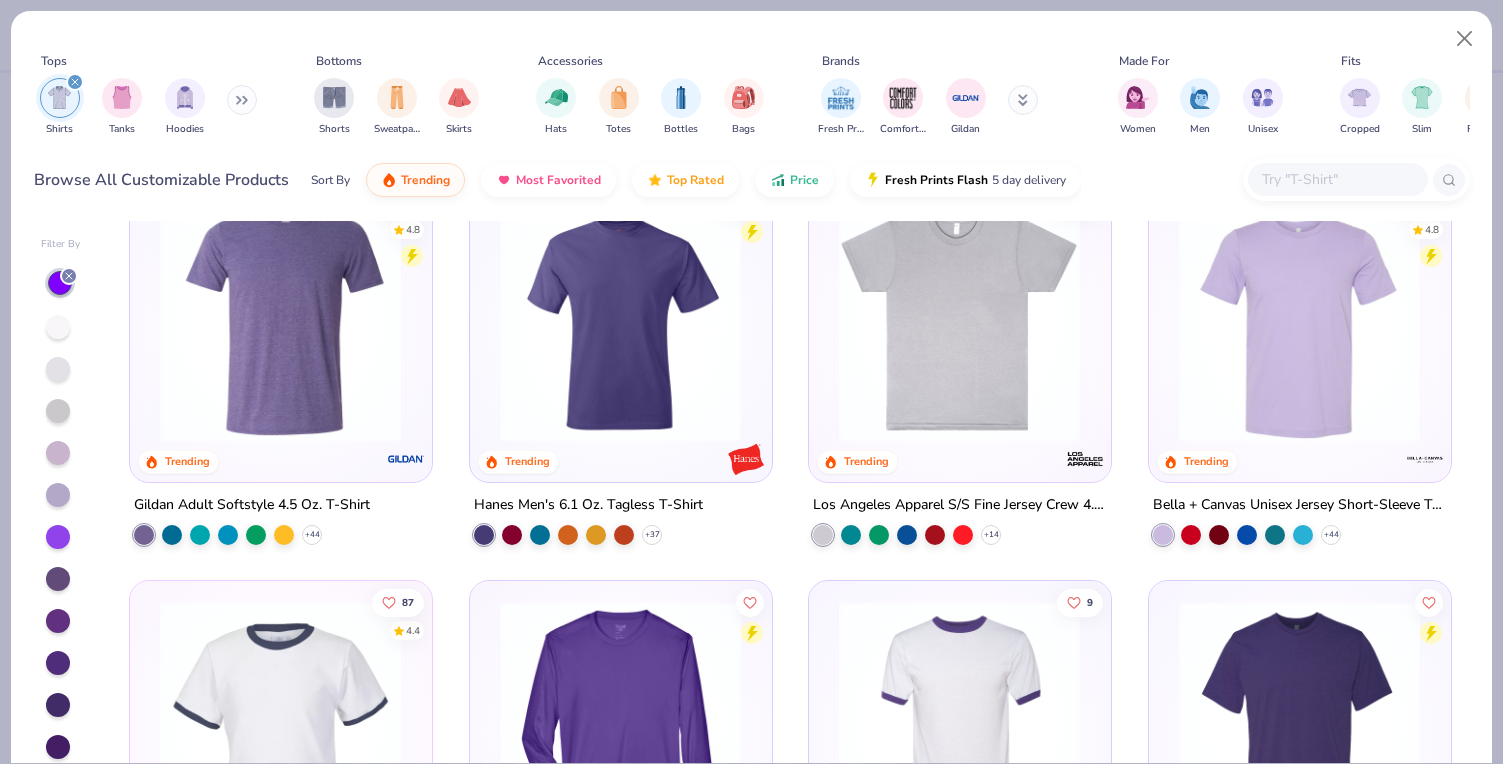 scroll, scrollTop: 855, scrollLeft: 0, axis: vertical 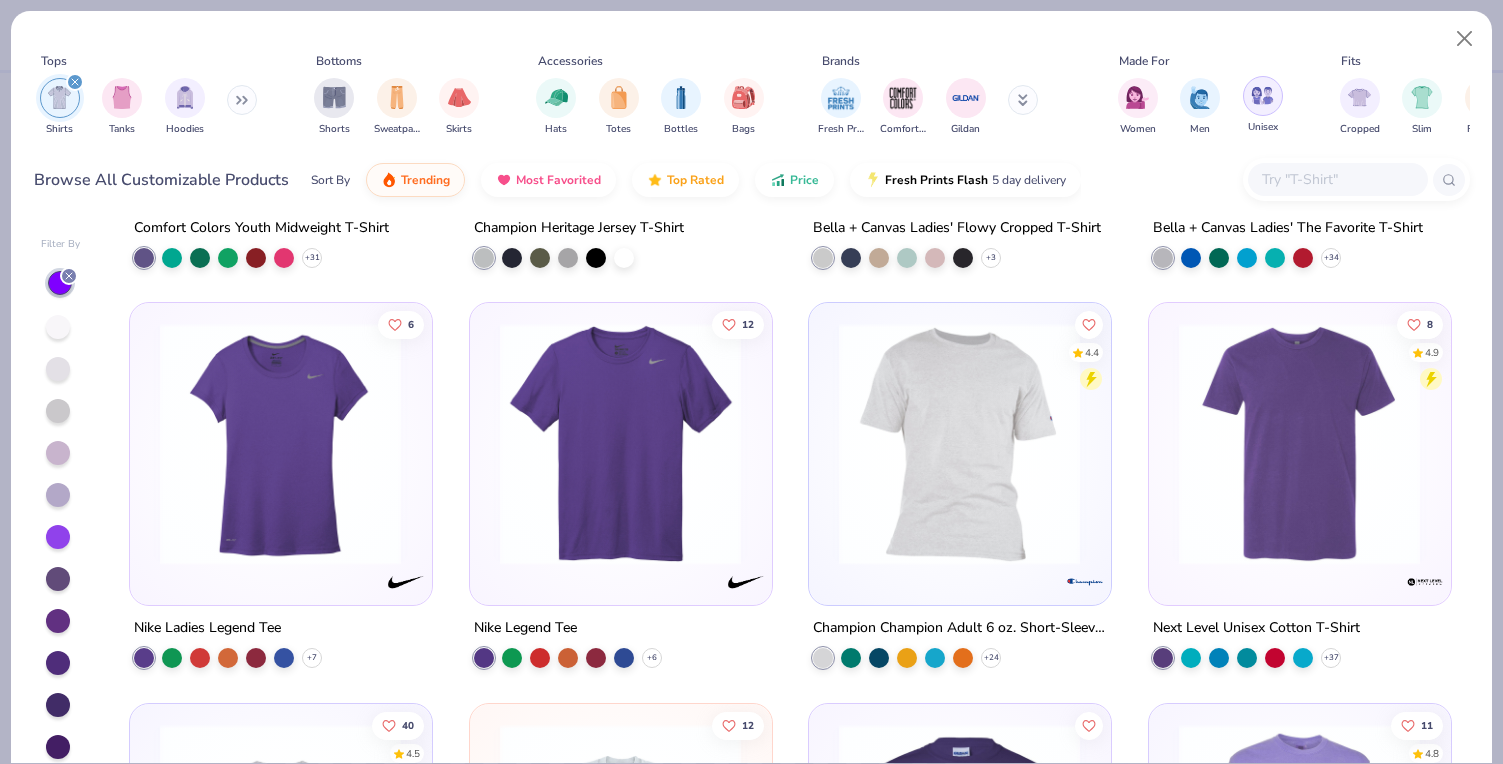 click at bounding box center (1262, 95) 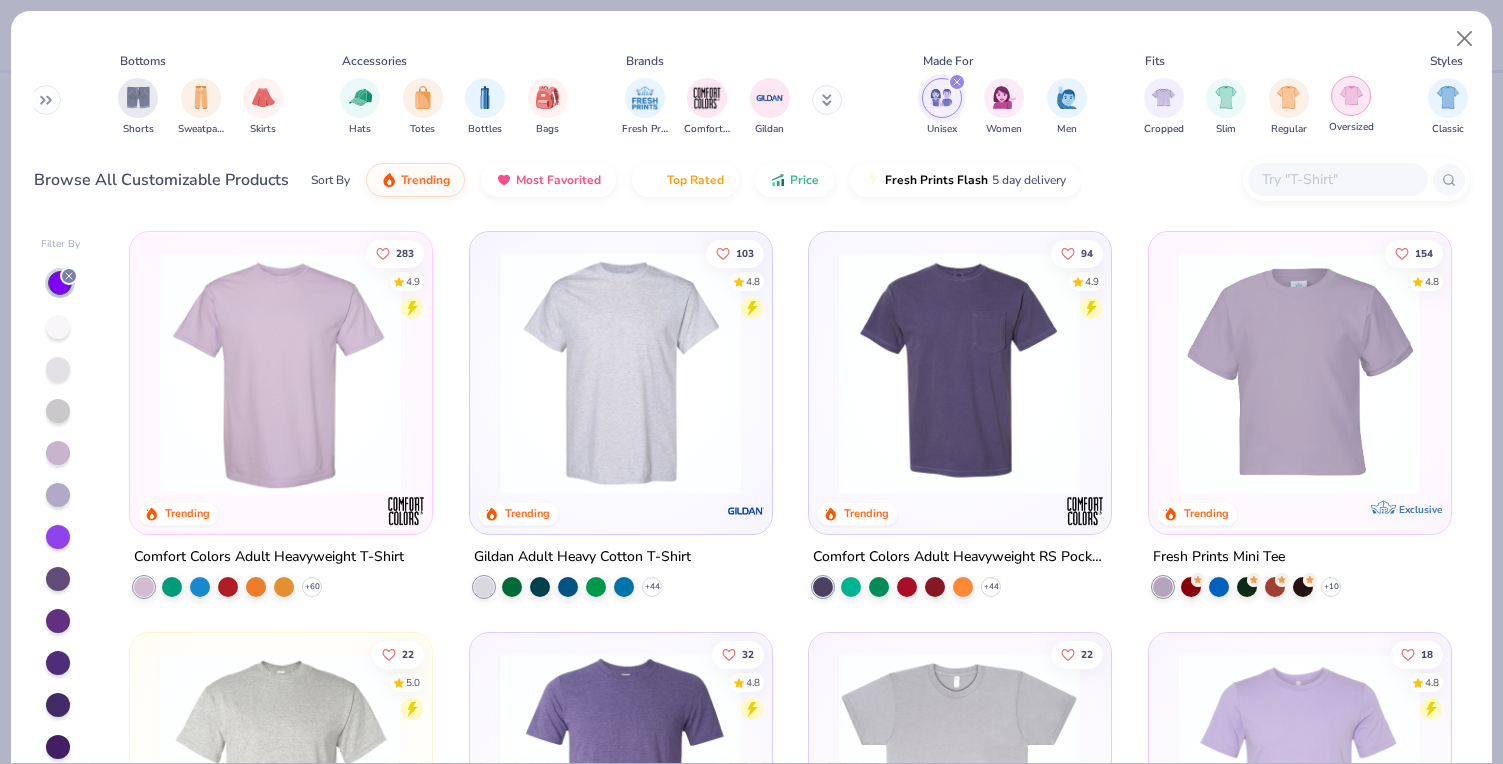 scroll, scrollTop: 0, scrollLeft: 217, axis: horizontal 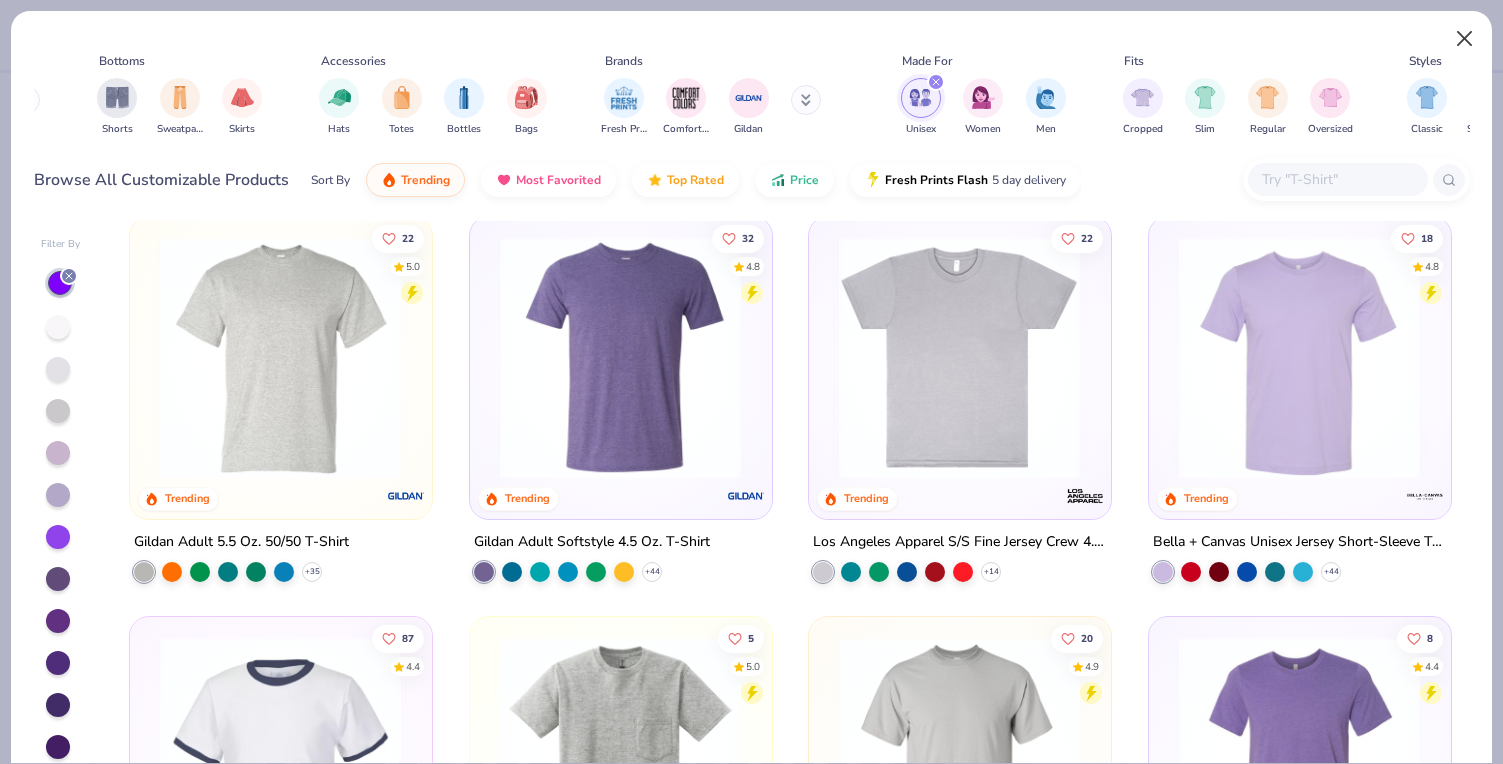 click at bounding box center [1465, 39] 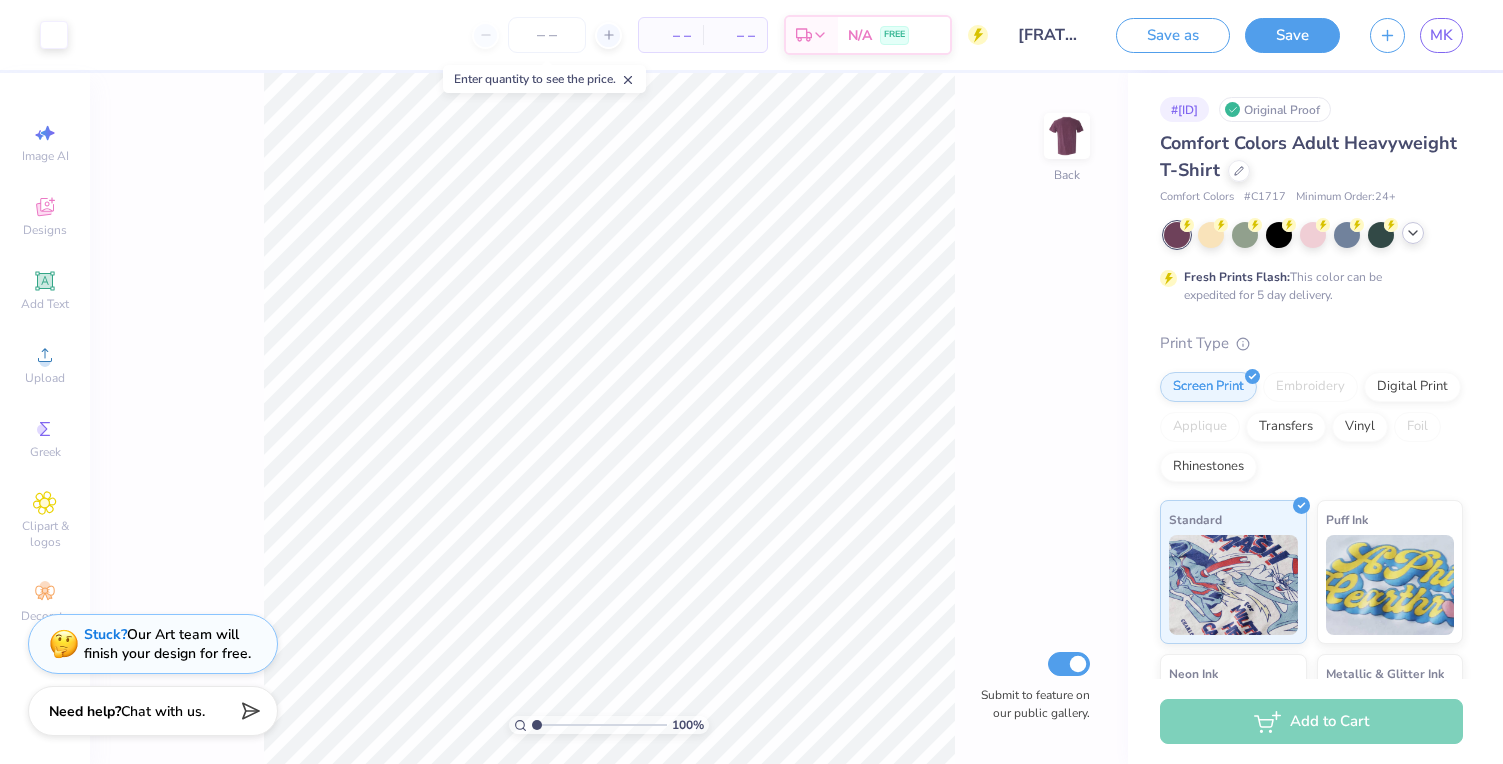 click at bounding box center [1413, 233] 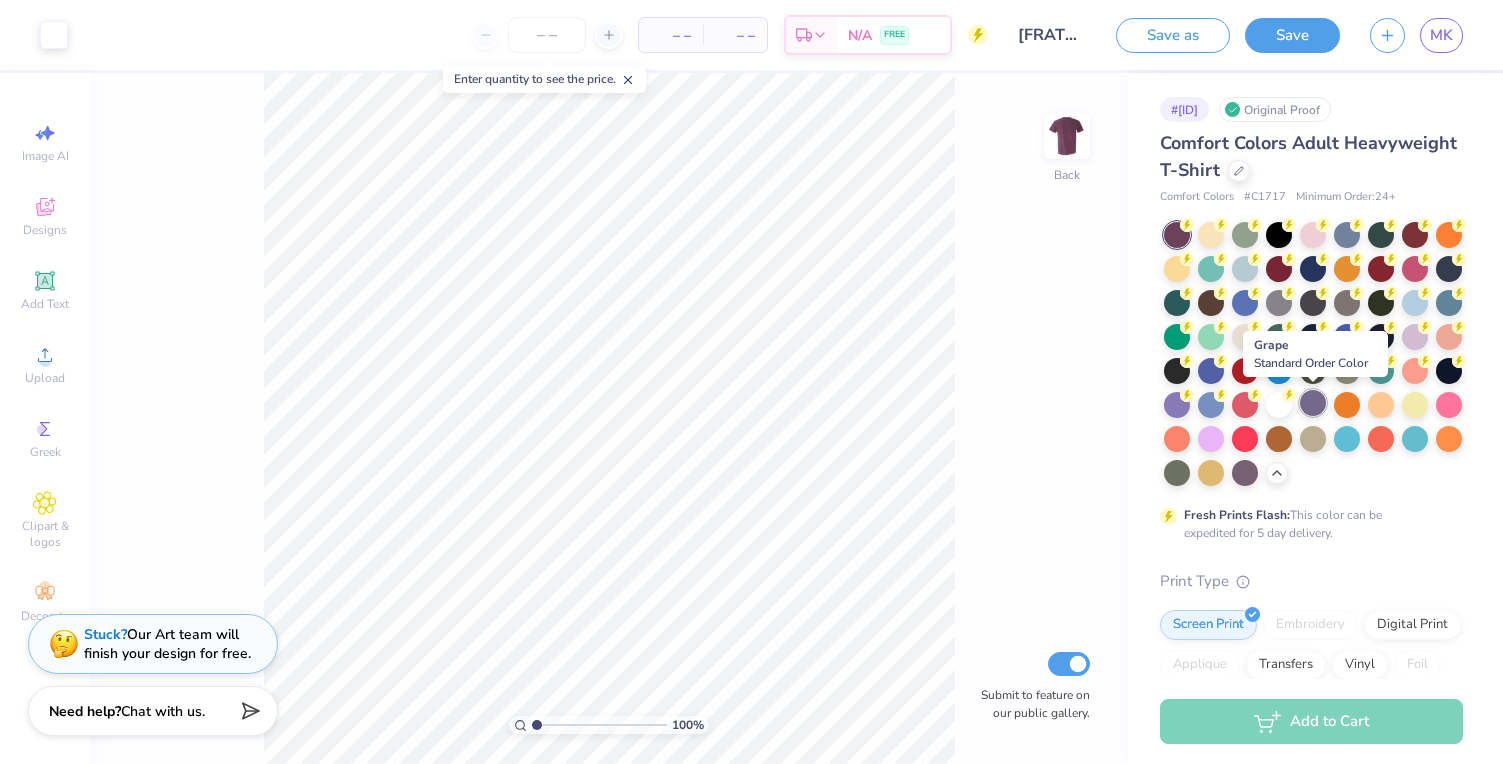 click at bounding box center [1313, 403] 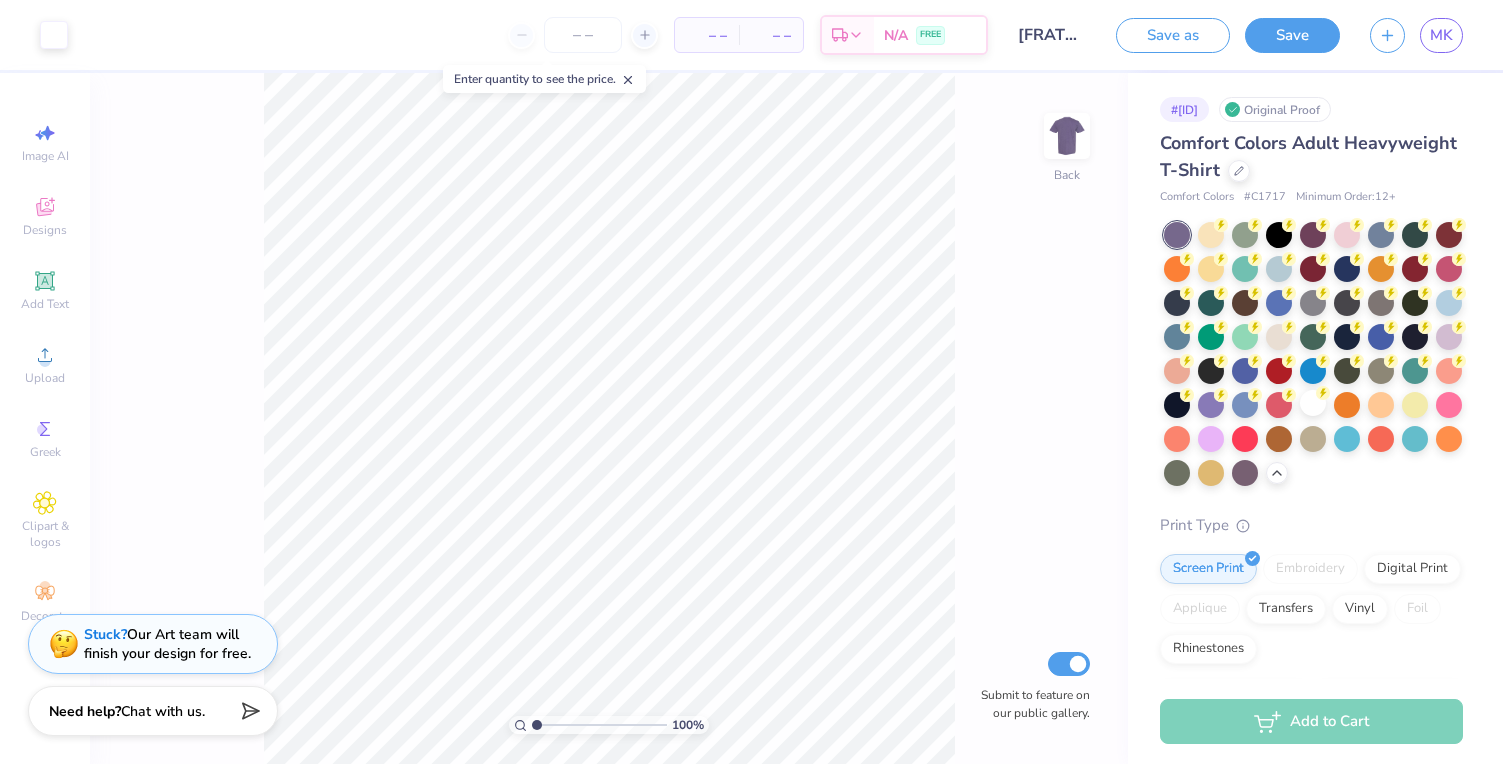 scroll, scrollTop: 0, scrollLeft: 0, axis: both 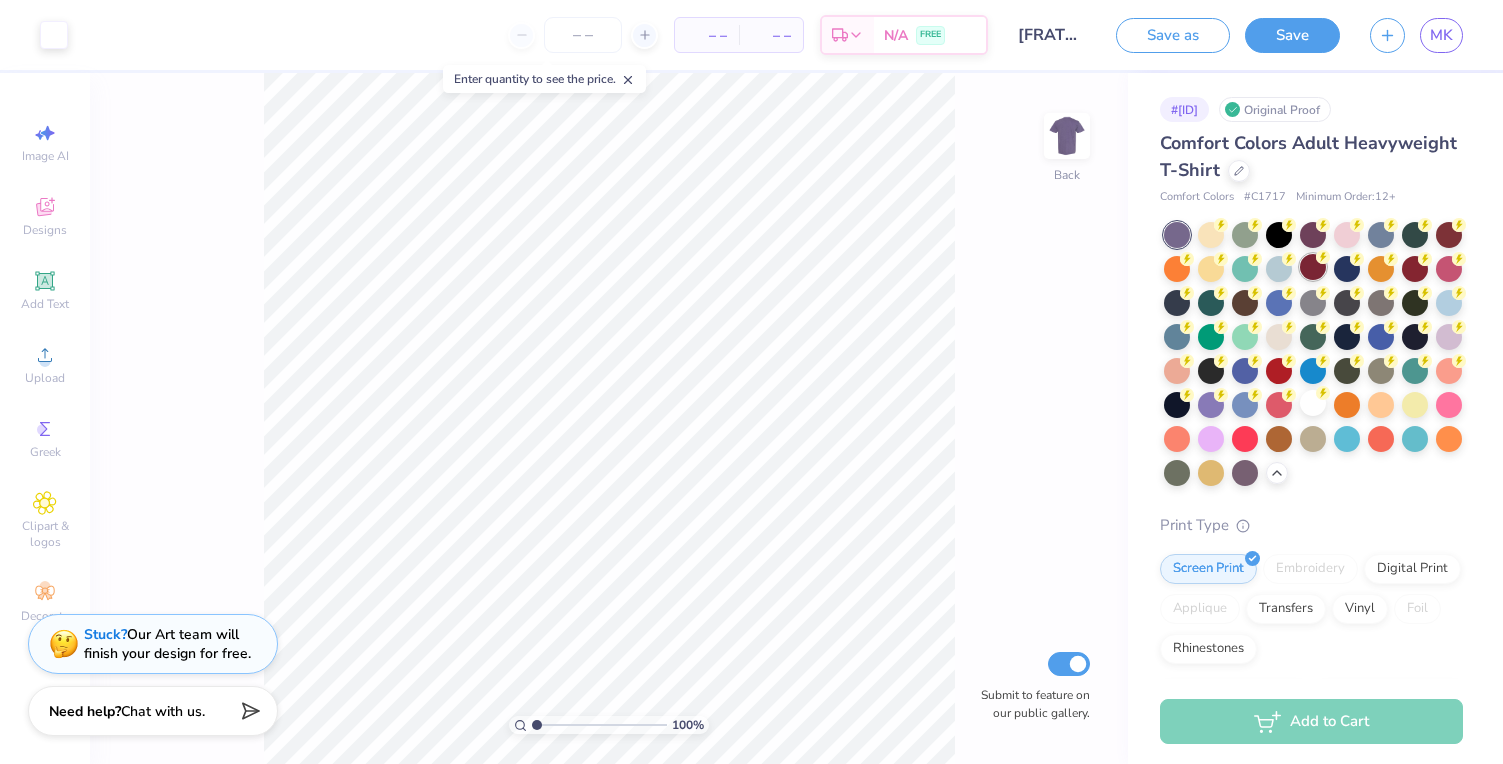 click at bounding box center [1313, 267] 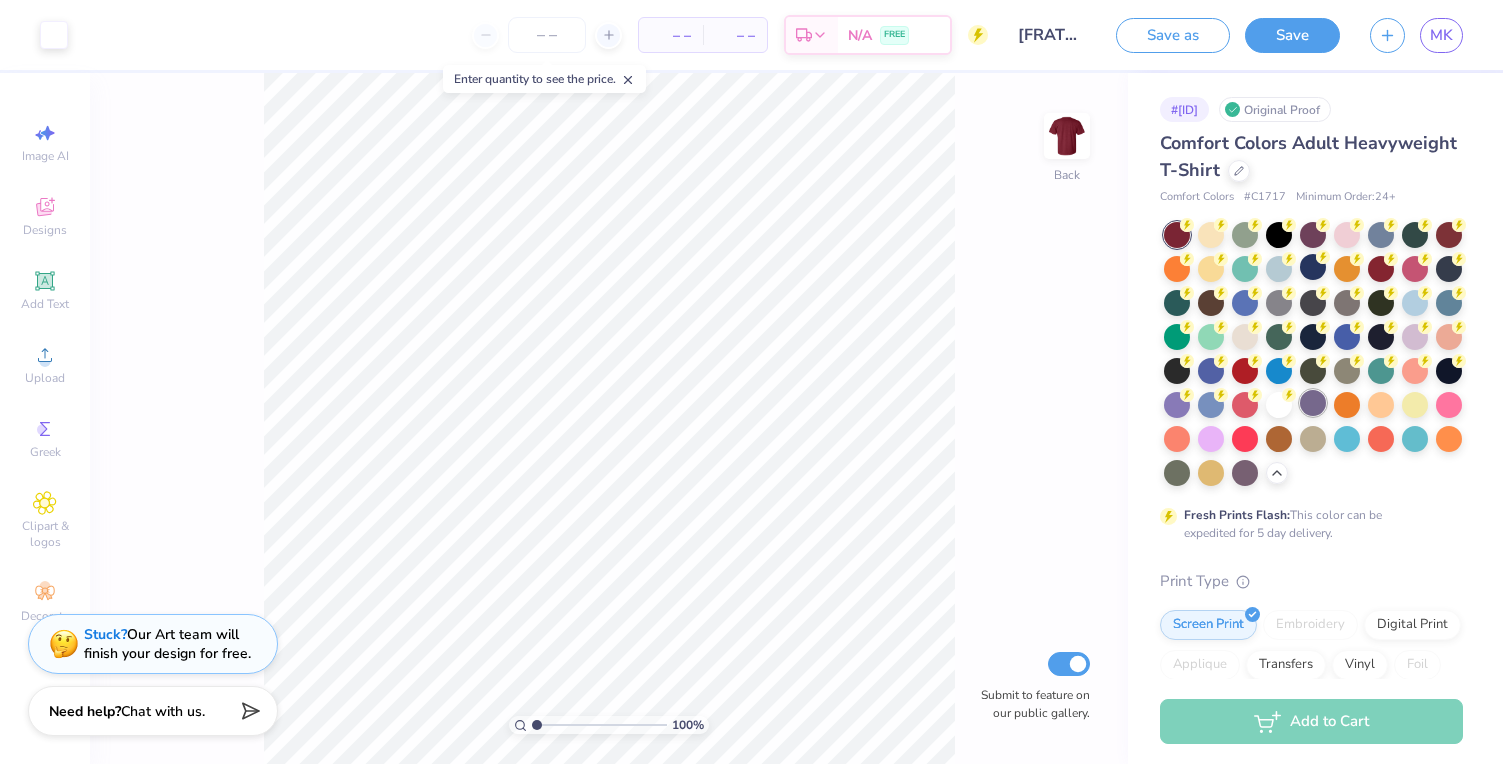 click at bounding box center [1313, 403] 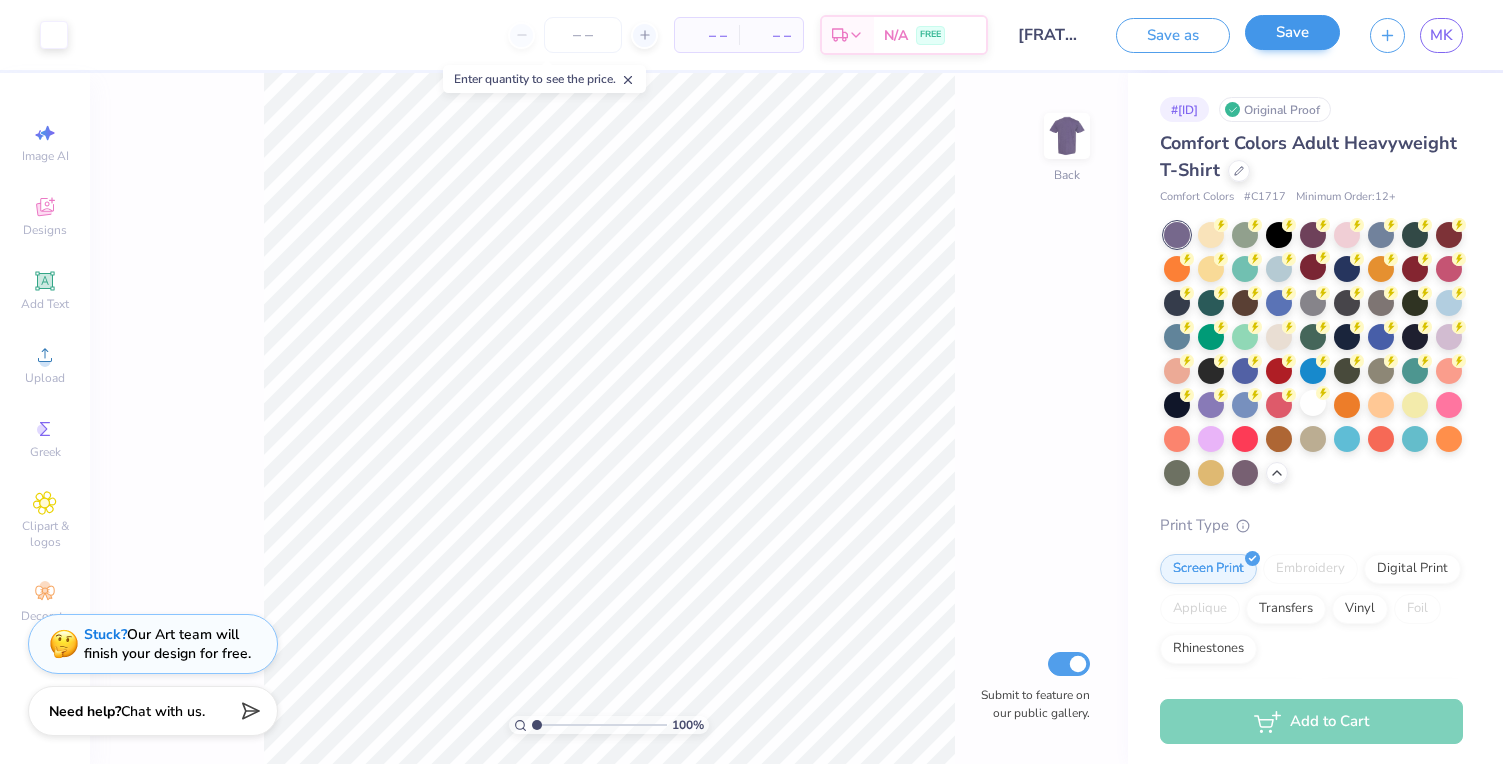 click on "Save" at bounding box center [1292, 32] 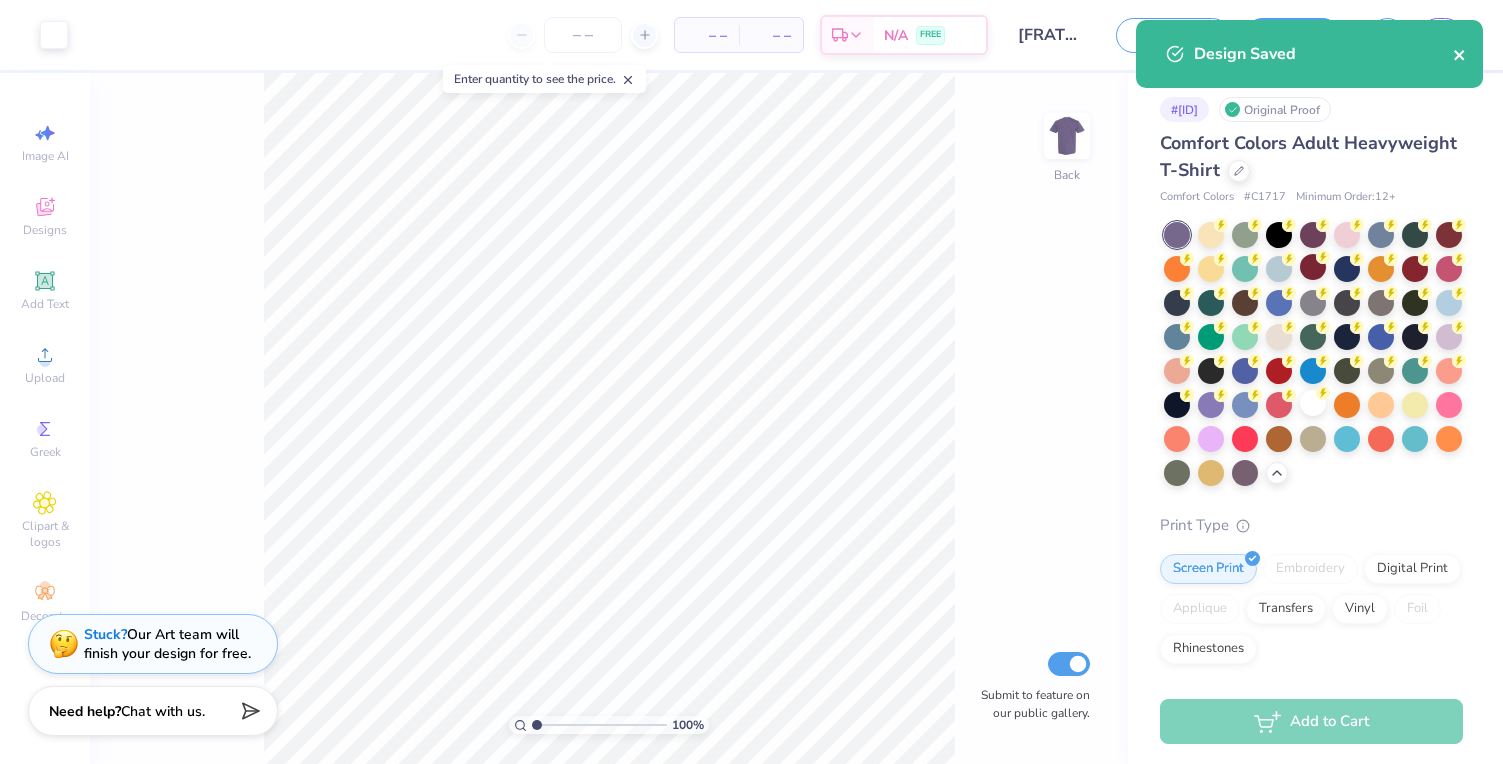 click 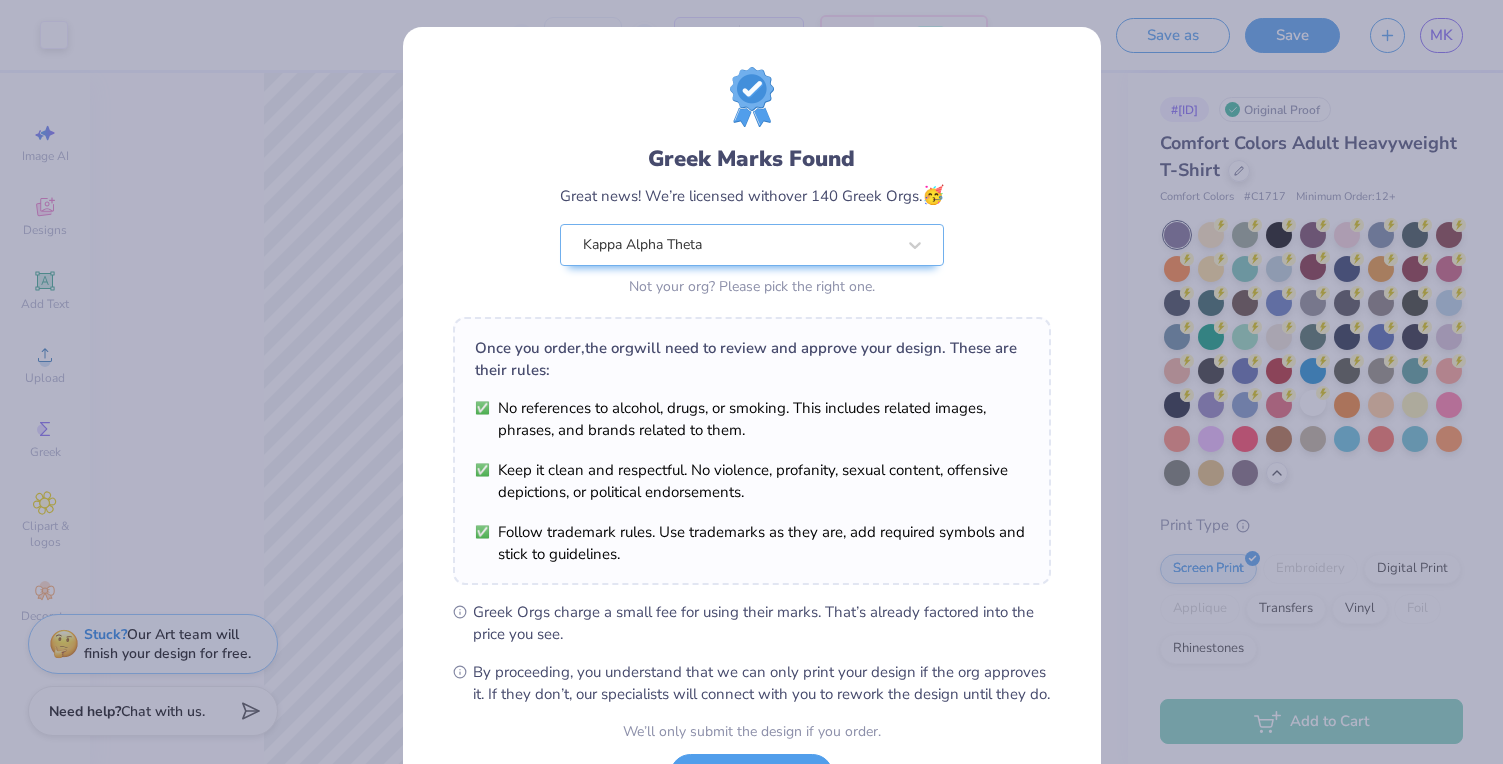 click on "Design Saved" at bounding box center (1309, 61) 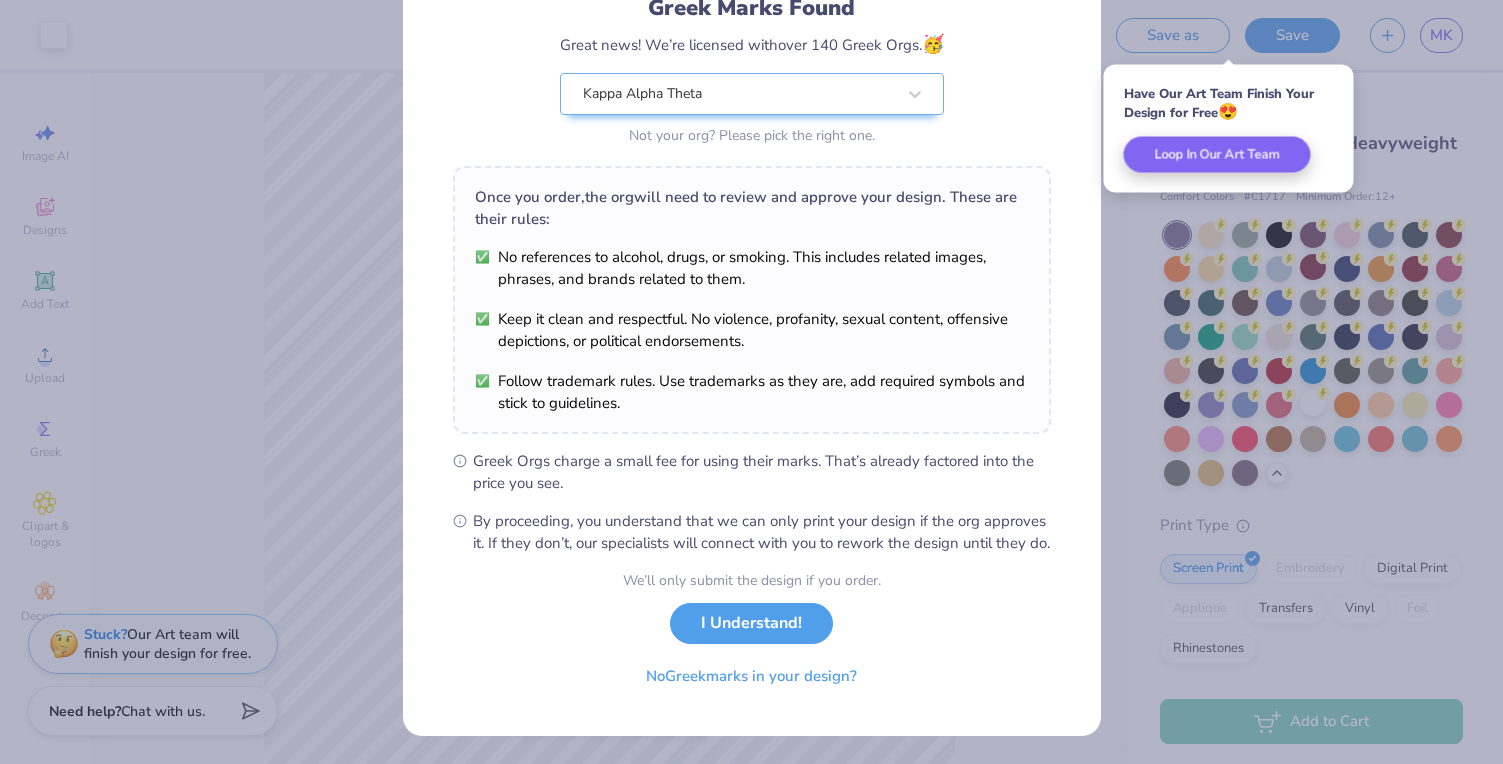 scroll, scrollTop: 172, scrollLeft: 0, axis: vertical 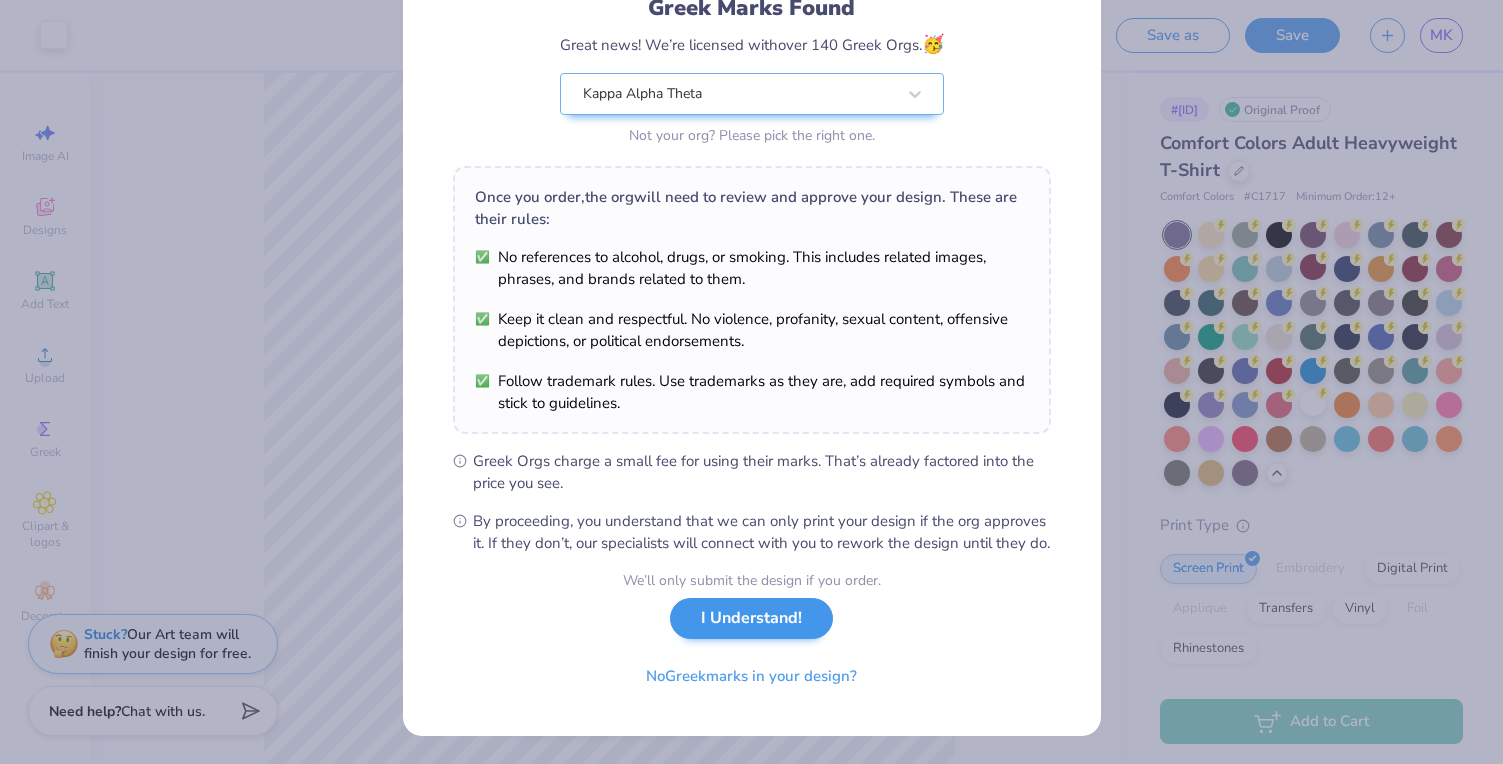 click on "I Understand!" at bounding box center [751, 618] 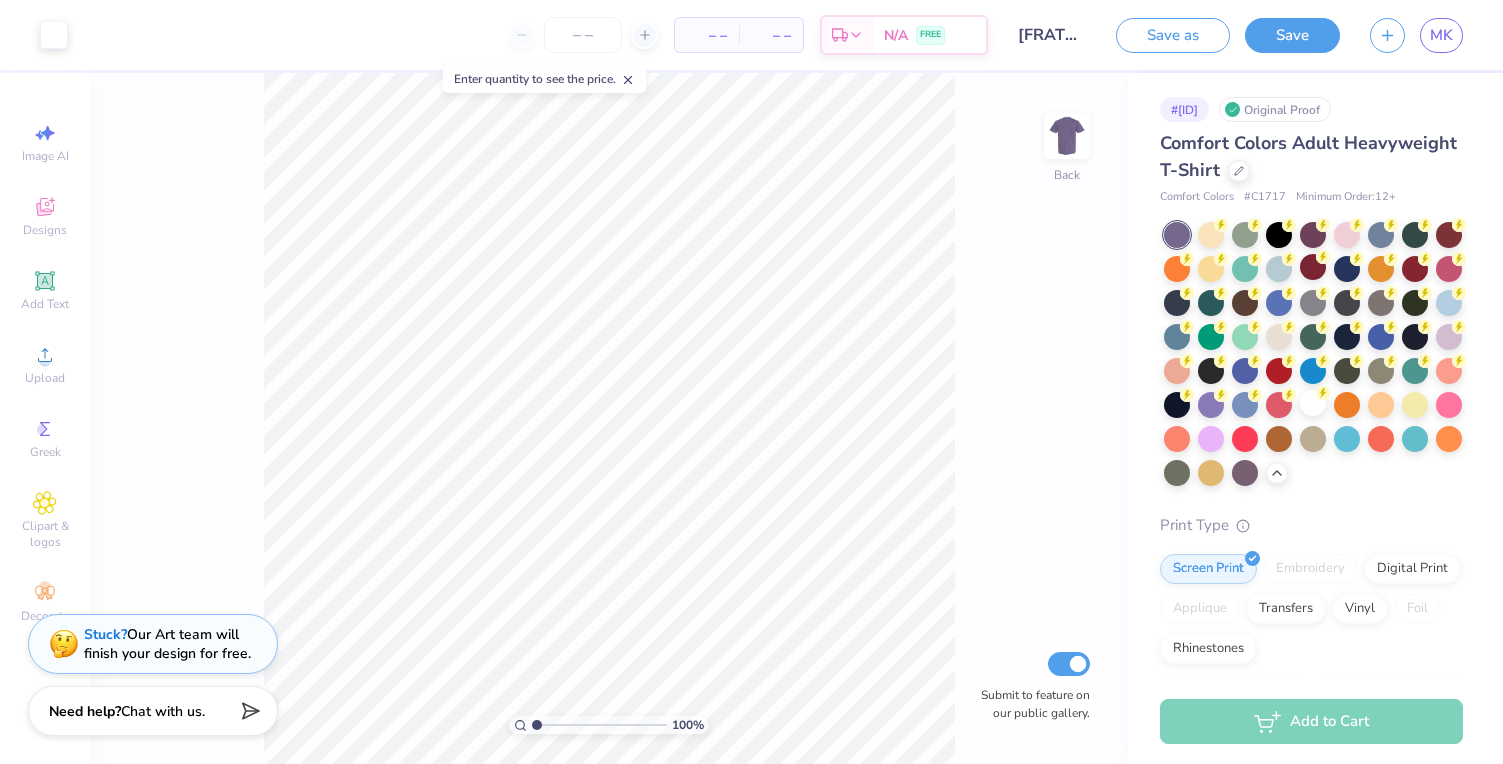 scroll, scrollTop: 0, scrollLeft: 0, axis: both 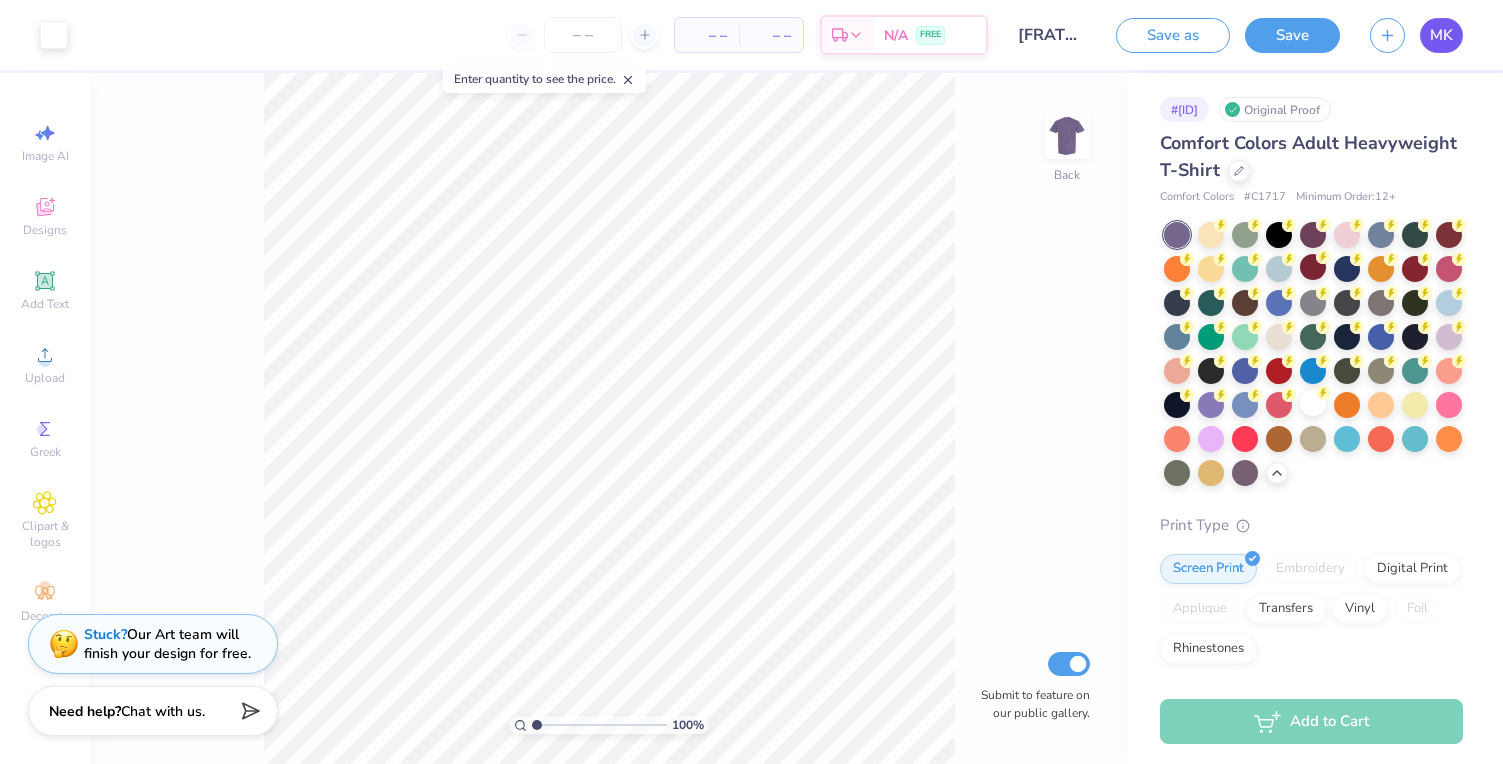 click on "MK" at bounding box center [1441, 35] 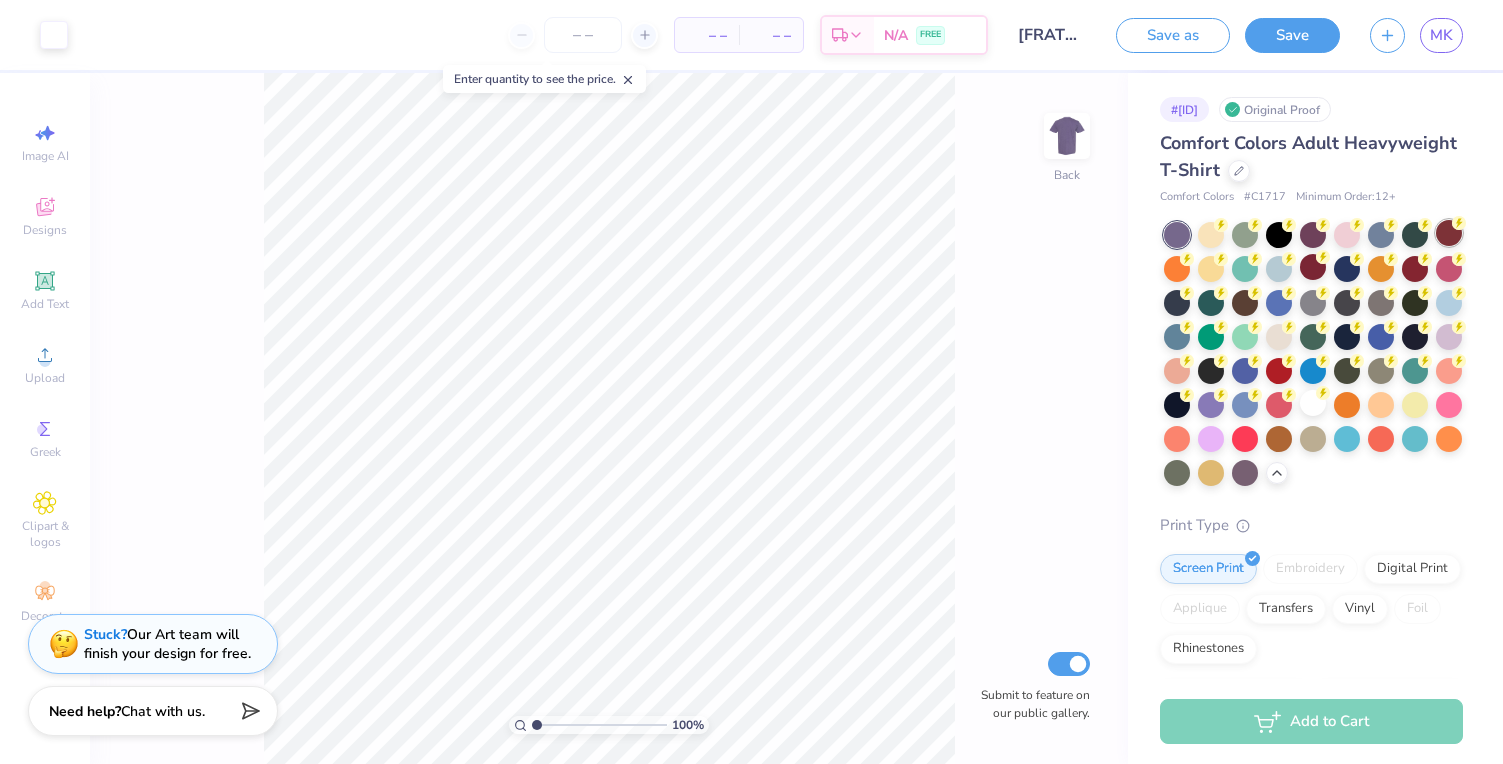 click at bounding box center (1449, 233) 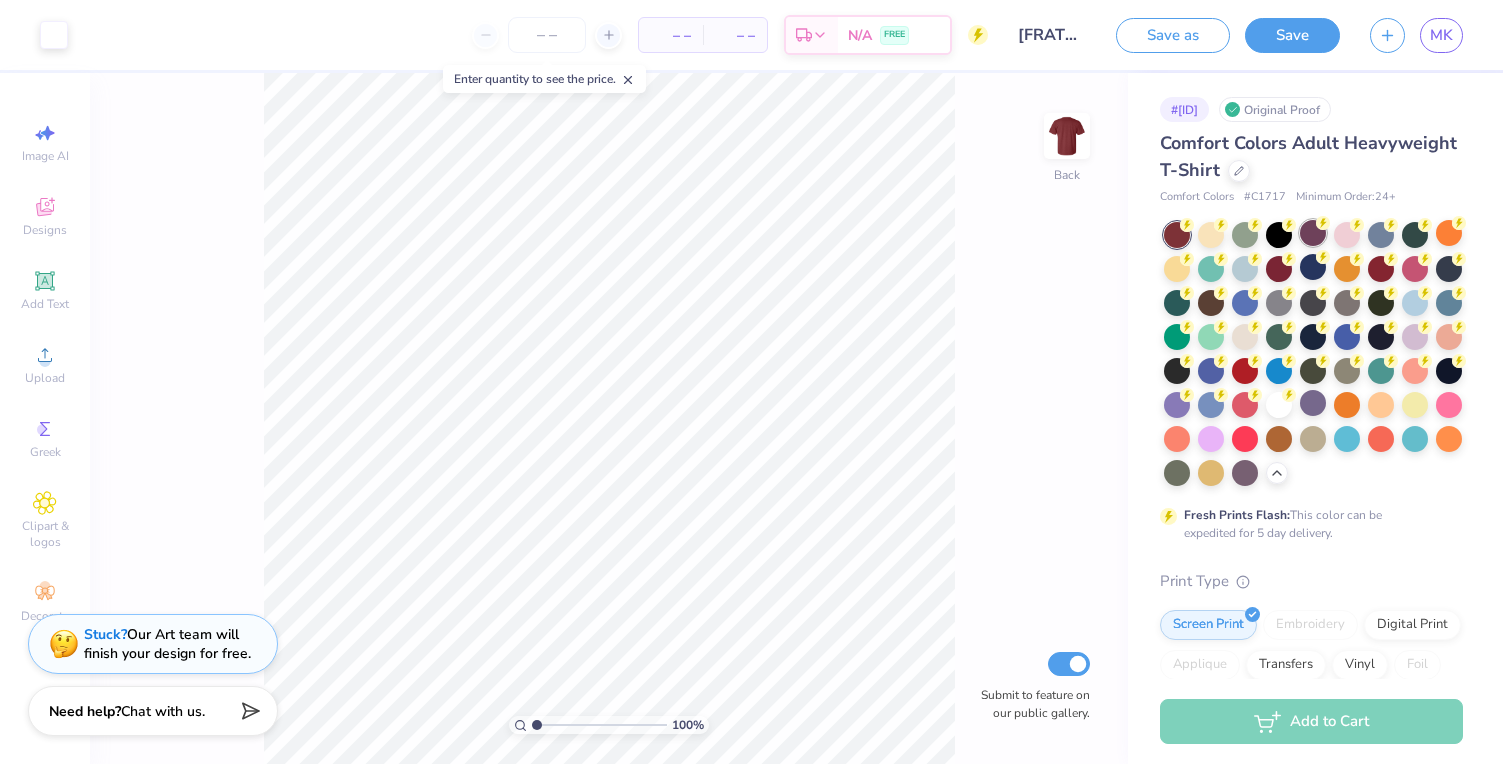 click at bounding box center (1313, 233) 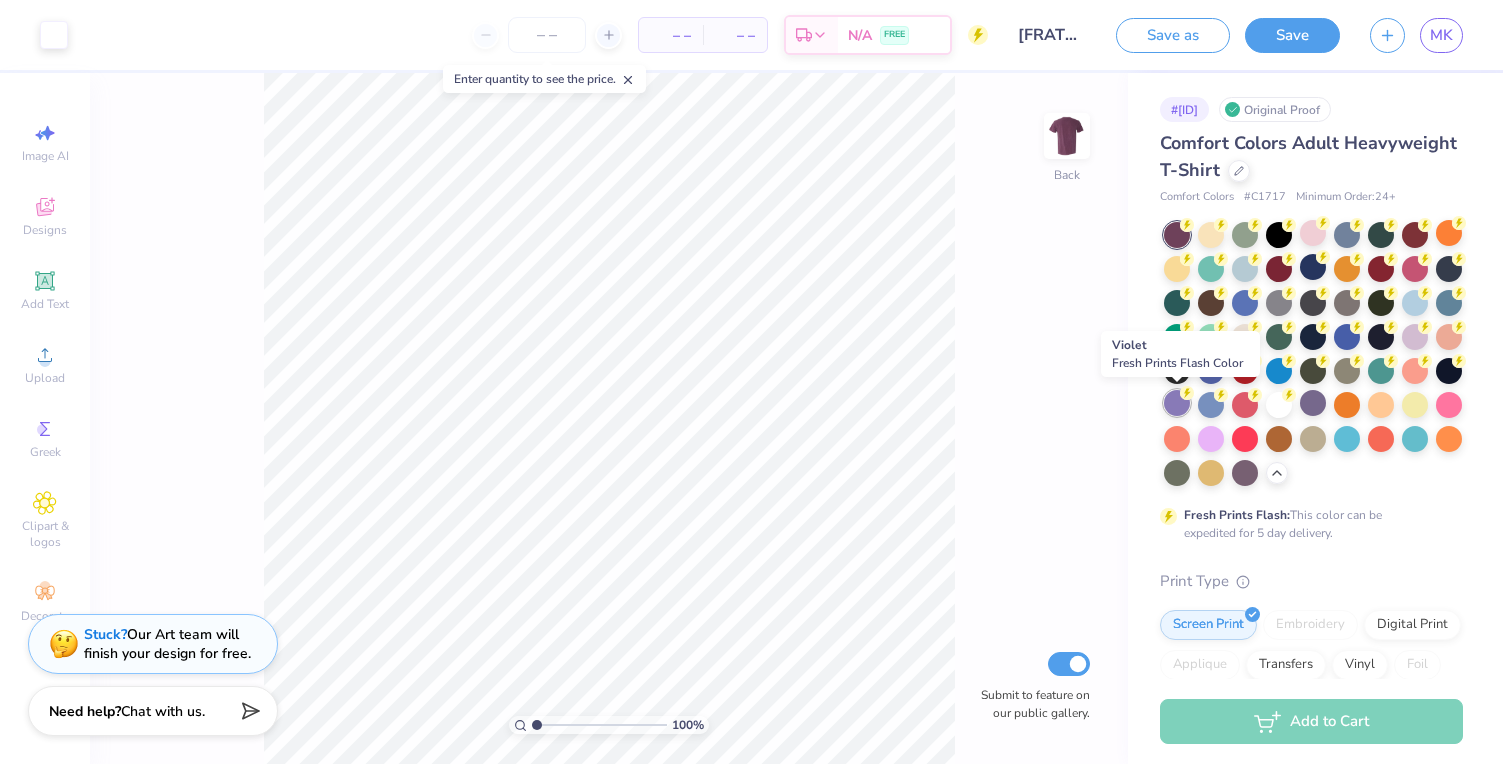 click at bounding box center [1177, 403] 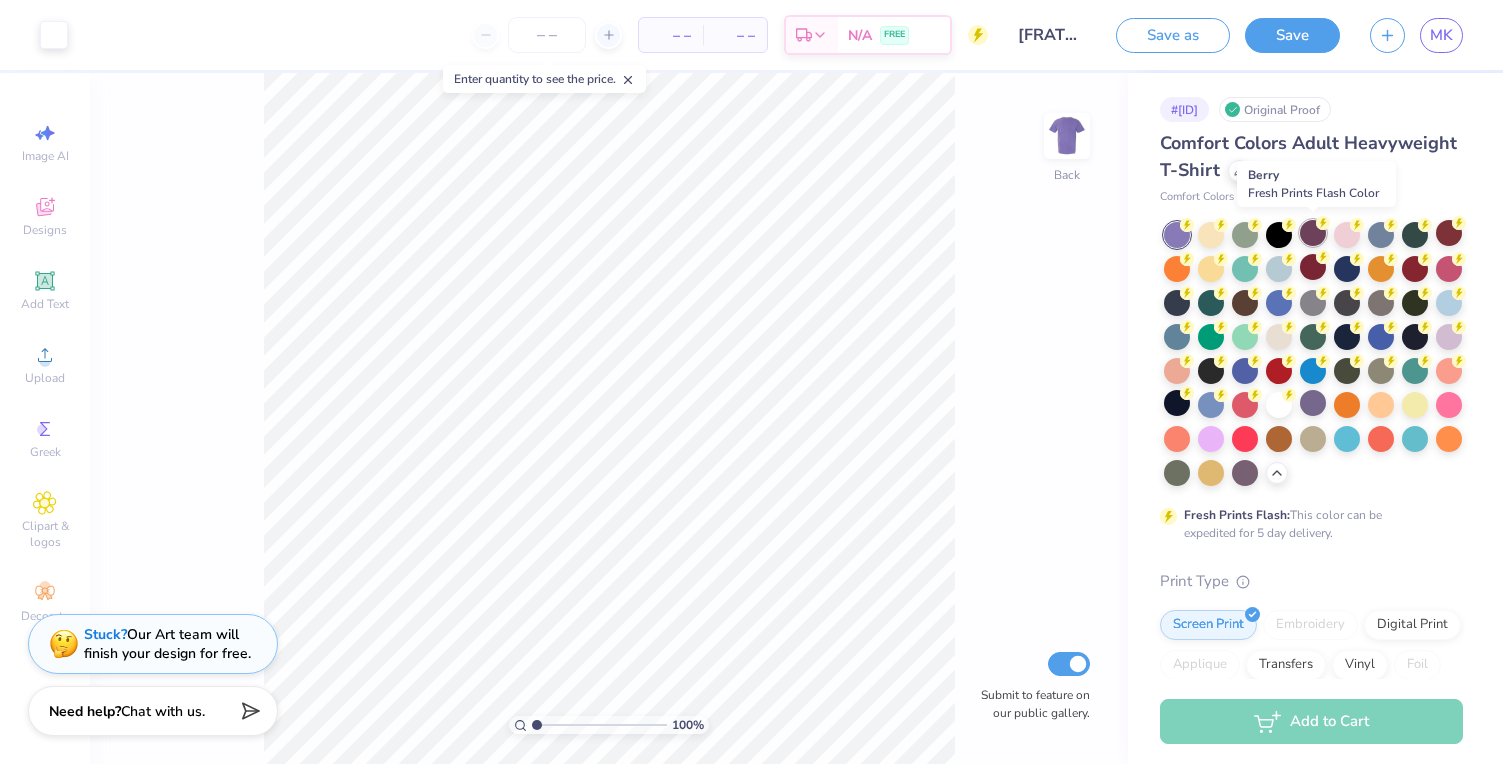 click at bounding box center (1313, 233) 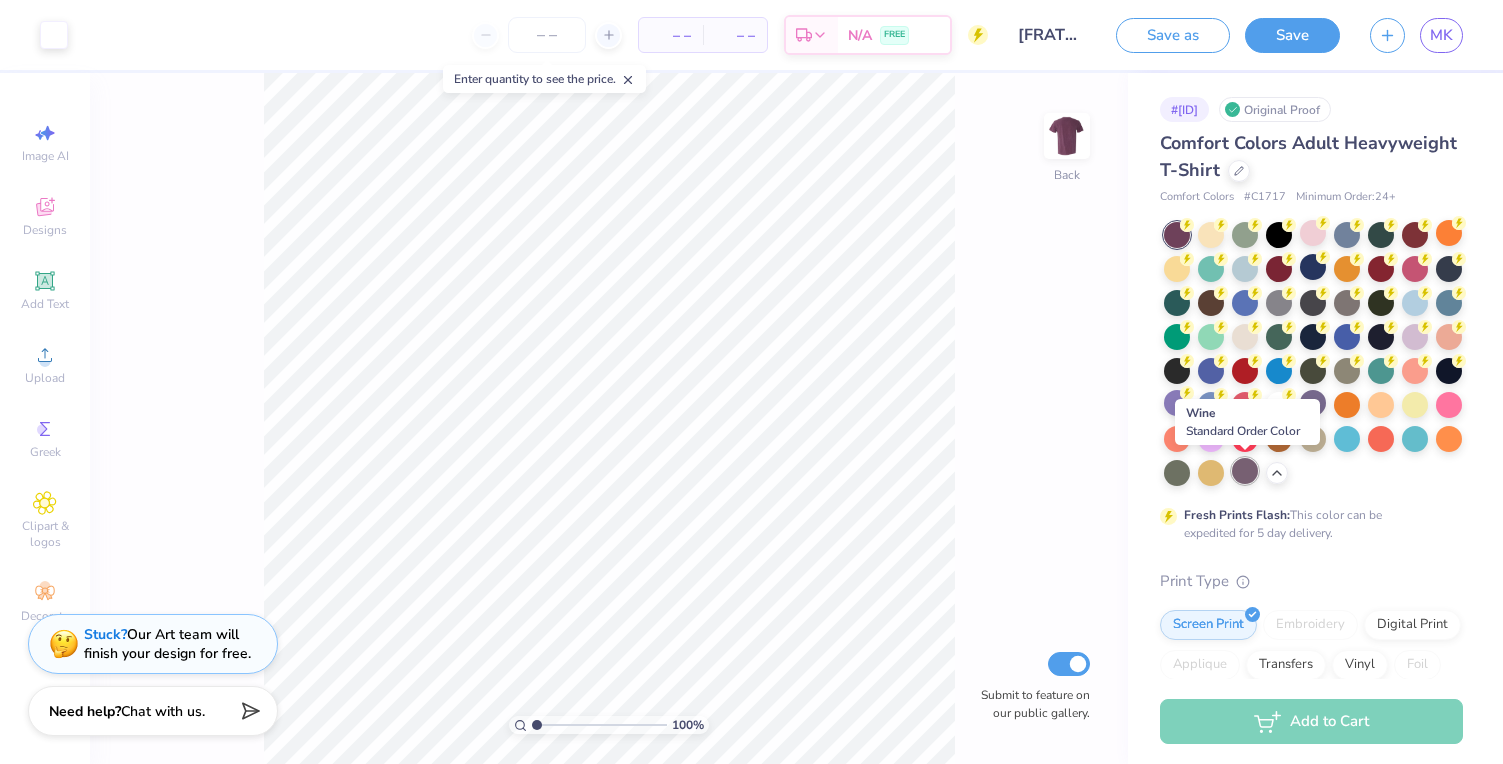 click at bounding box center [1245, 471] 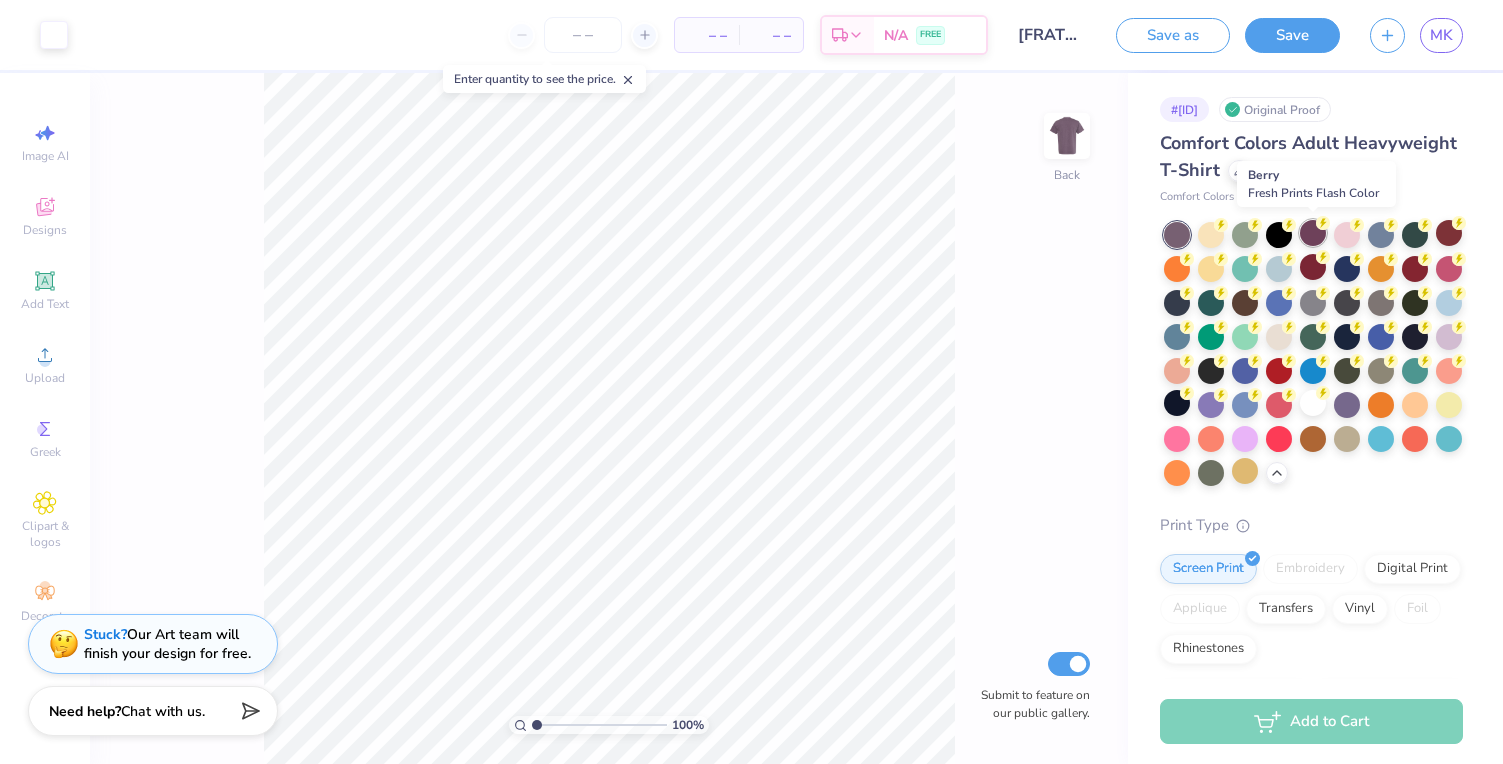 click at bounding box center [1313, 233] 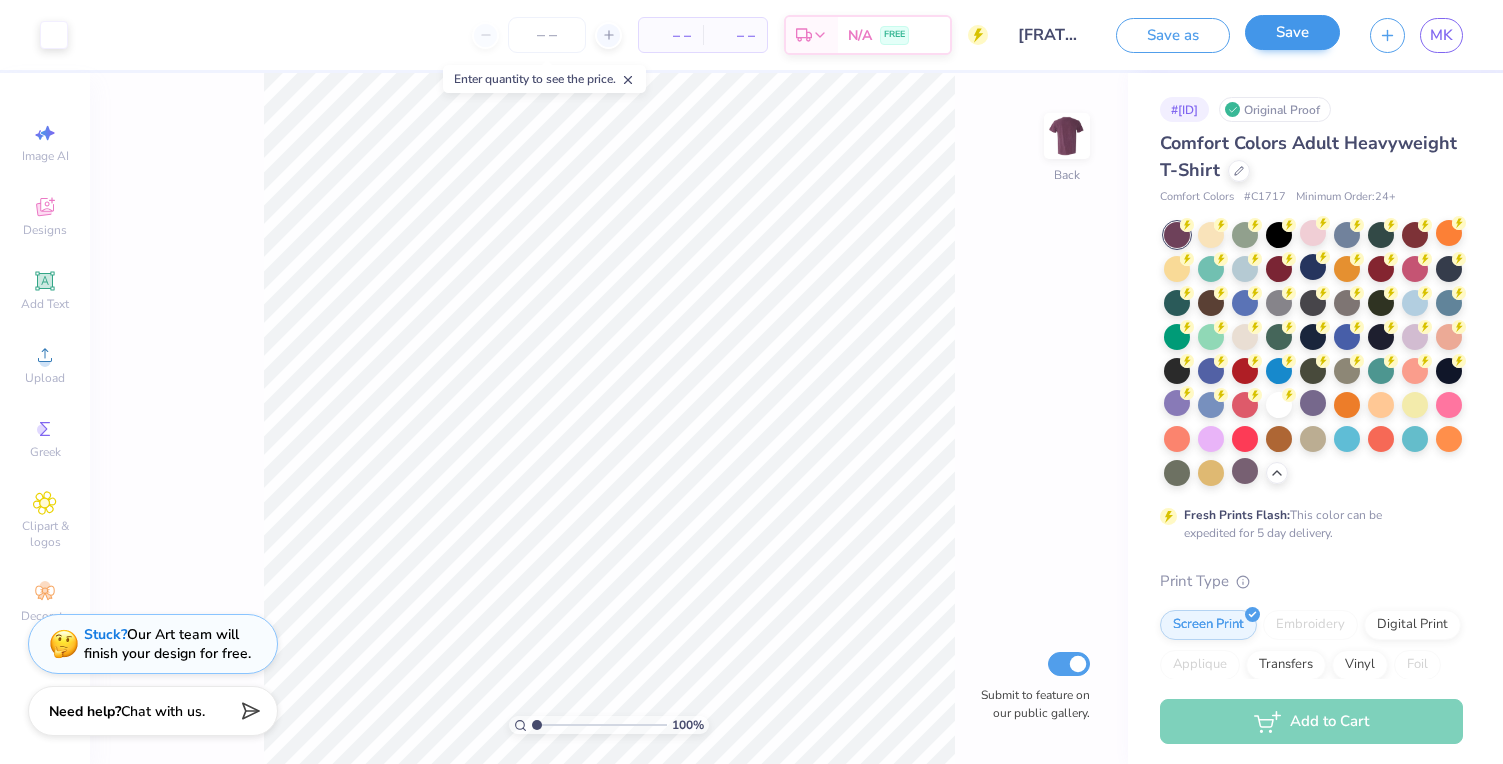 click on "Save" at bounding box center (1292, 32) 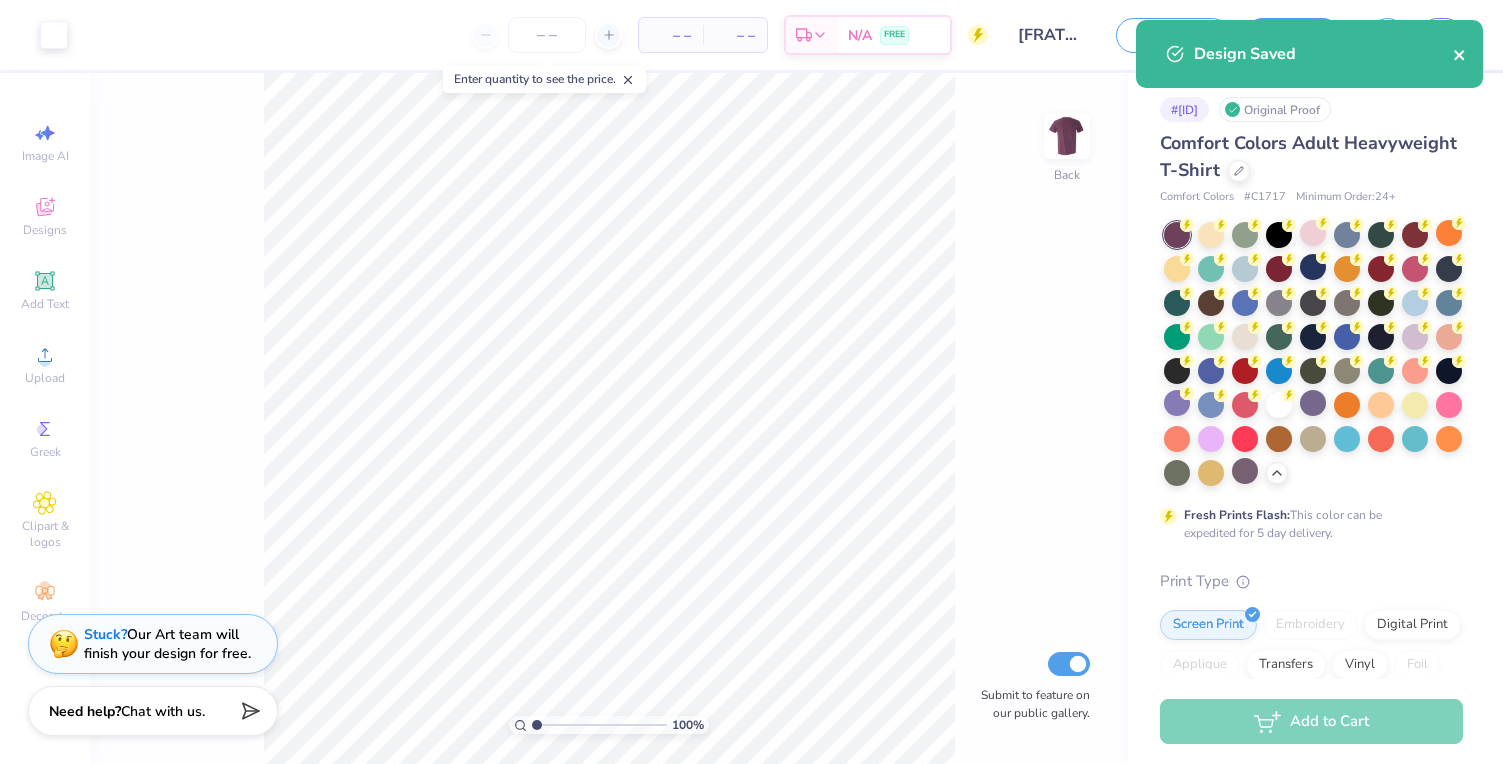 click 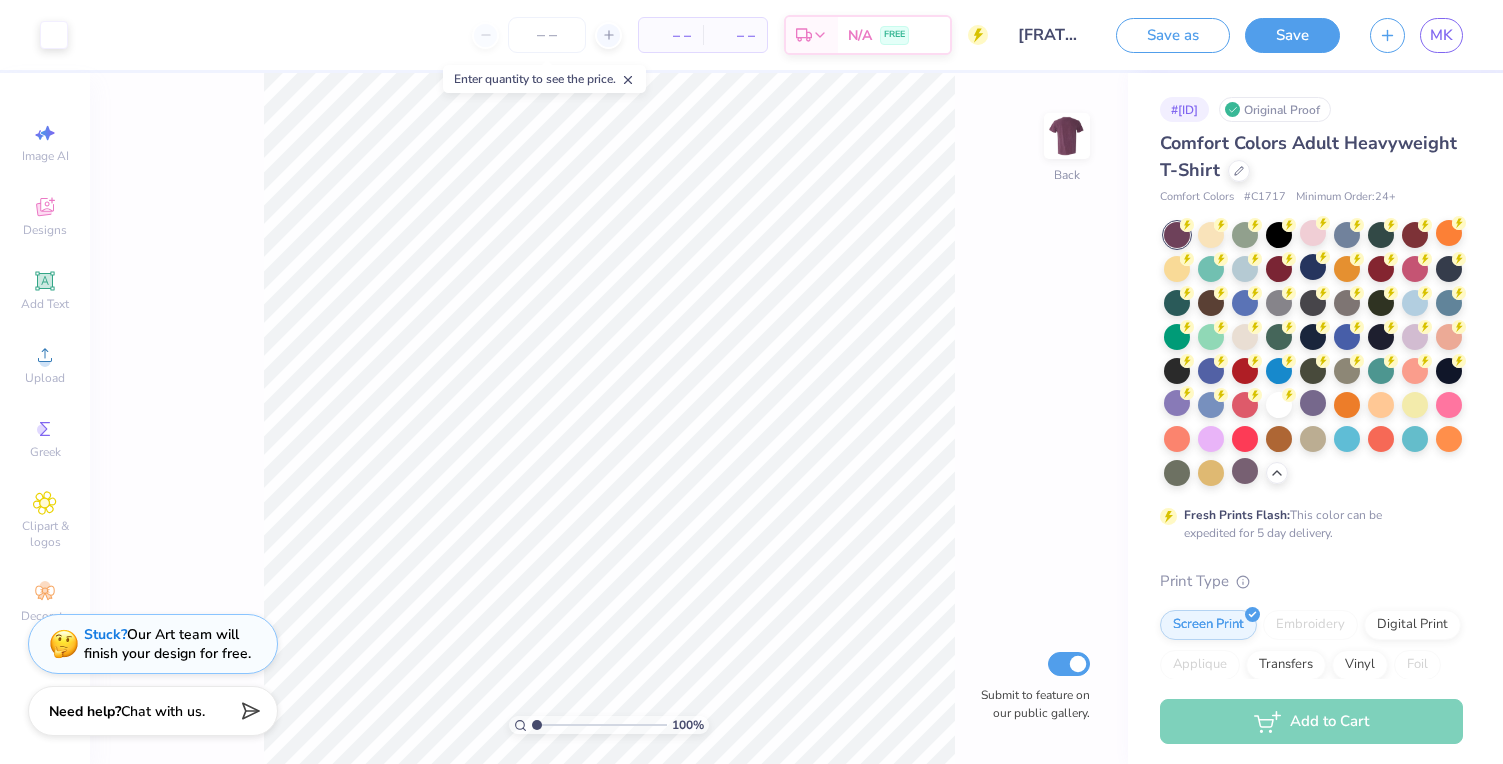 click on "Design Saved" at bounding box center (1309, 61) 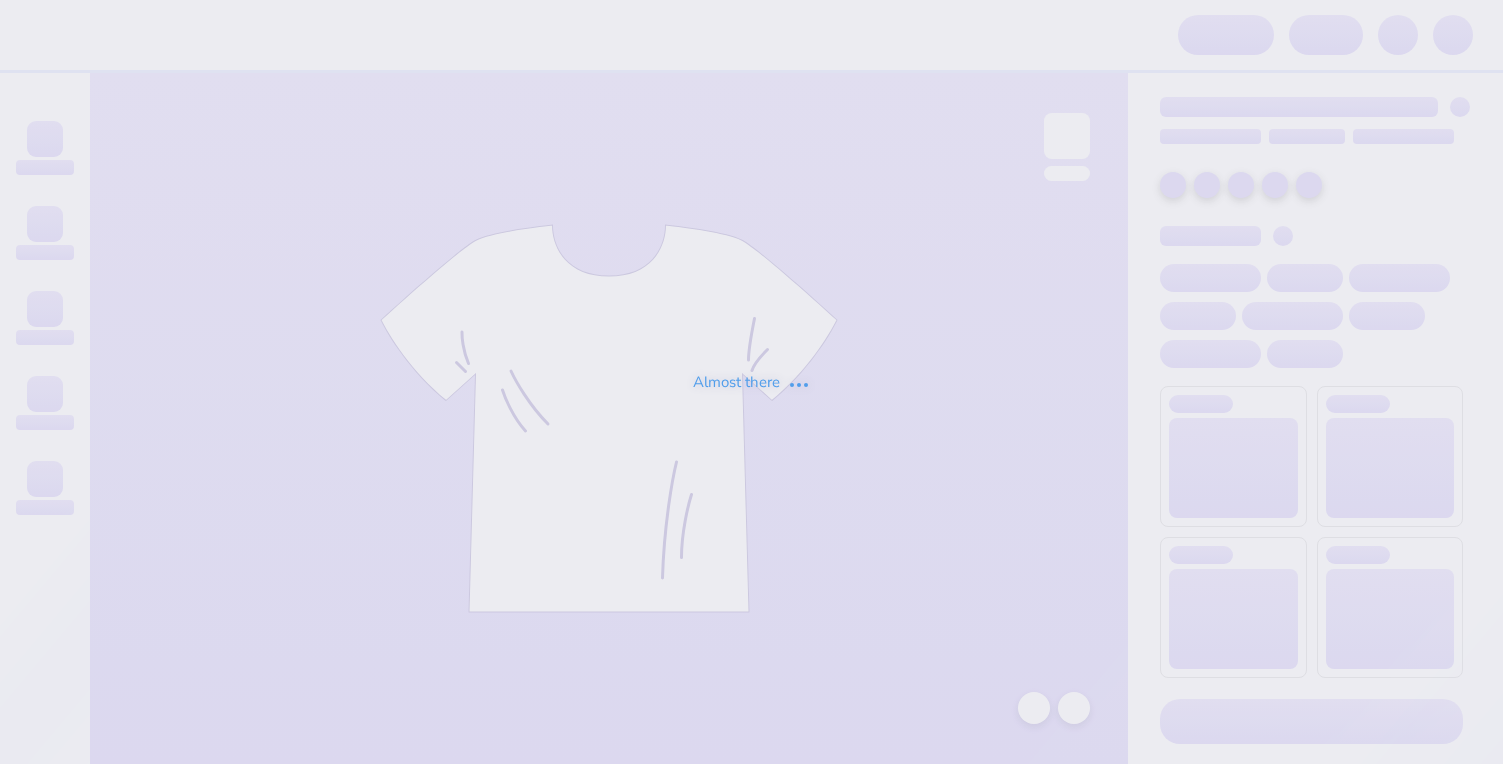 scroll, scrollTop: 0, scrollLeft: 0, axis: both 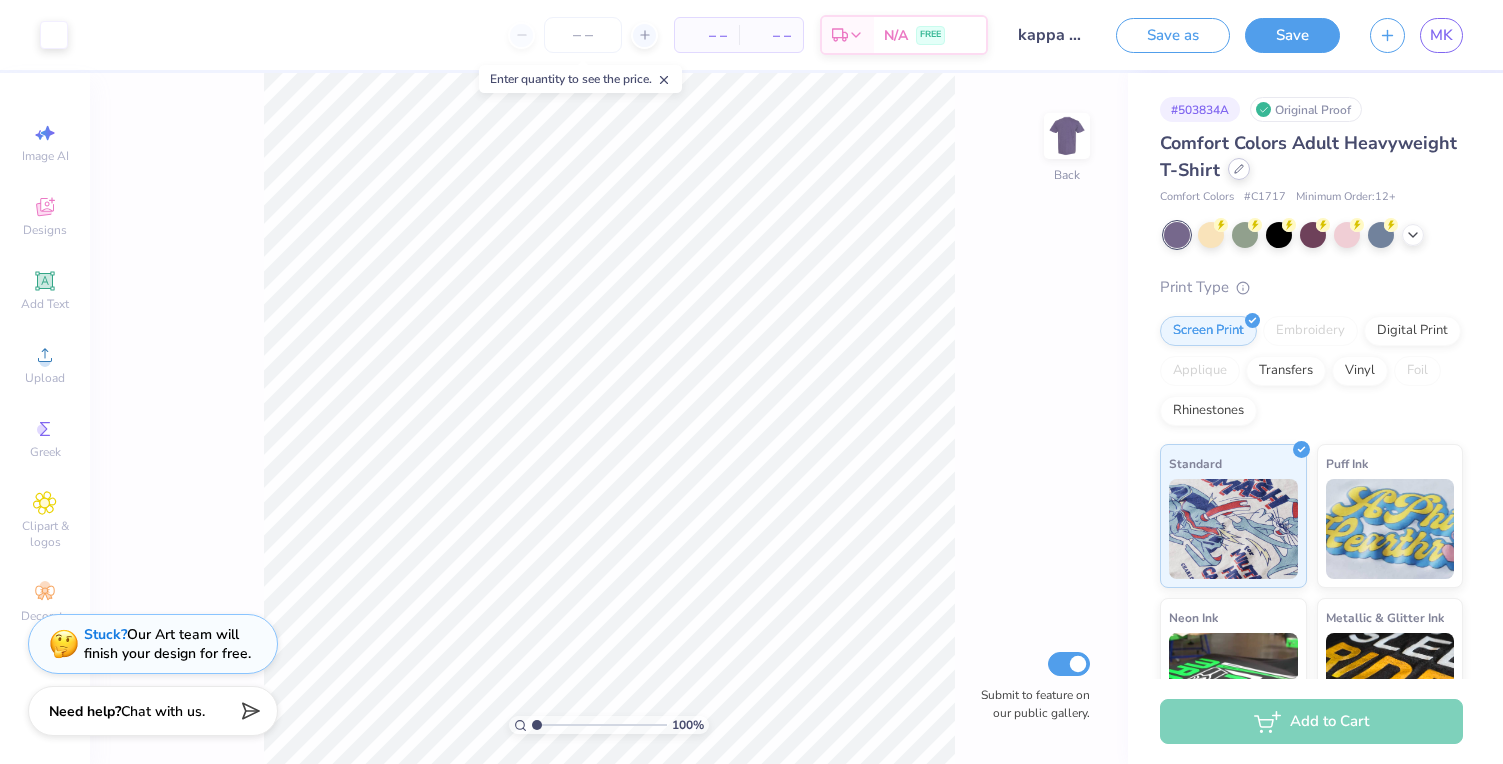 click at bounding box center (1239, 169) 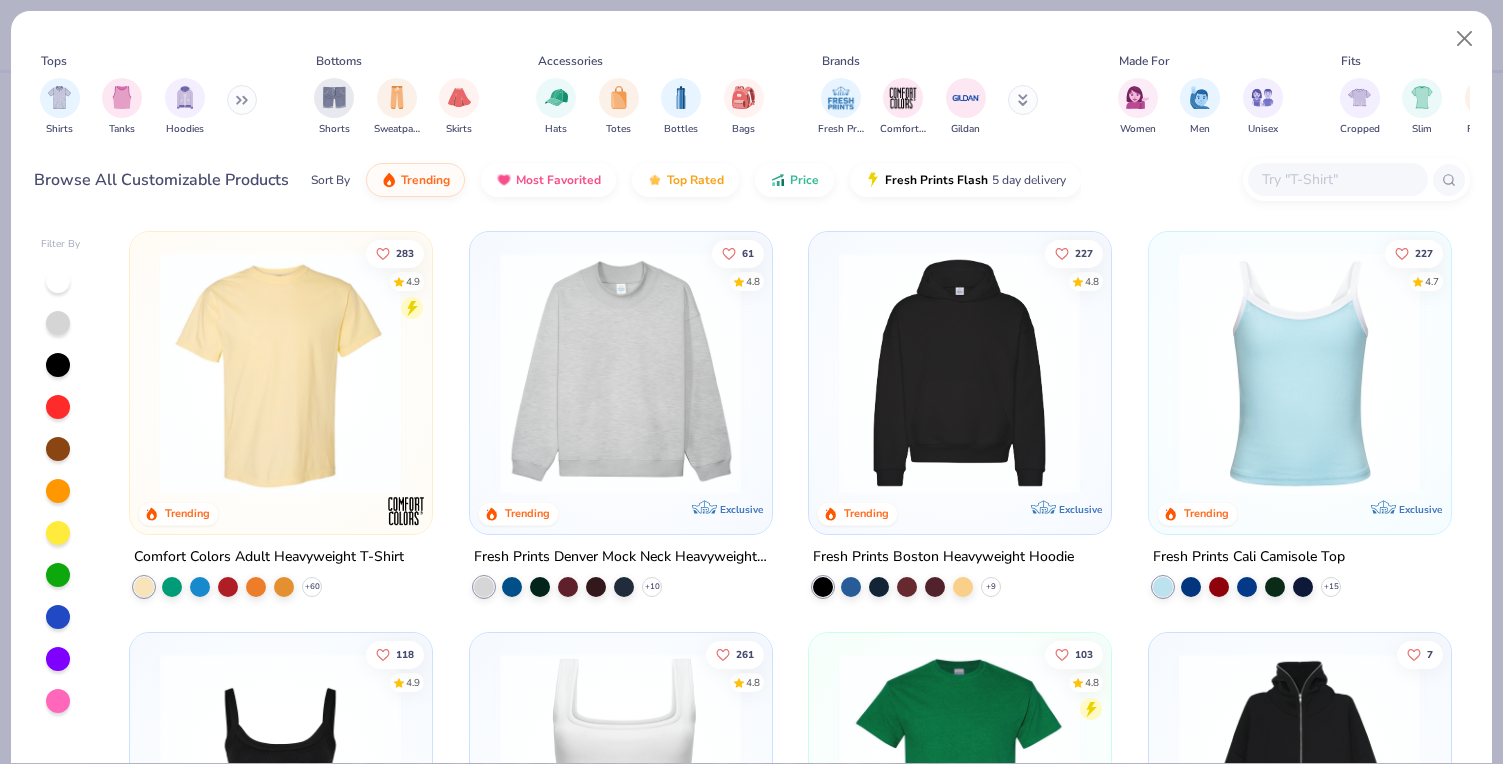 click at bounding box center [242, 100] 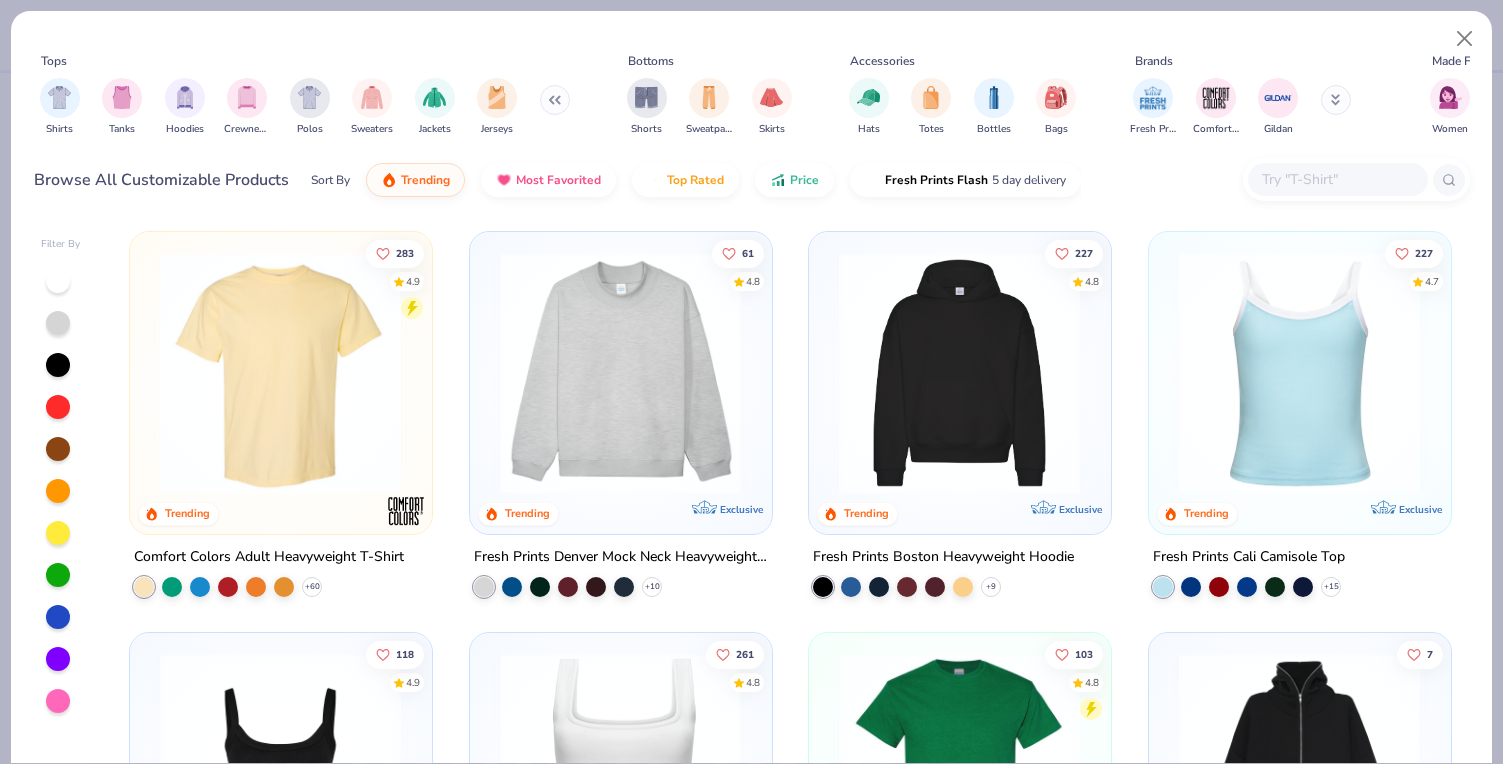 scroll, scrollTop: 0, scrollLeft: 0, axis: both 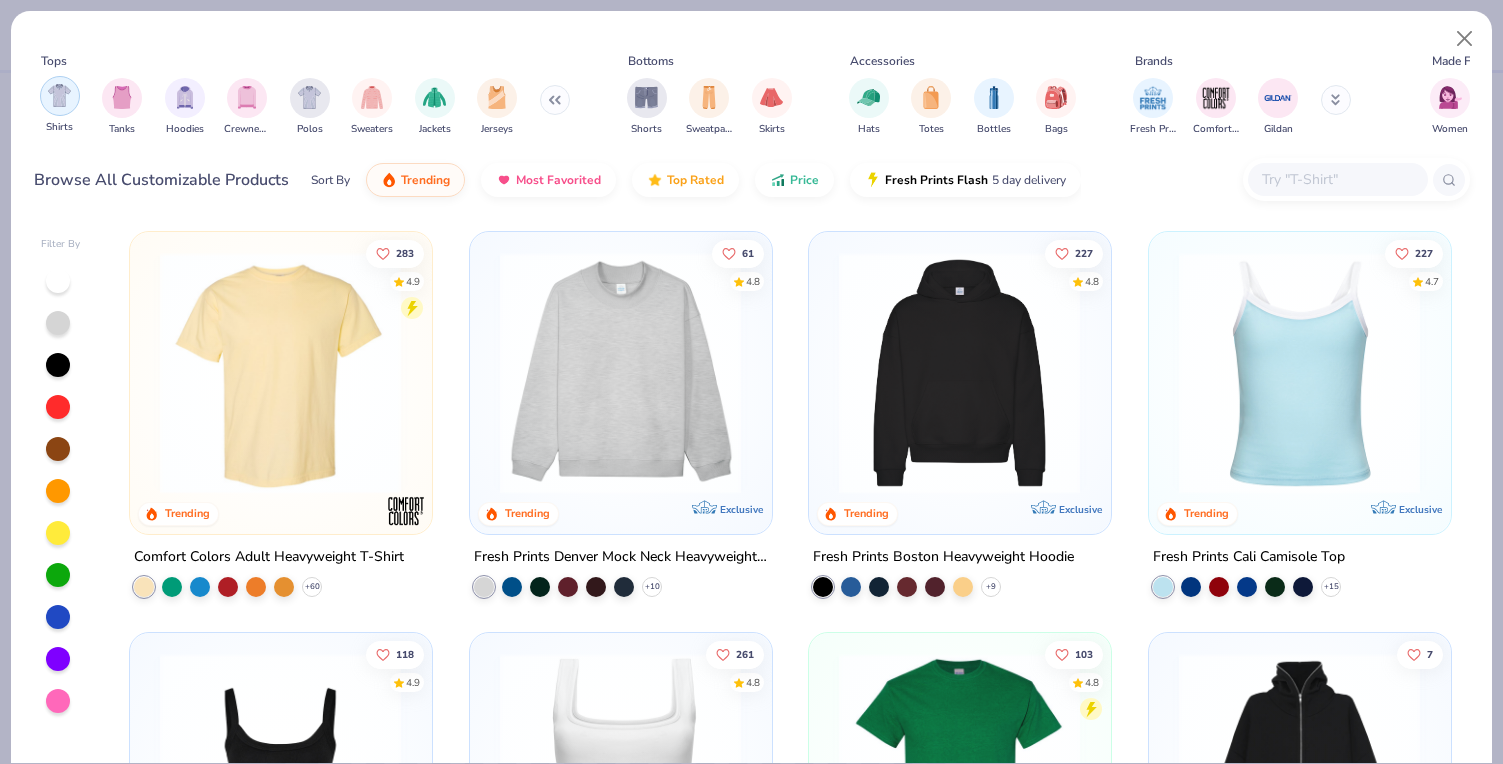 click at bounding box center [59, 95] 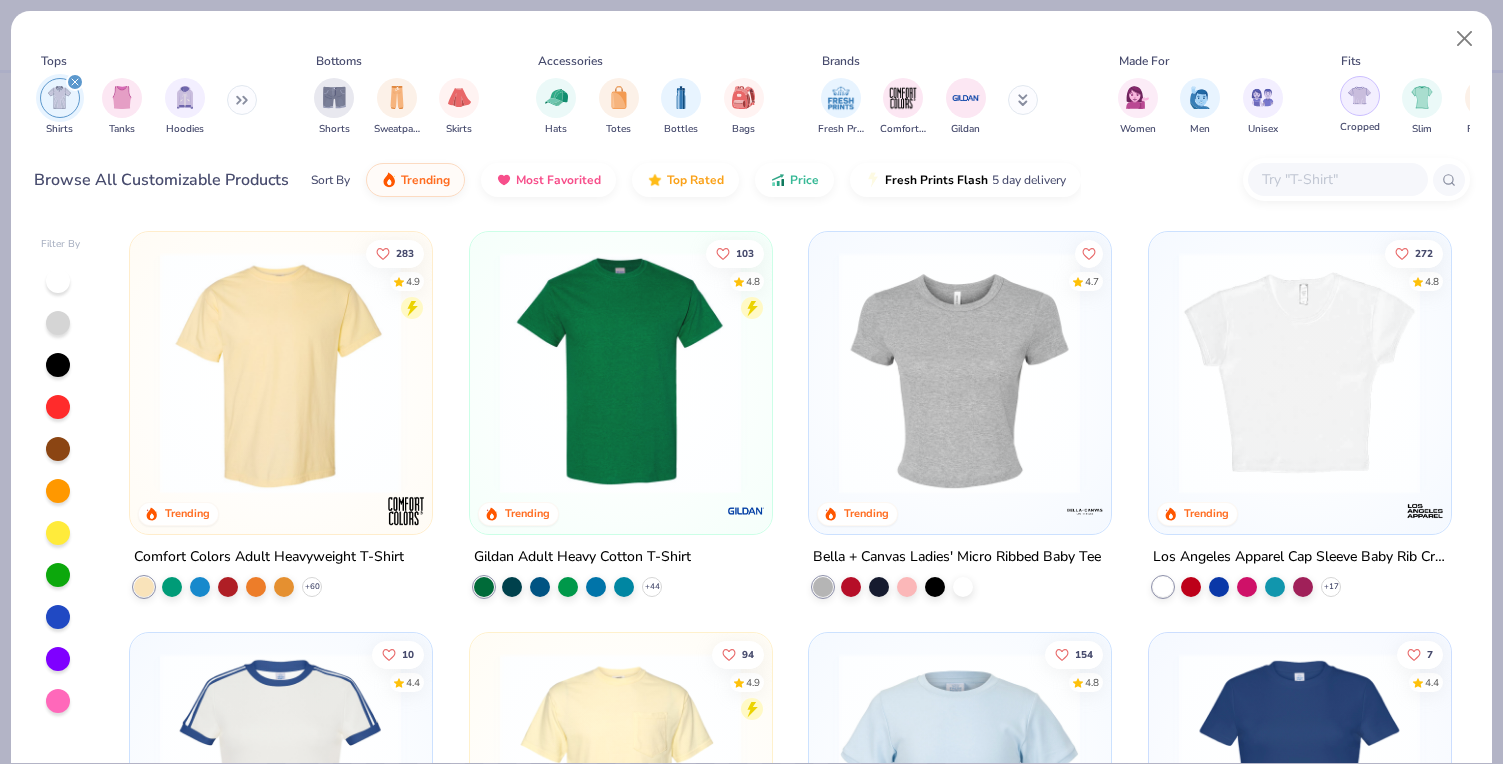 click at bounding box center [1359, 95] 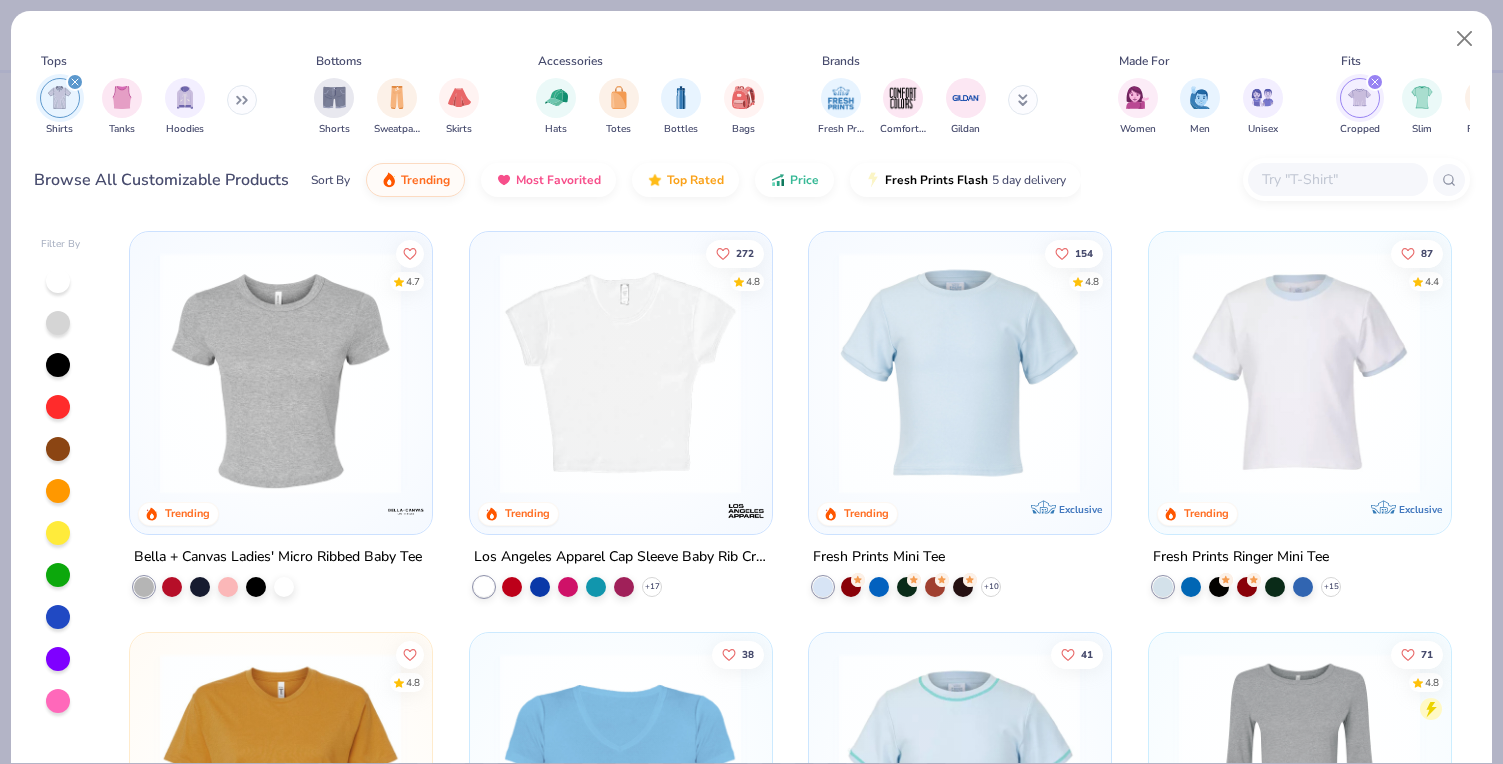 scroll, scrollTop: 0, scrollLeft: 0, axis: both 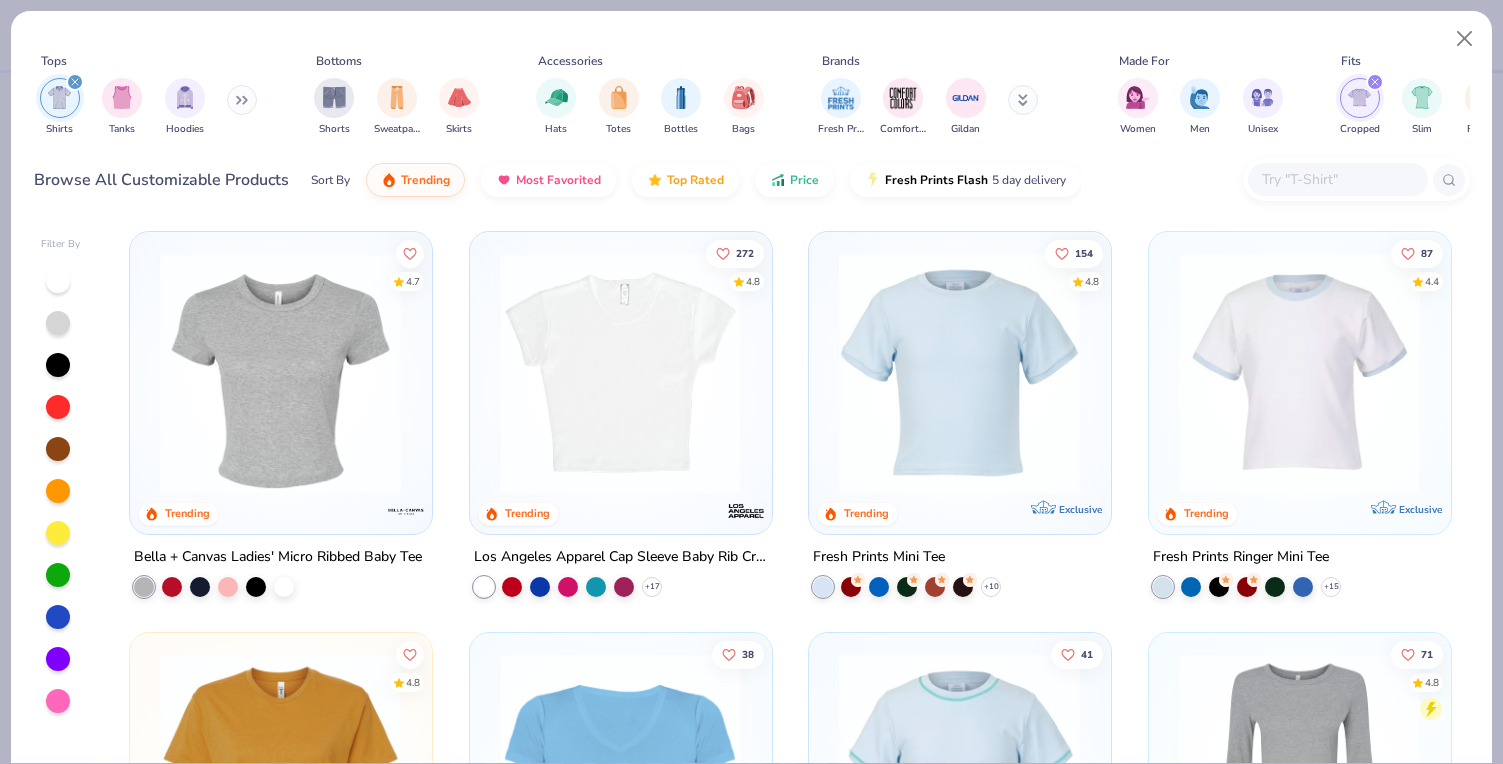 click at bounding box center (58, 659) 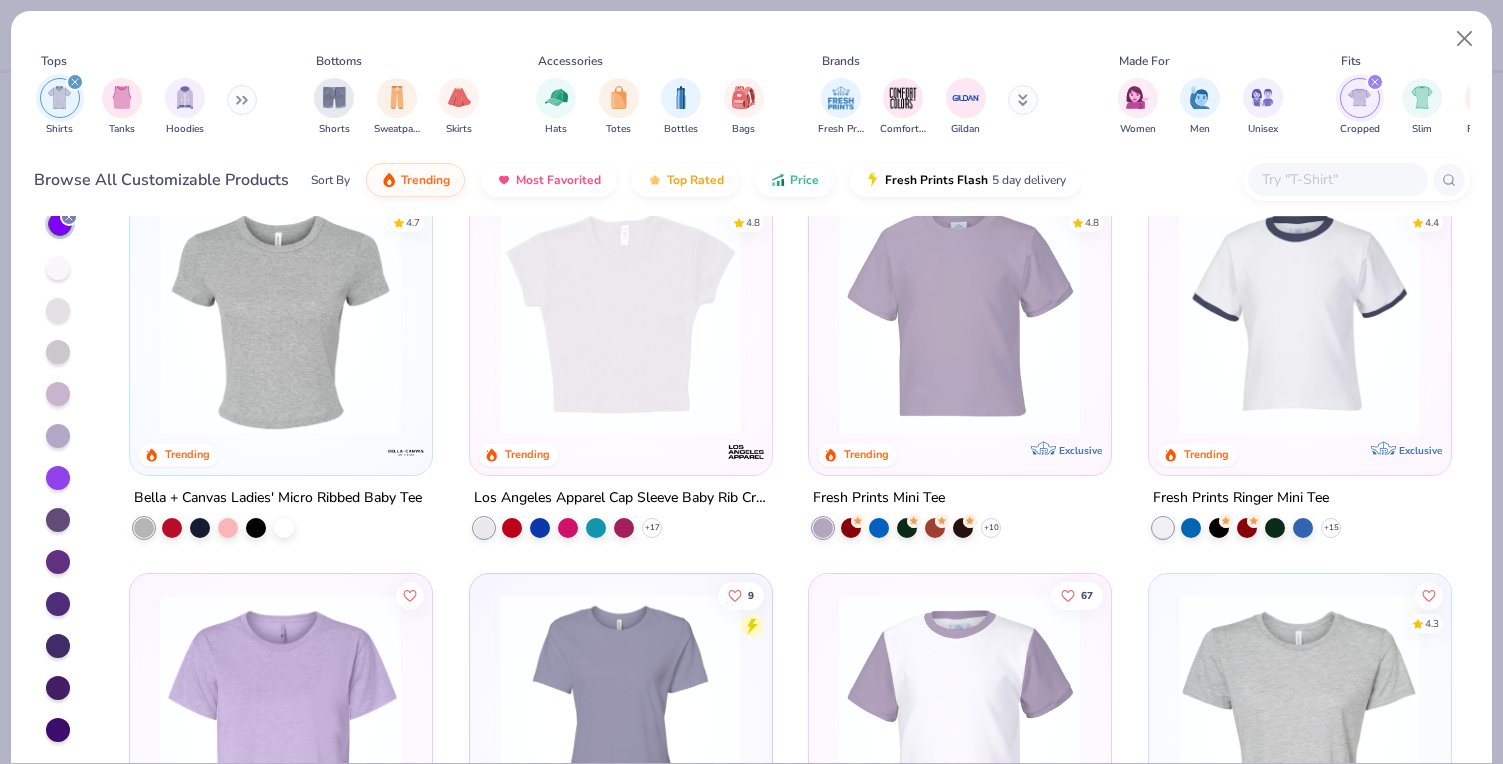 scroll, scrollTop: 59, scrollLeft: 0, axis: vertical 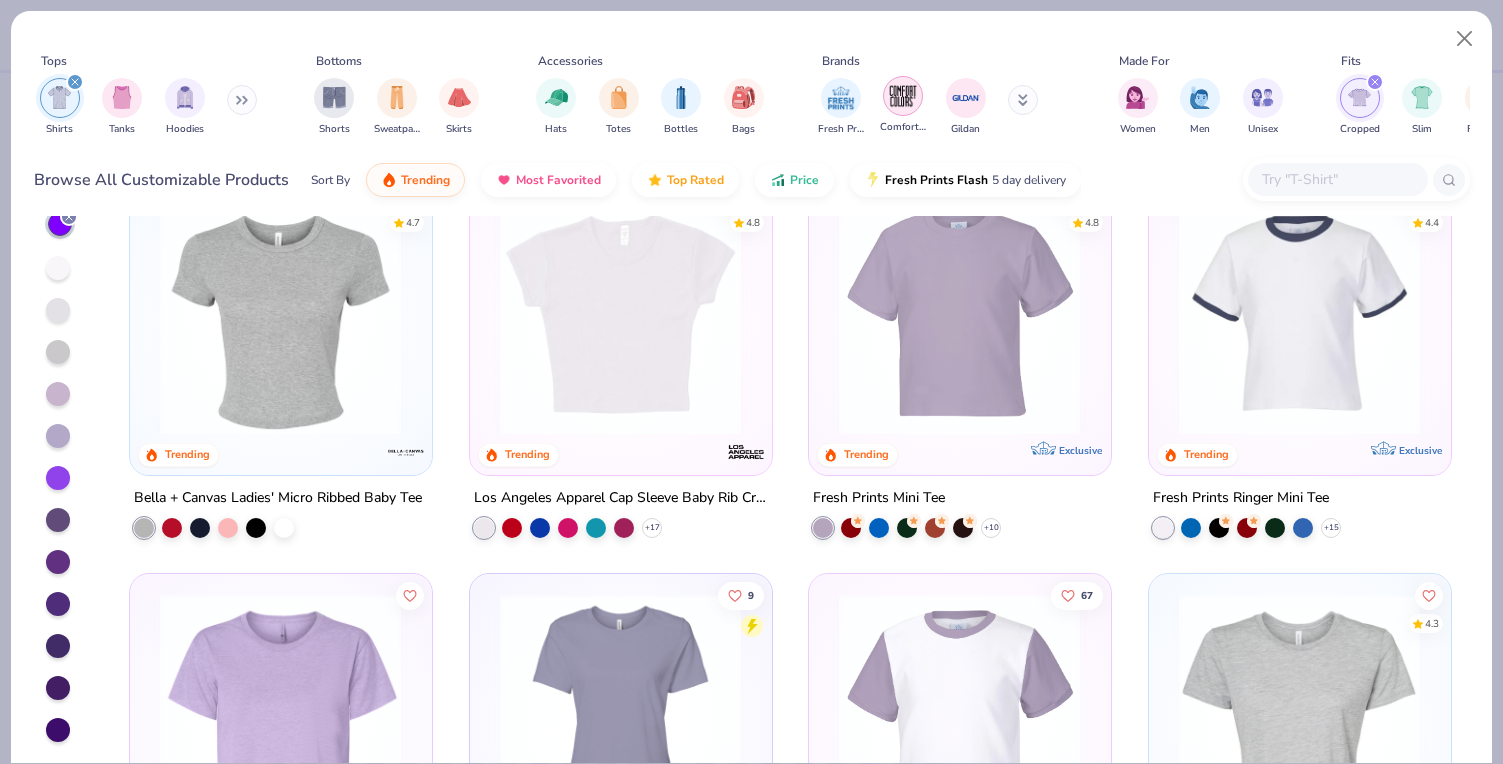 click at bounding box center (903, 96) 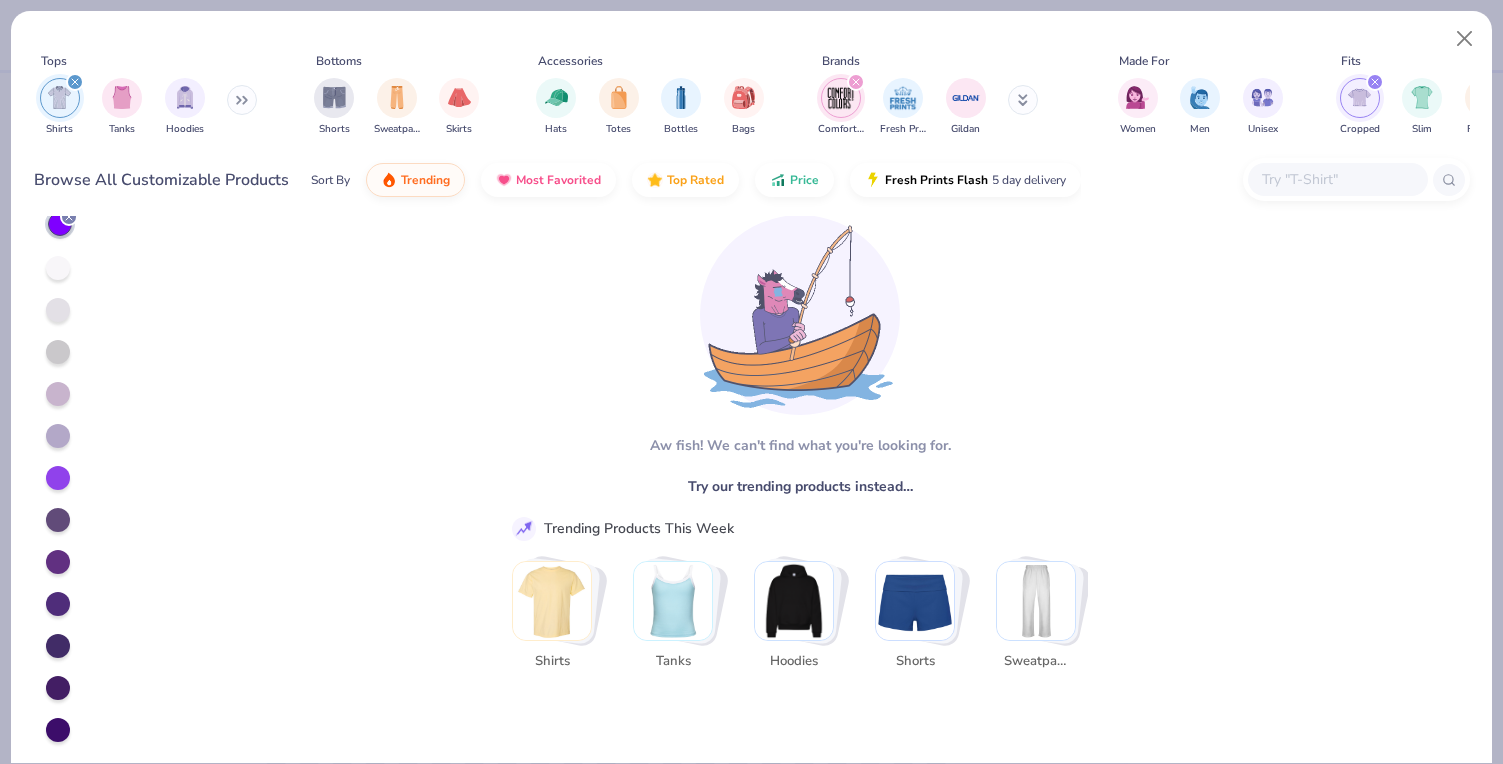 click 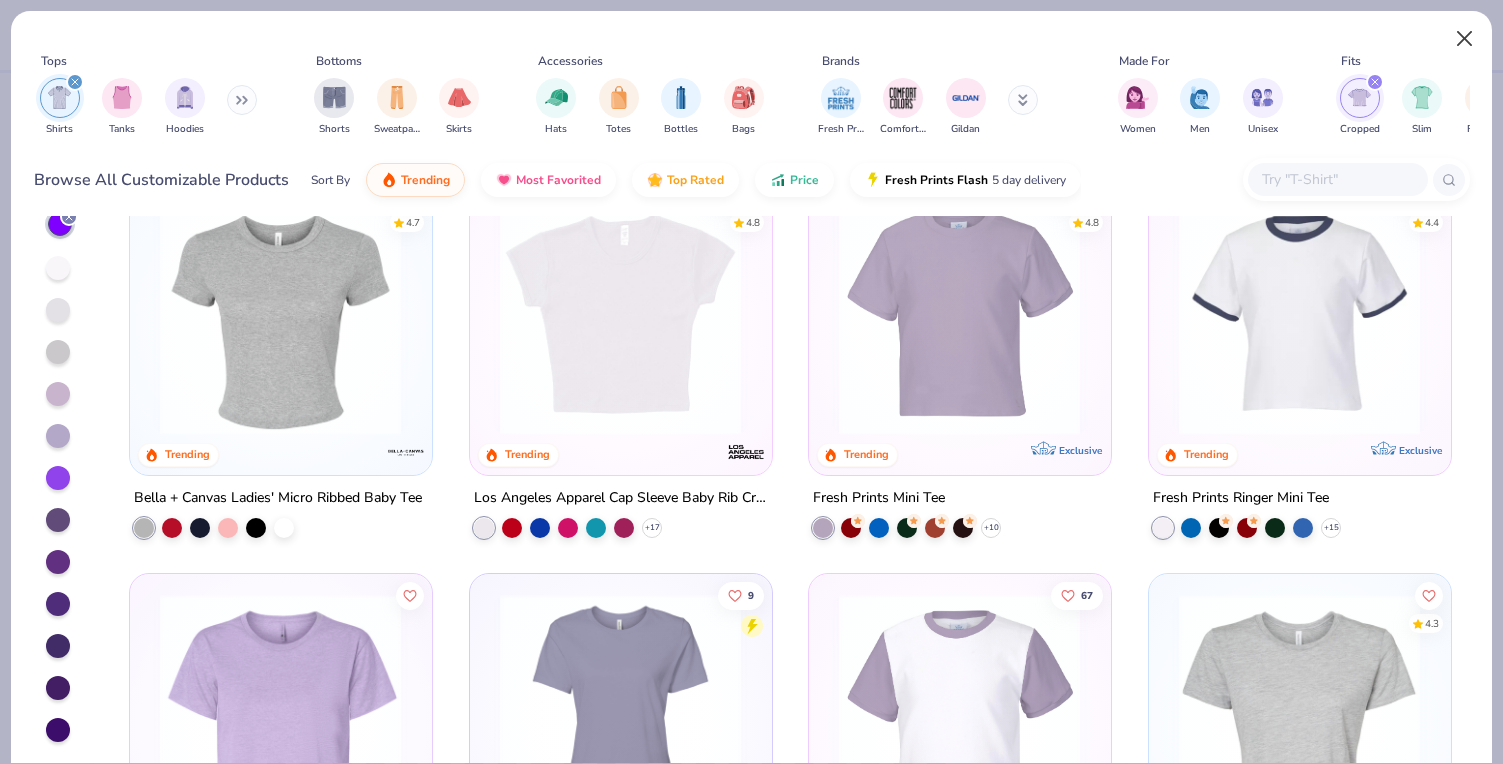 click at bounding box center [1465, 39] 